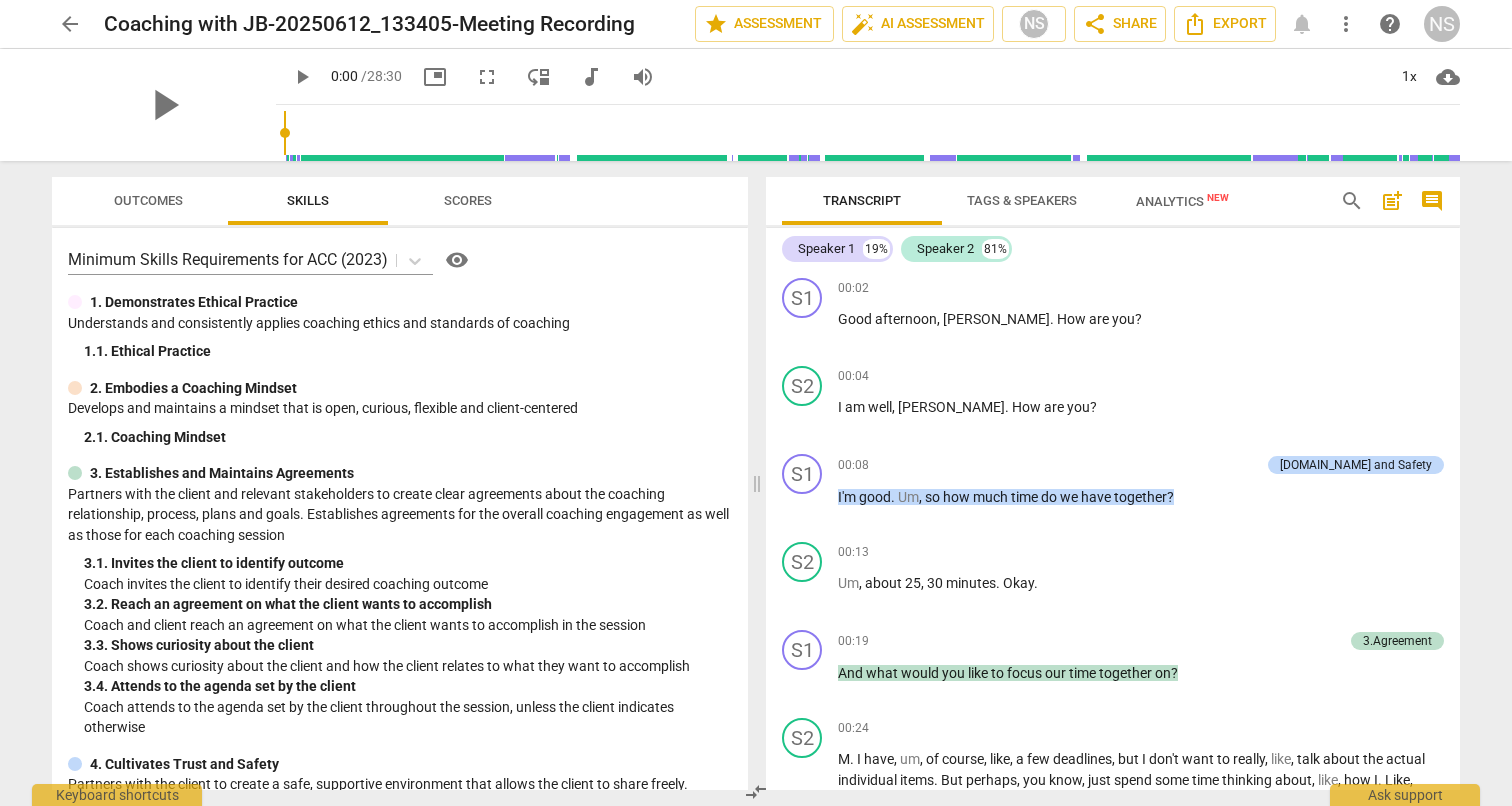 scroll, scrollTop: 0, scrollLeft: 0, axis: both 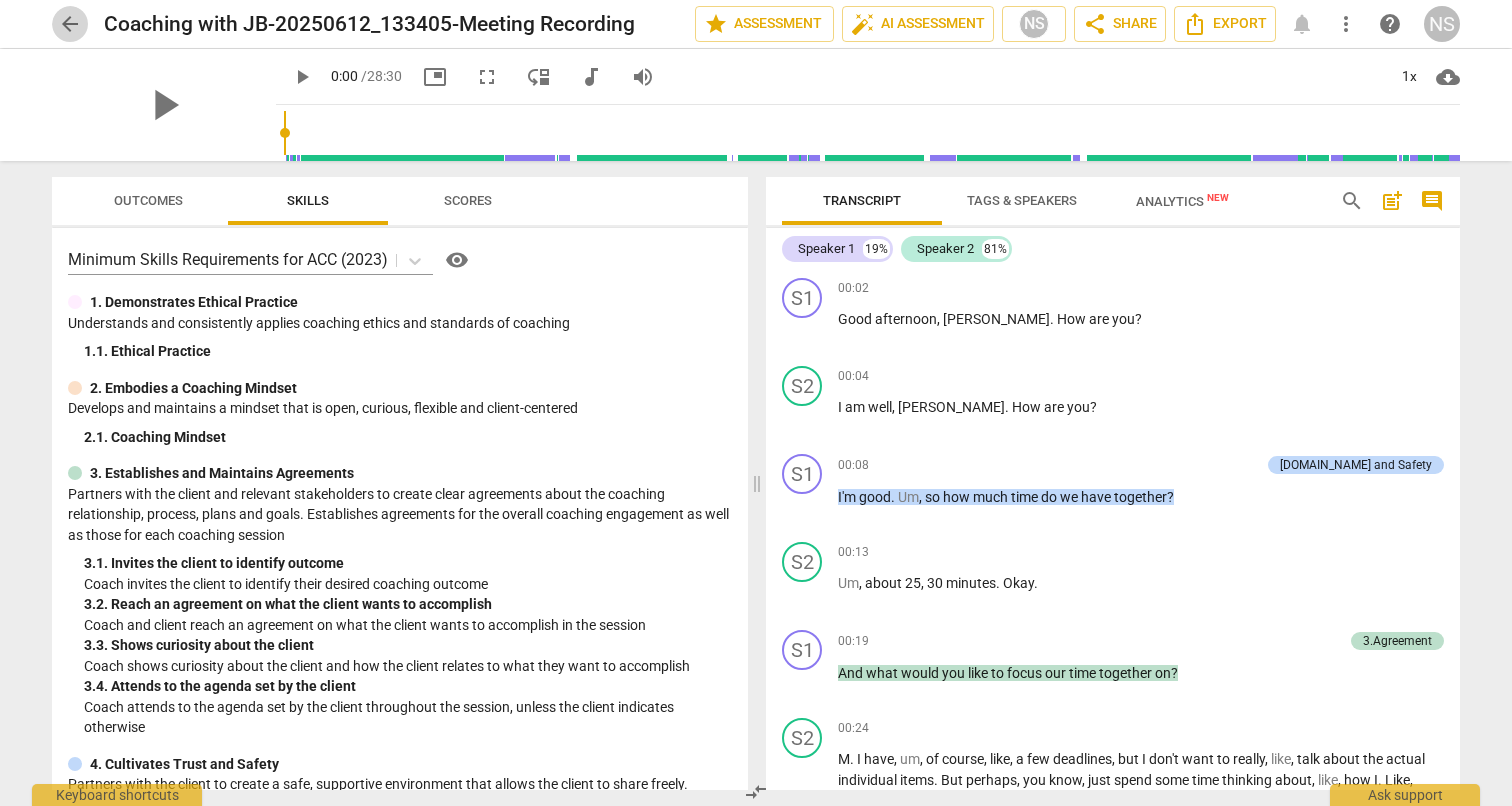 click on "arrow_back" at bounding box center (70, 24) 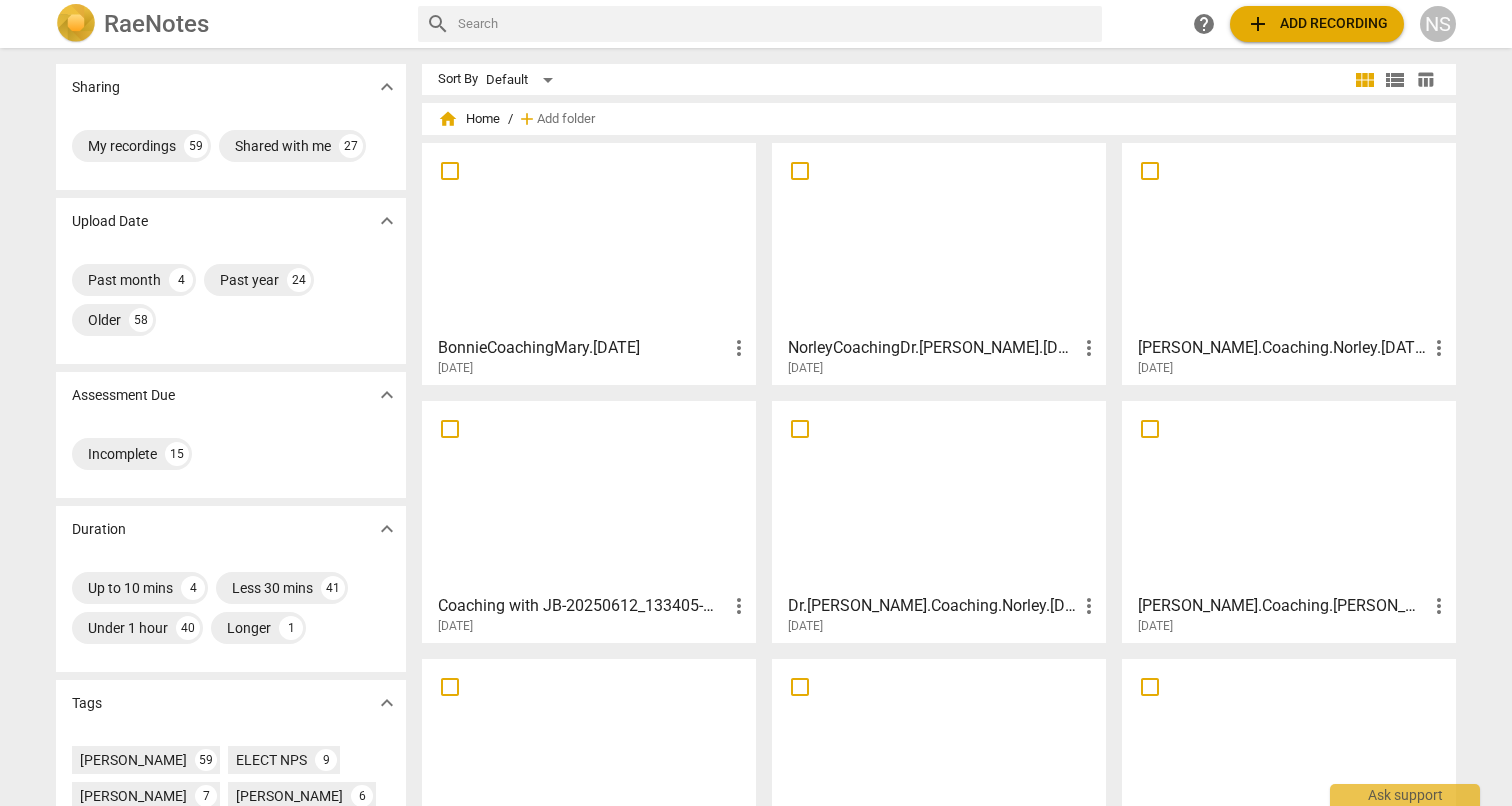click on "BonnieCoachingMary.[DATE]" at bounding box center (582, 348) 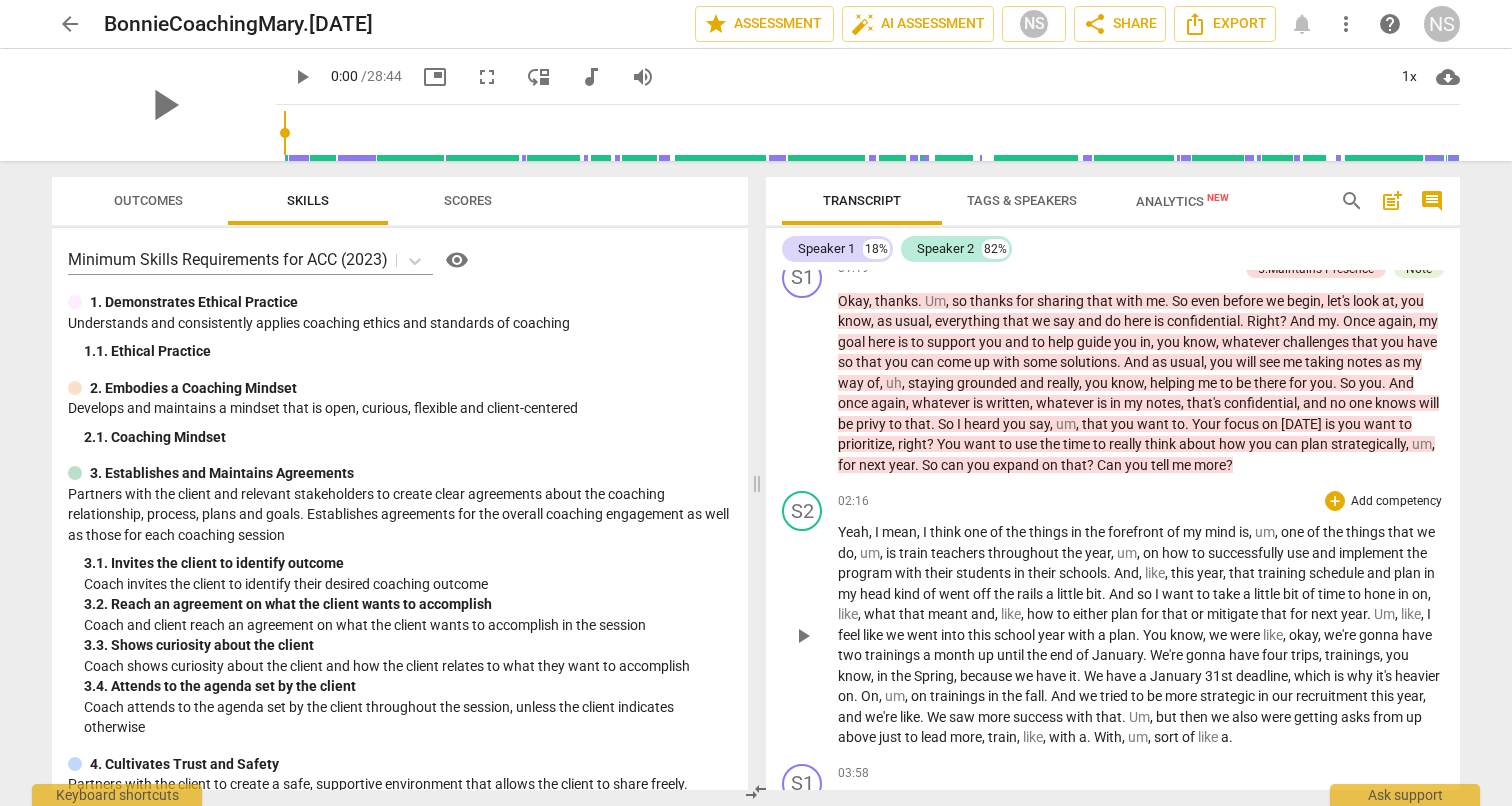 scroll, scrollTop: 484, scrollLeft: 0, axis: vertical 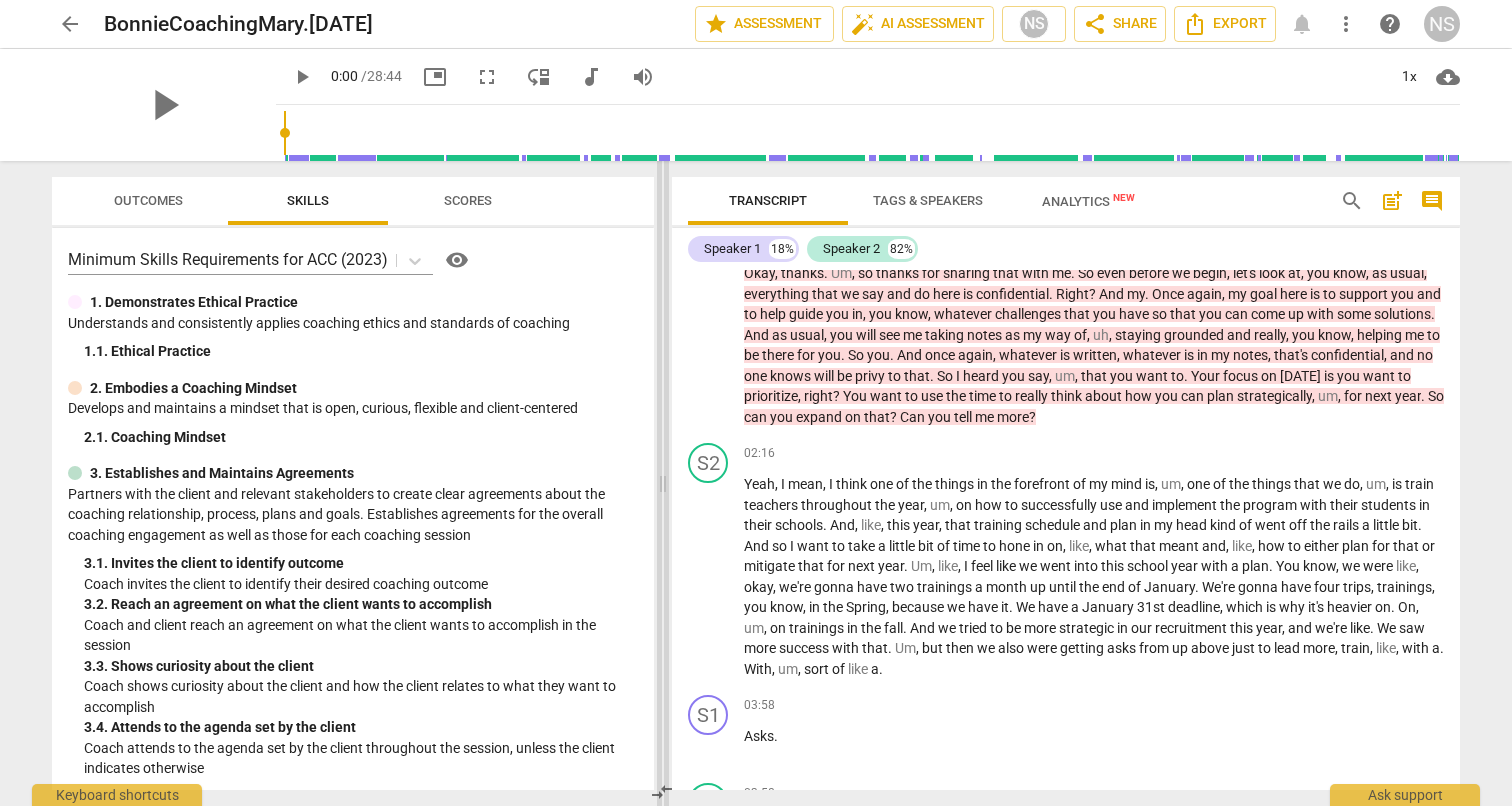 drag, startPoint x: 758, startPoint y: 486, endPoint x: 664, endPoint y: 499, distance: 94.89468 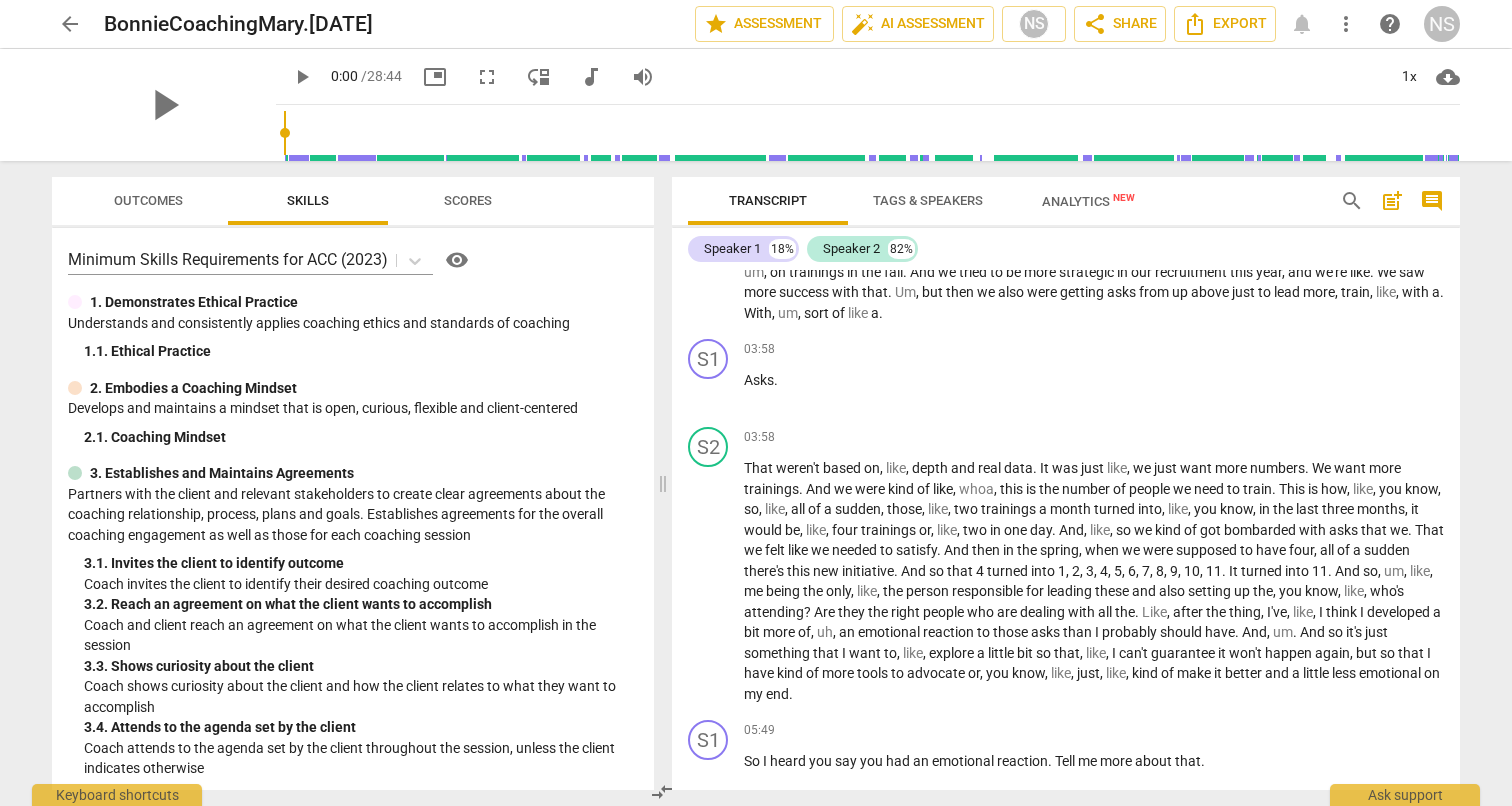 scroll, scrollTop: 872, scrollLeft: 0, axis: vertical 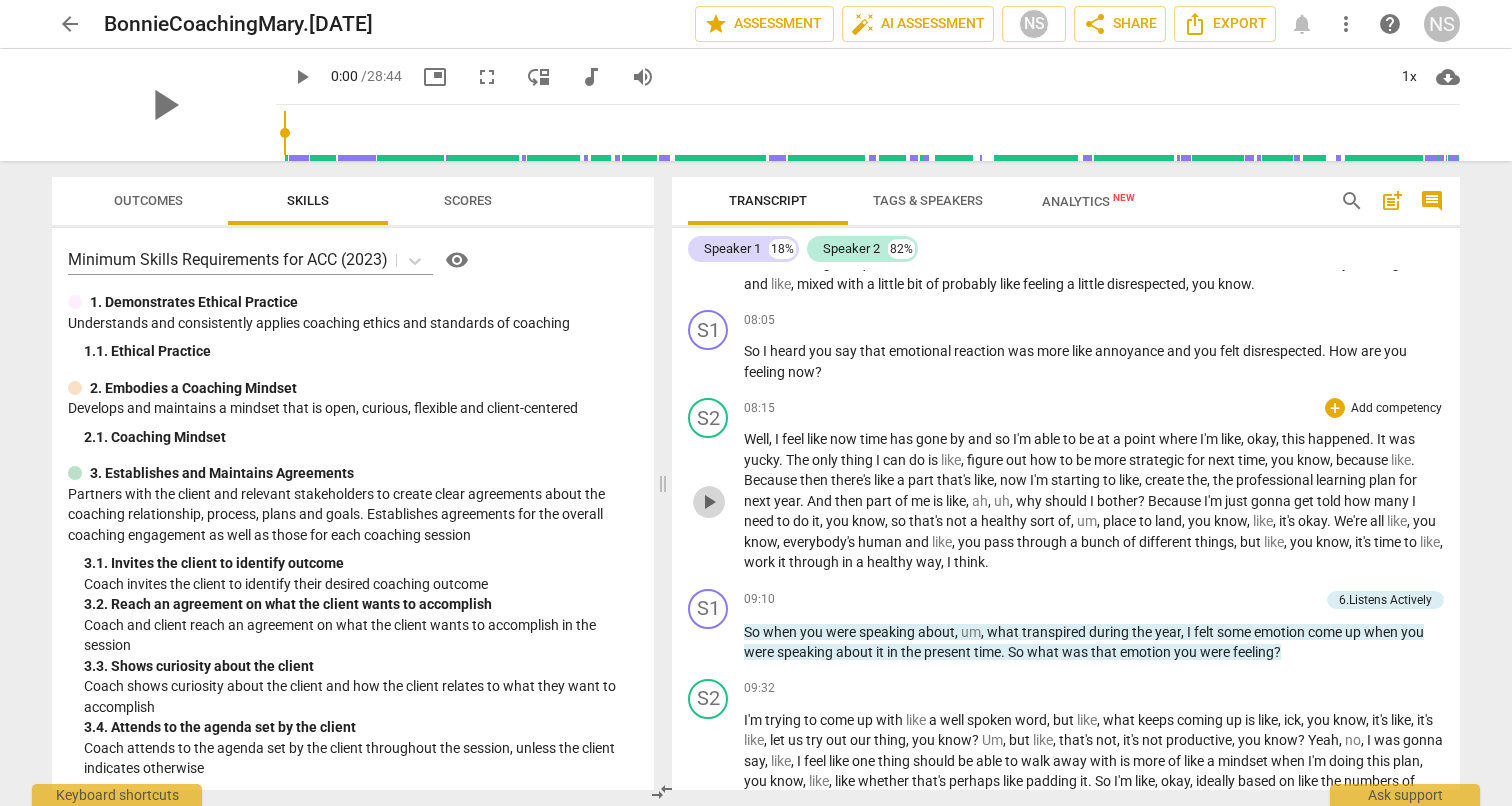 click on "play_arrow" at bounding box center (709, 502) 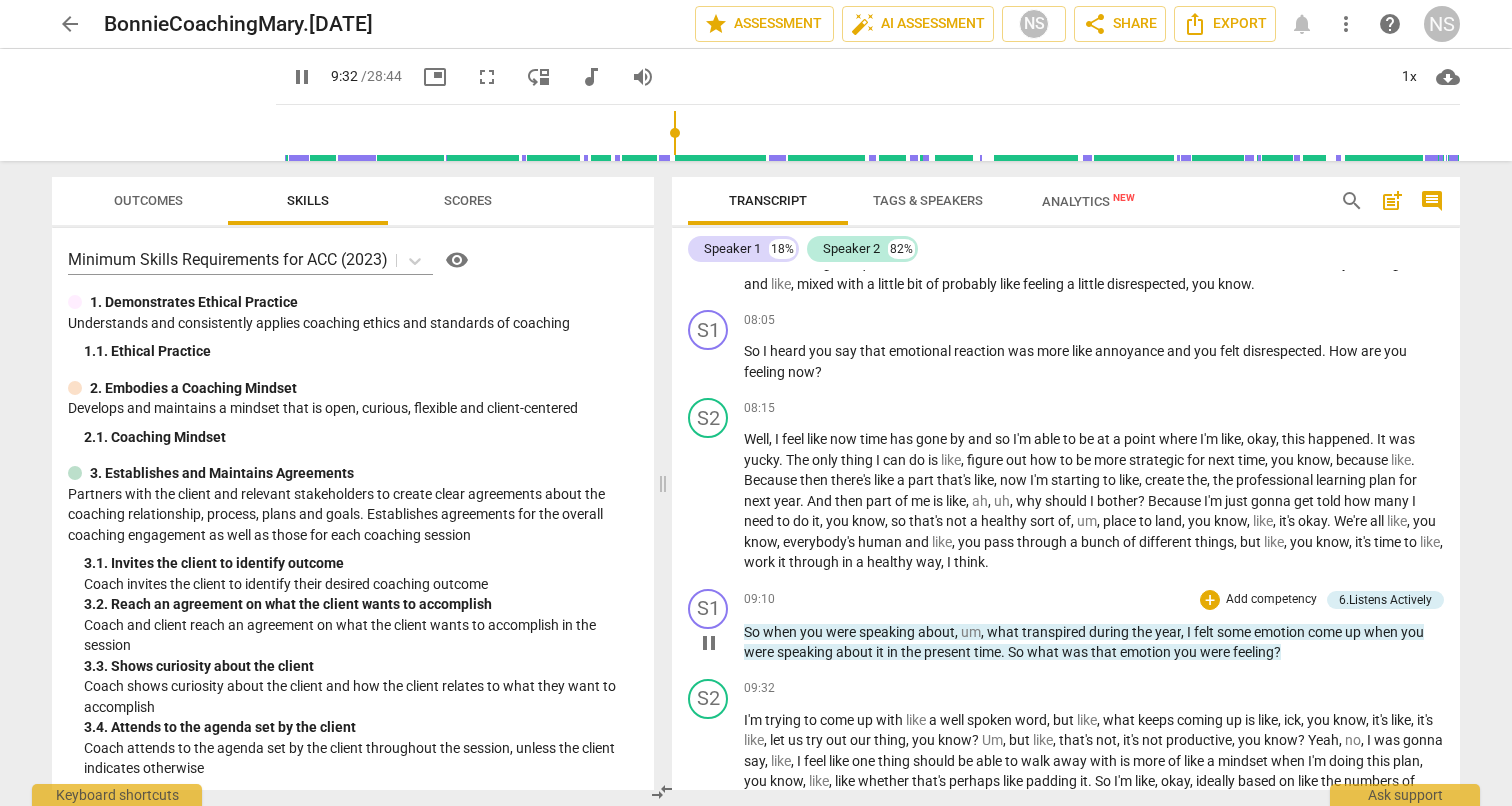scroll, scrollTop: 0, scrollLeft: 0, axis: both 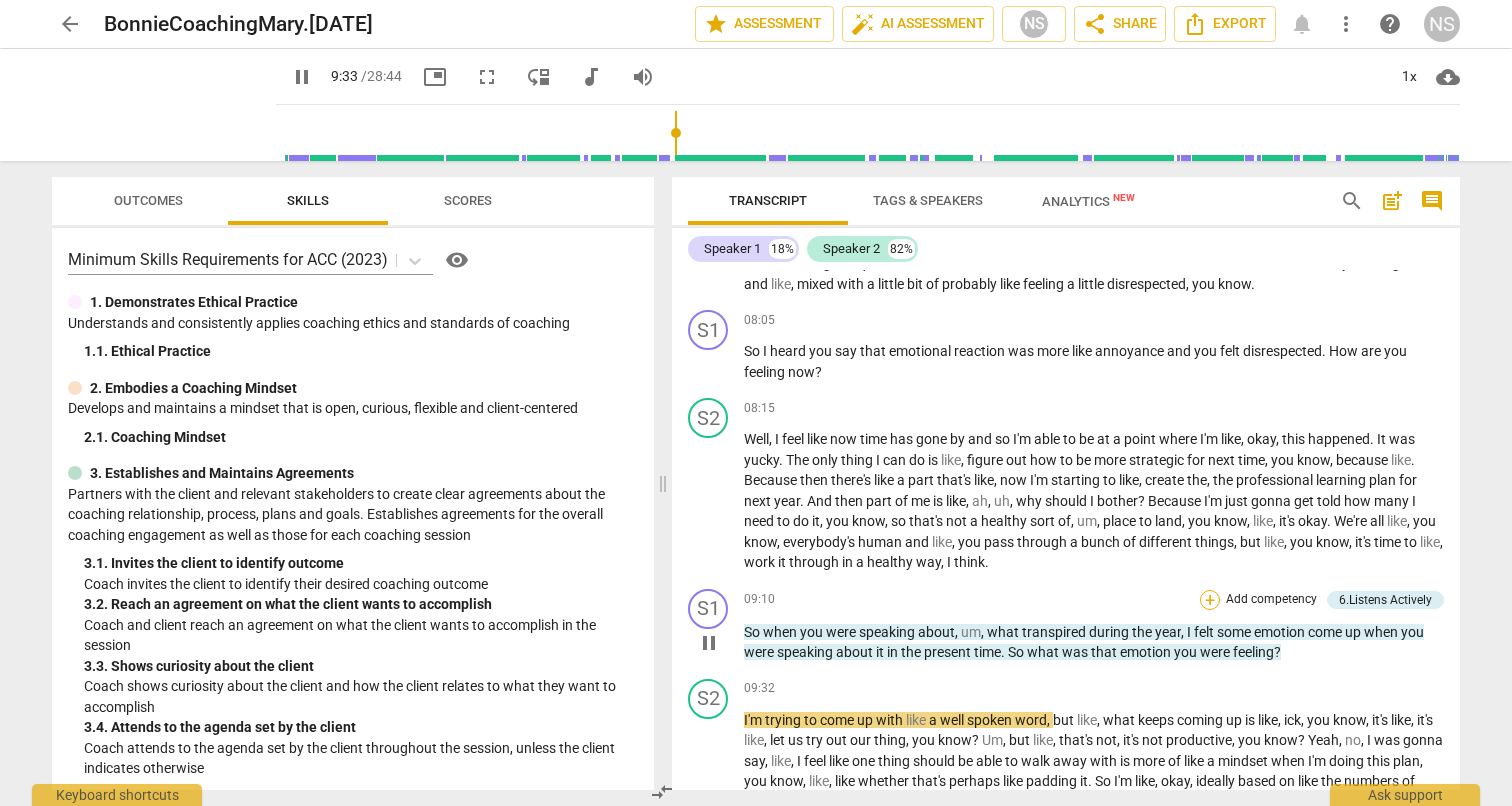 click on "+" at bounding box center (1210, 600) 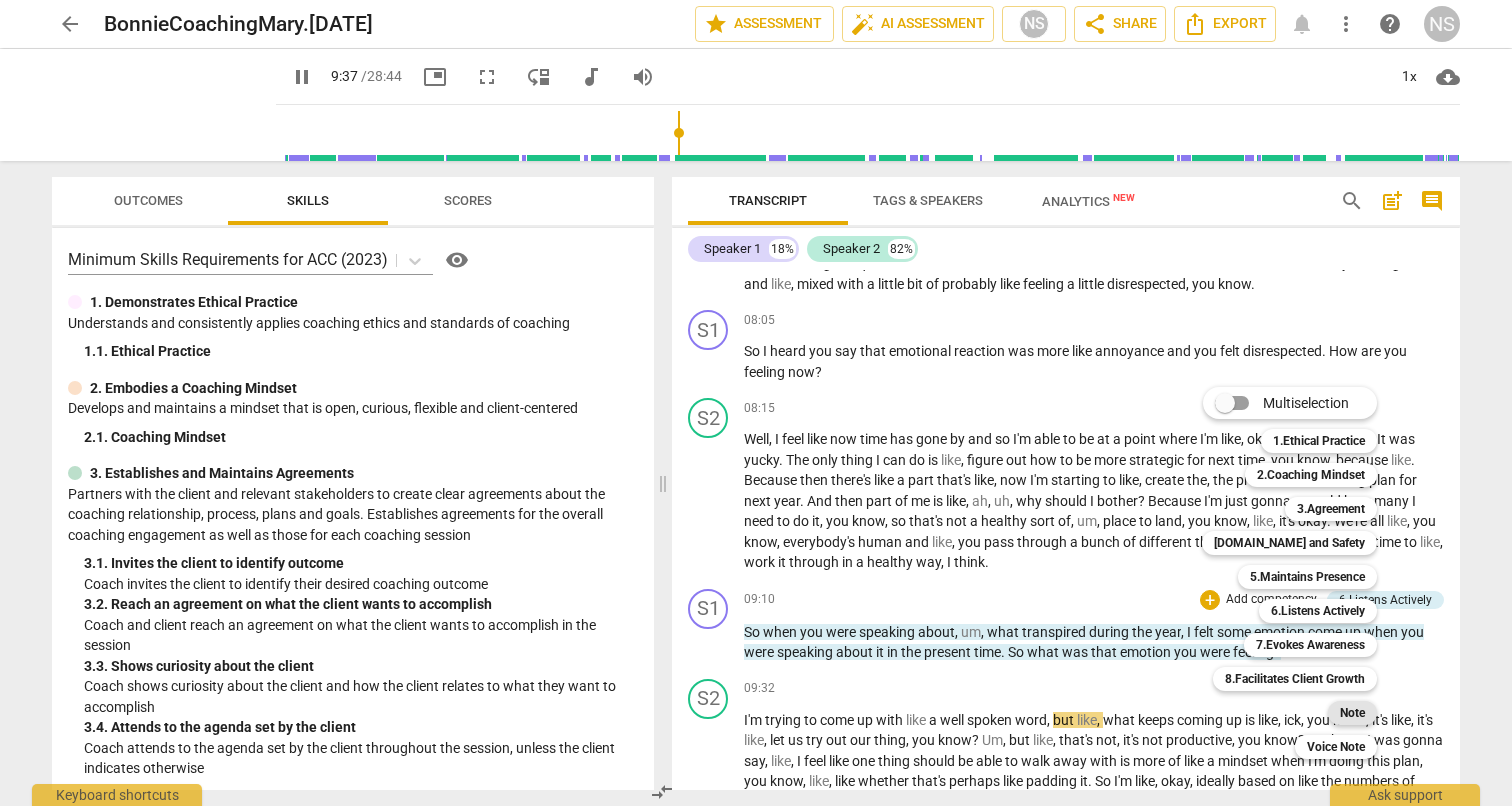 click on "Note" at bounding box center [1352, 713] 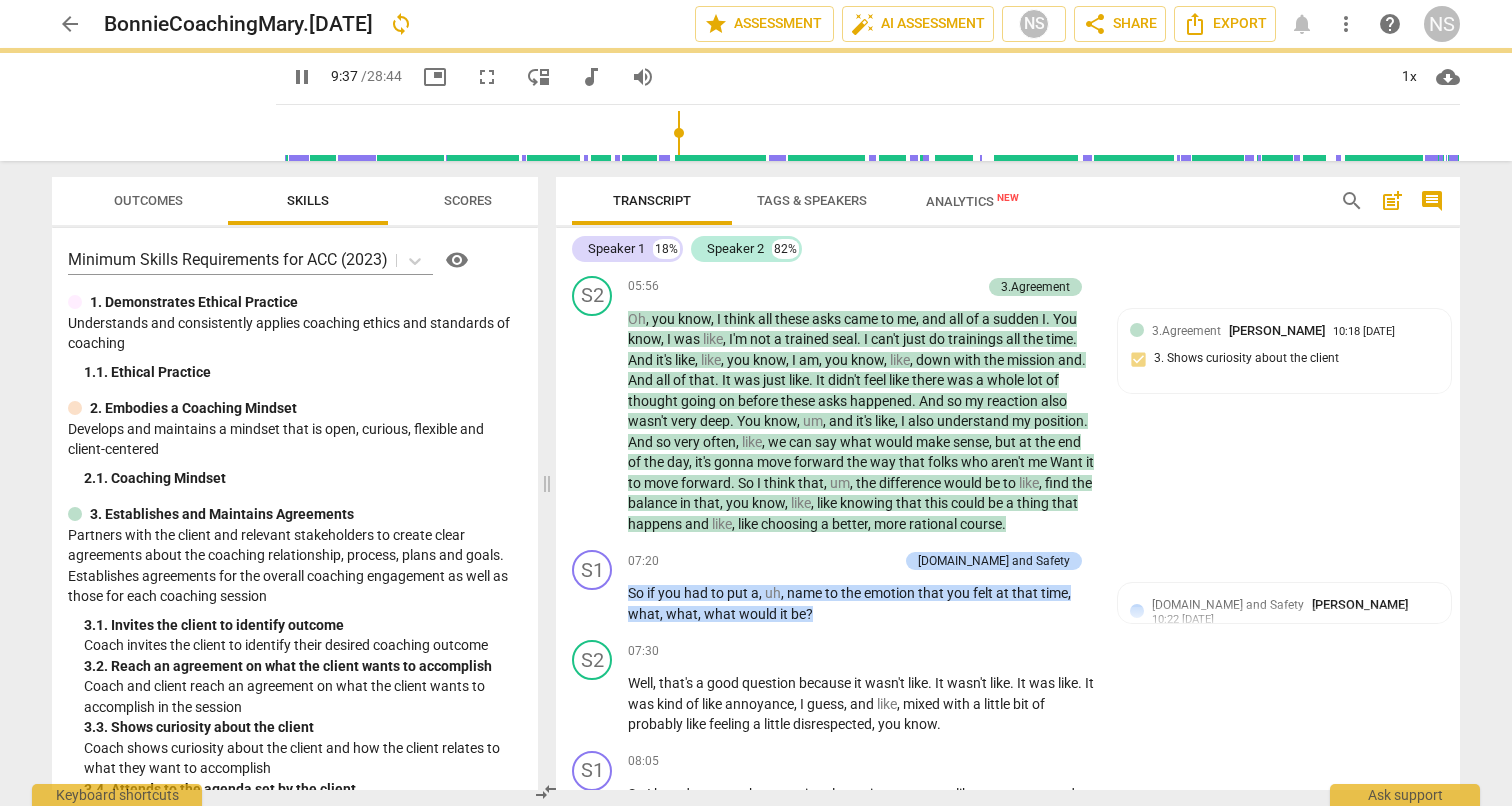 type on "578" 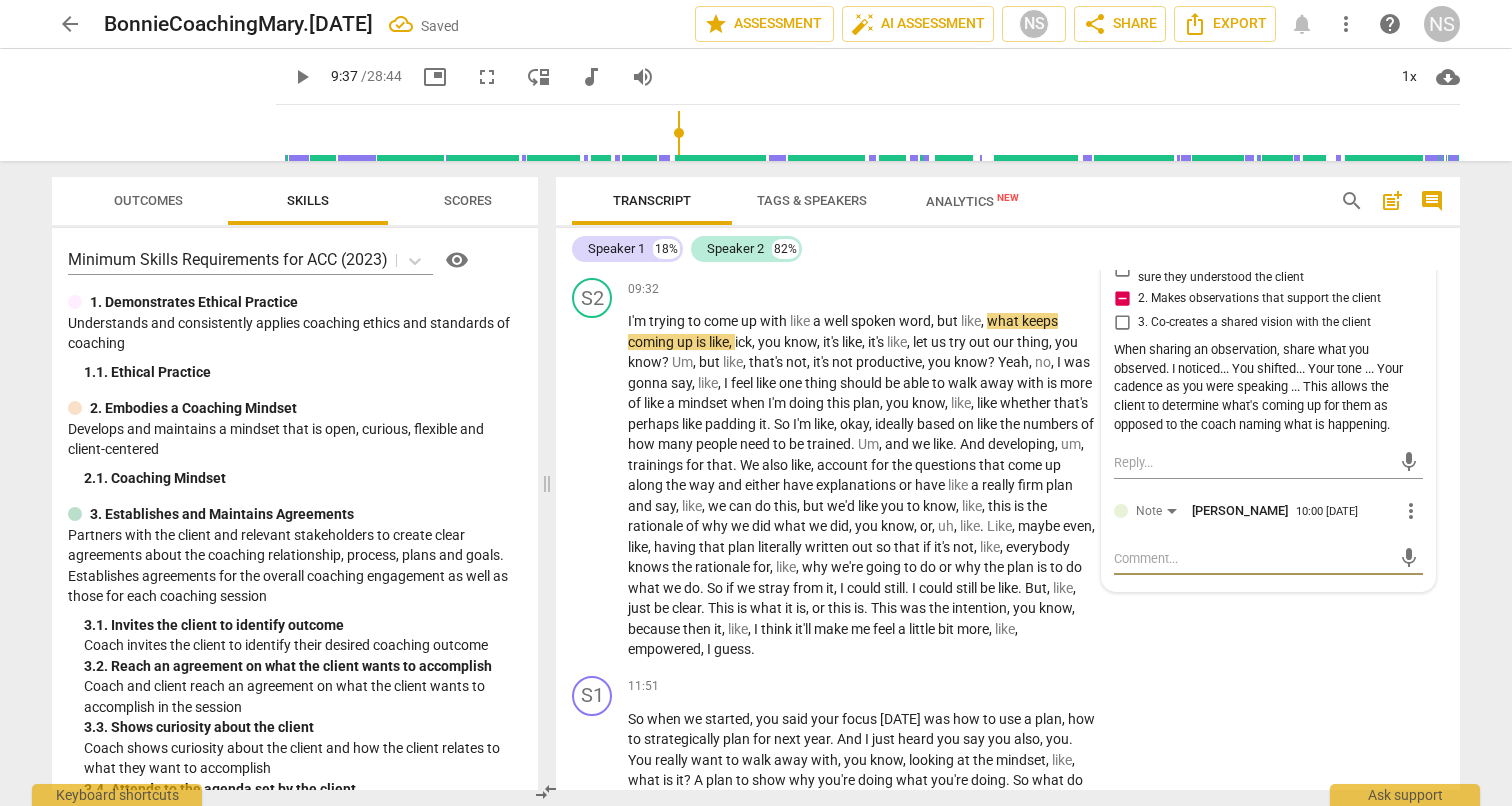 click at bounding box center [1252, 558] 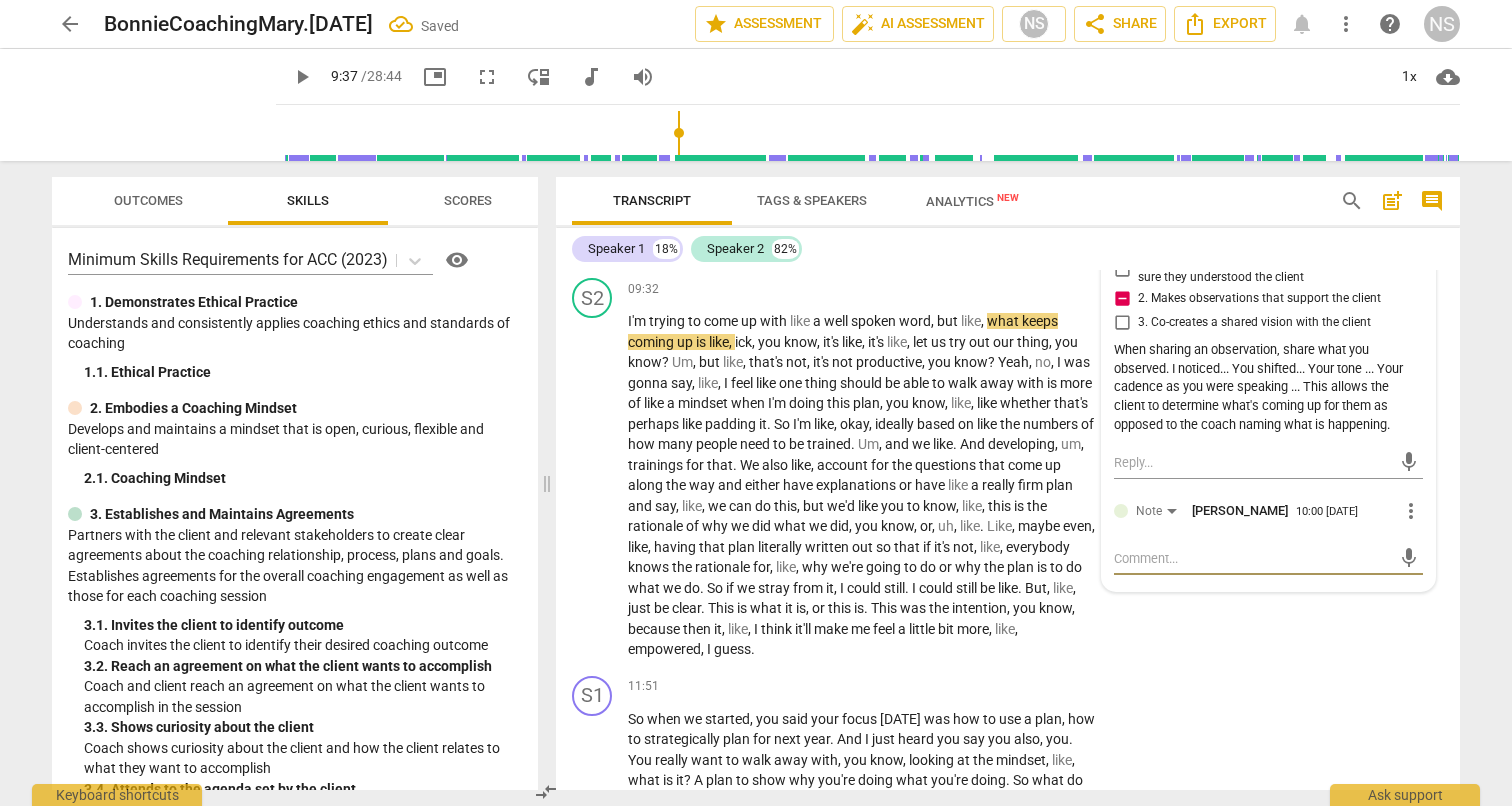 type on "A" 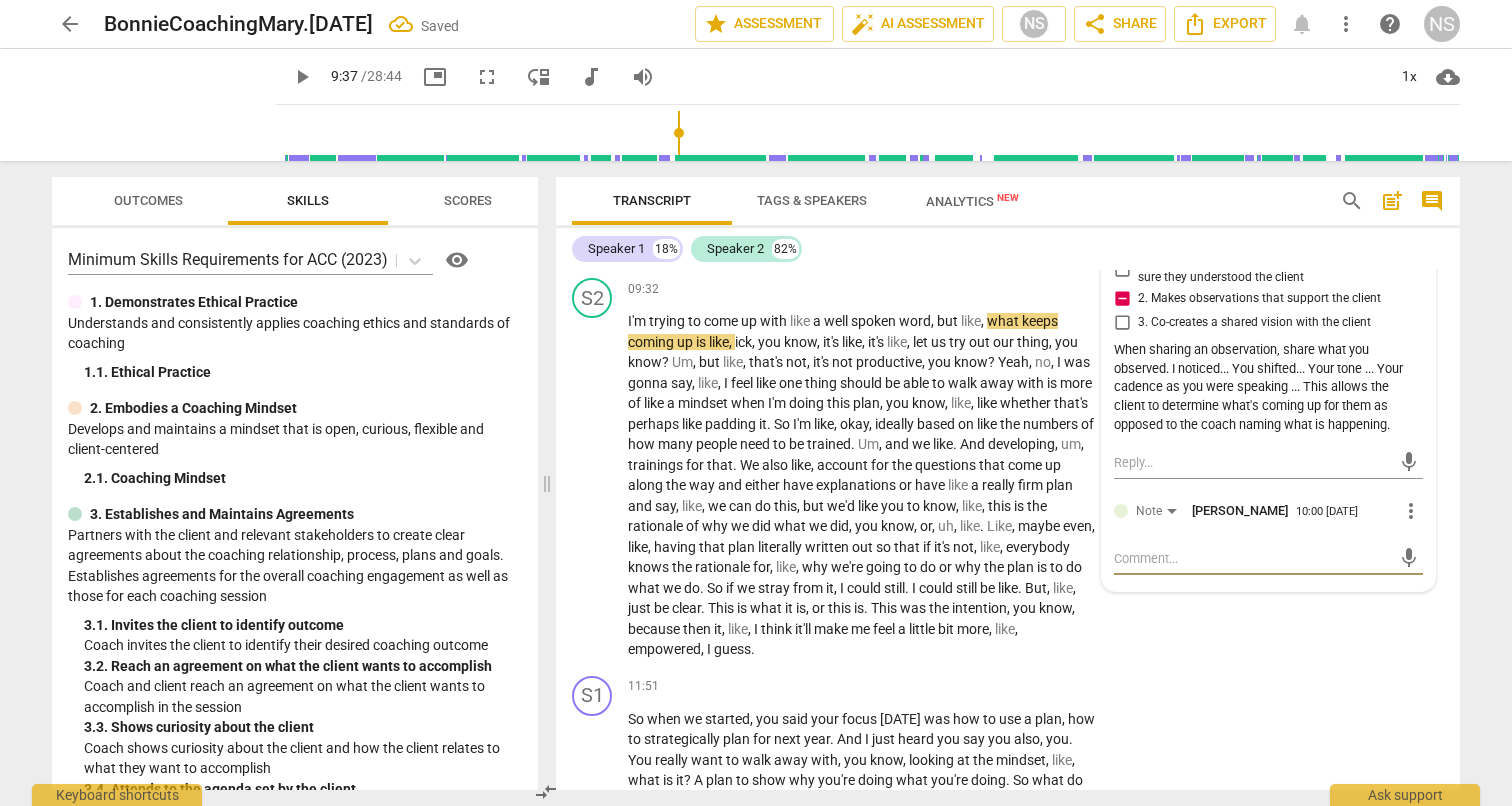 type on "A" 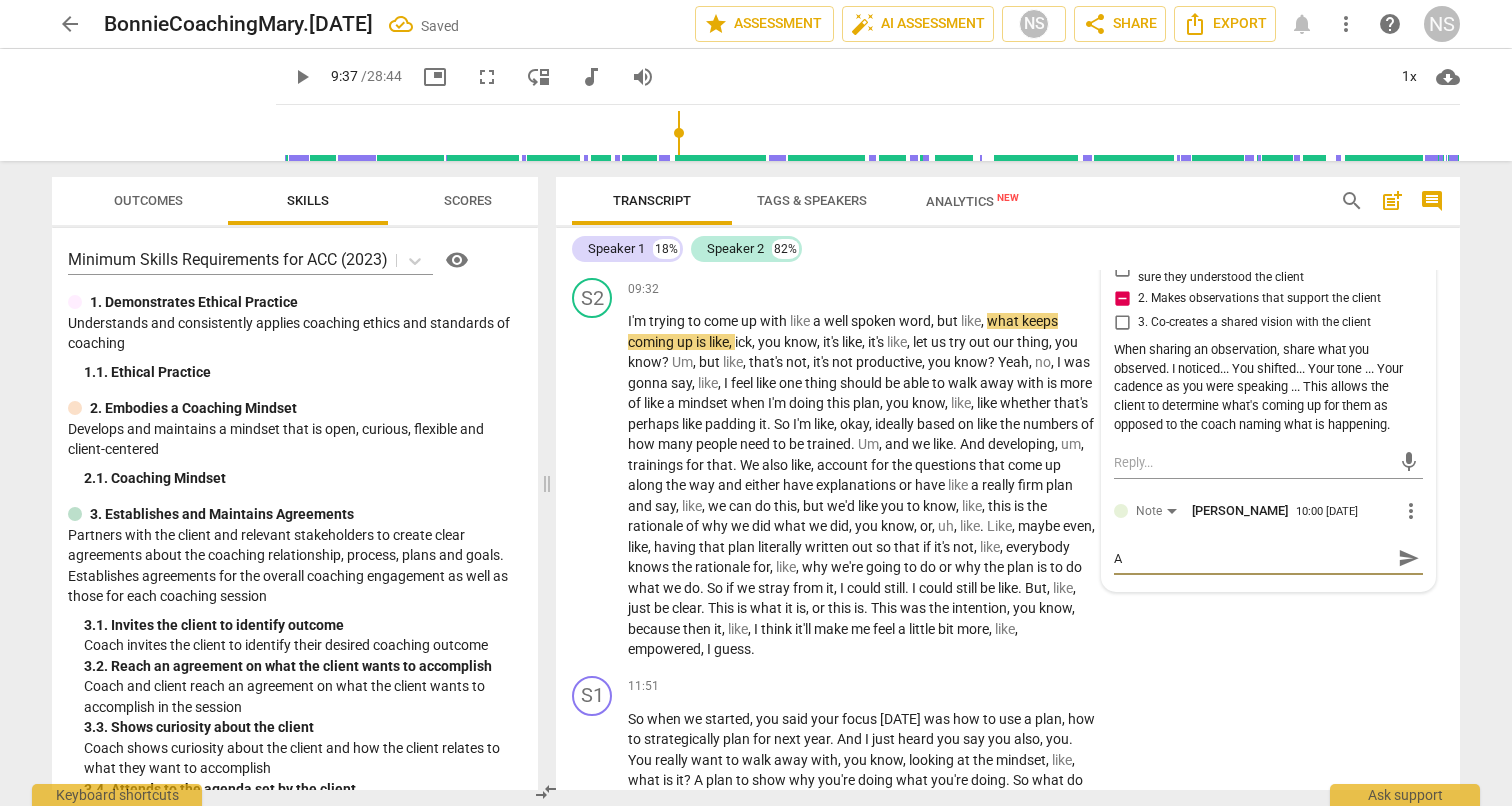 type on "Ag" 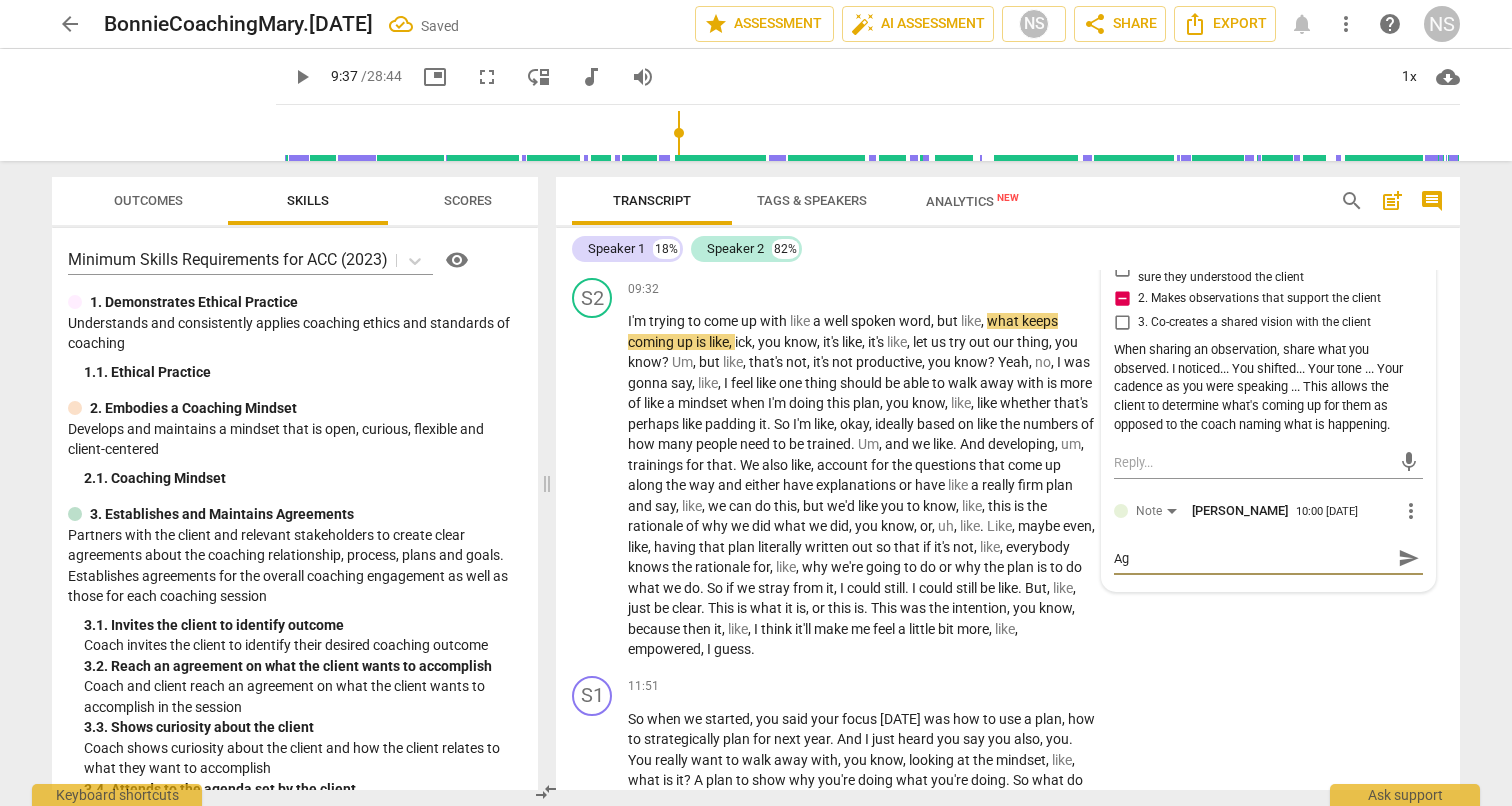 type on "Aga" 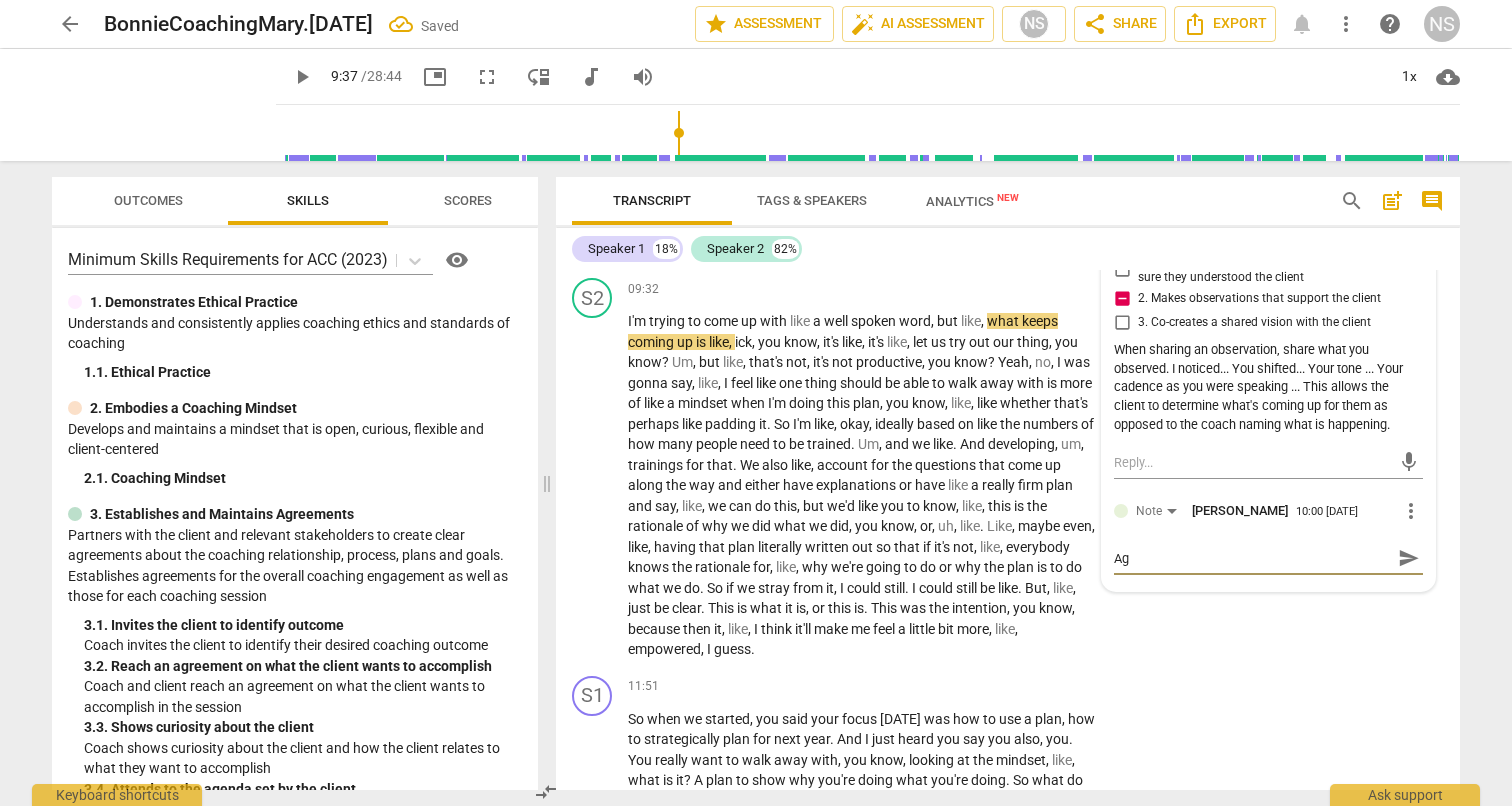 type on "Aga" 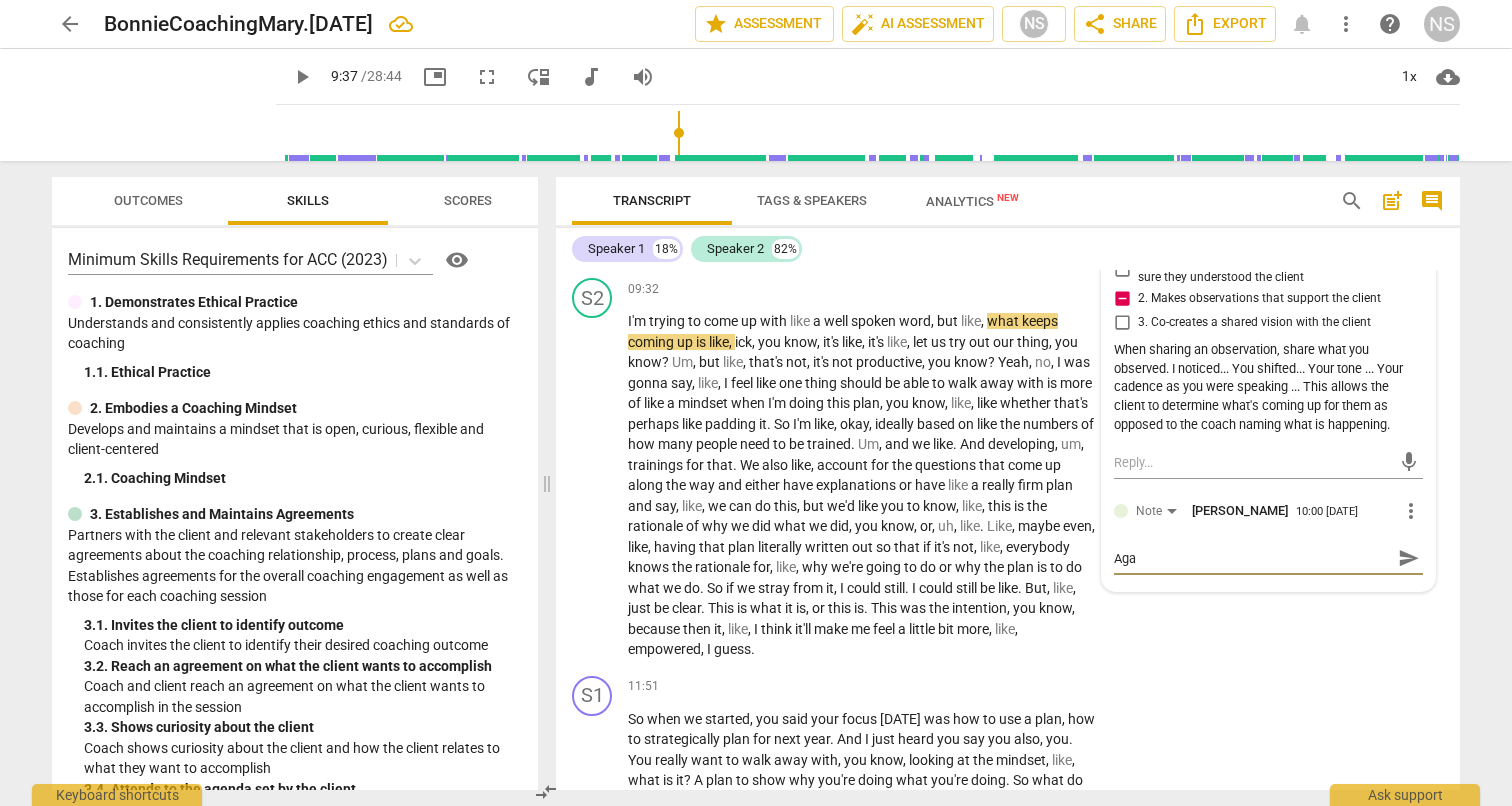 type on "Agai" 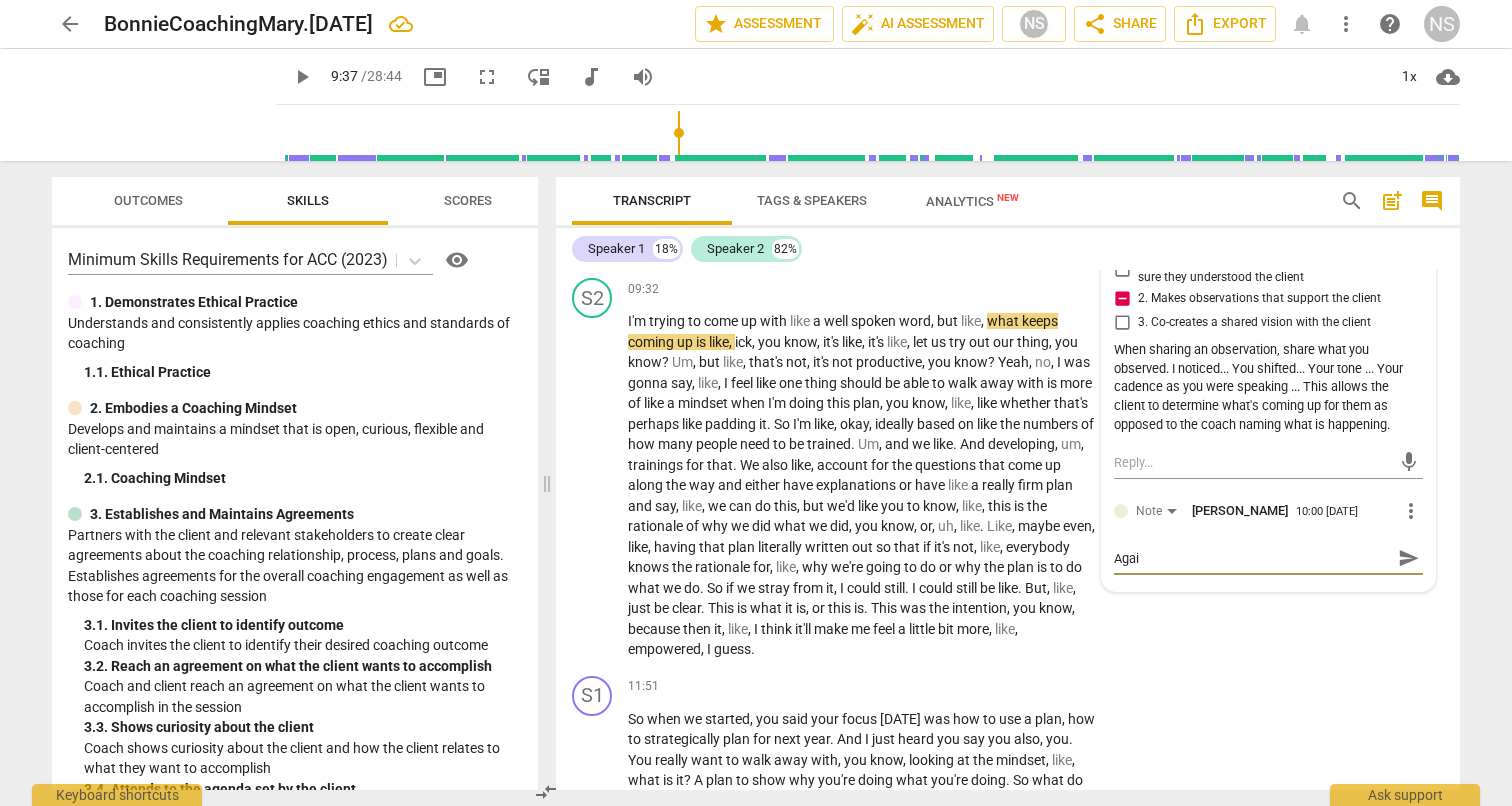 type on "Again" 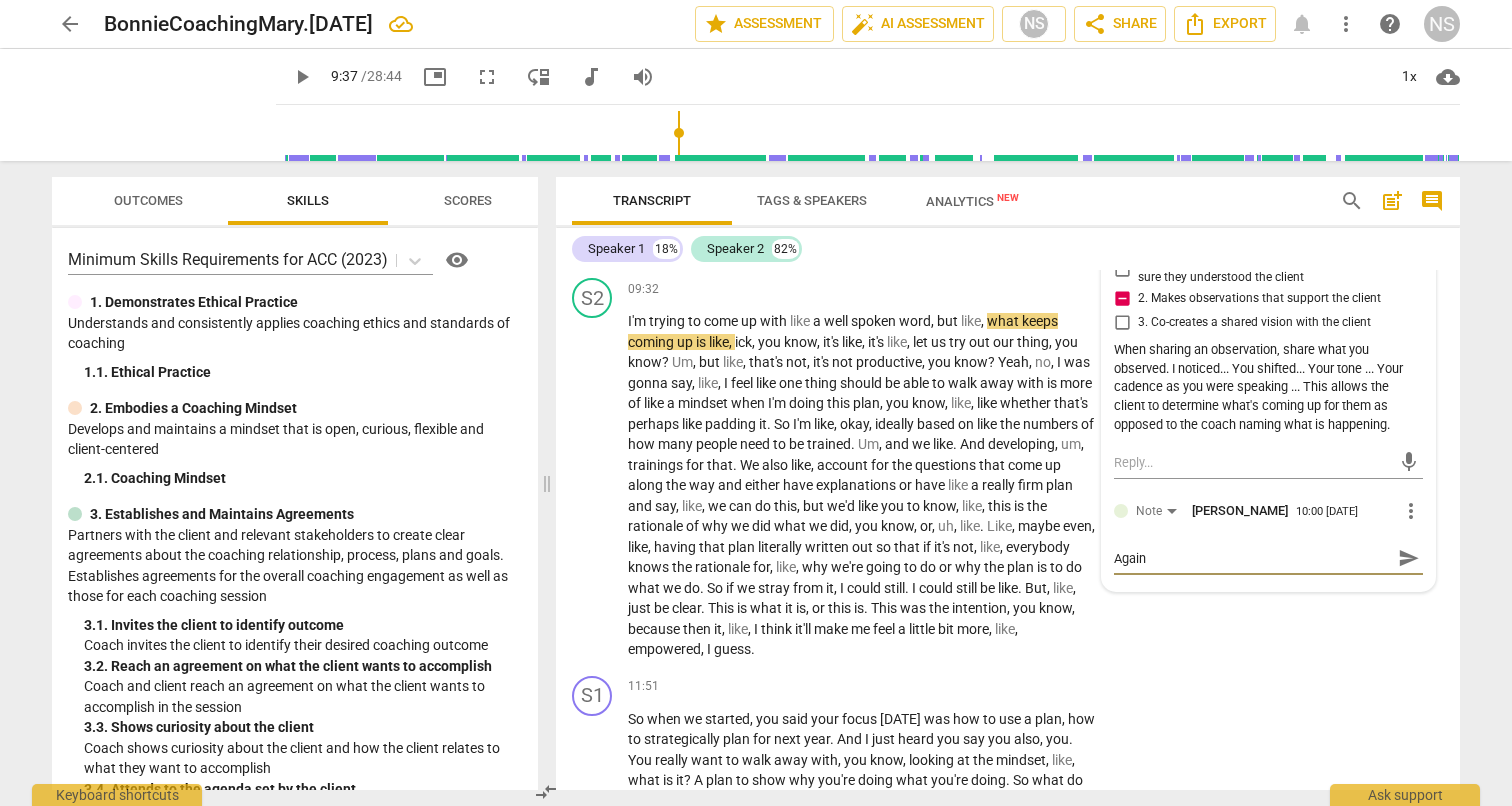 type on "Again," 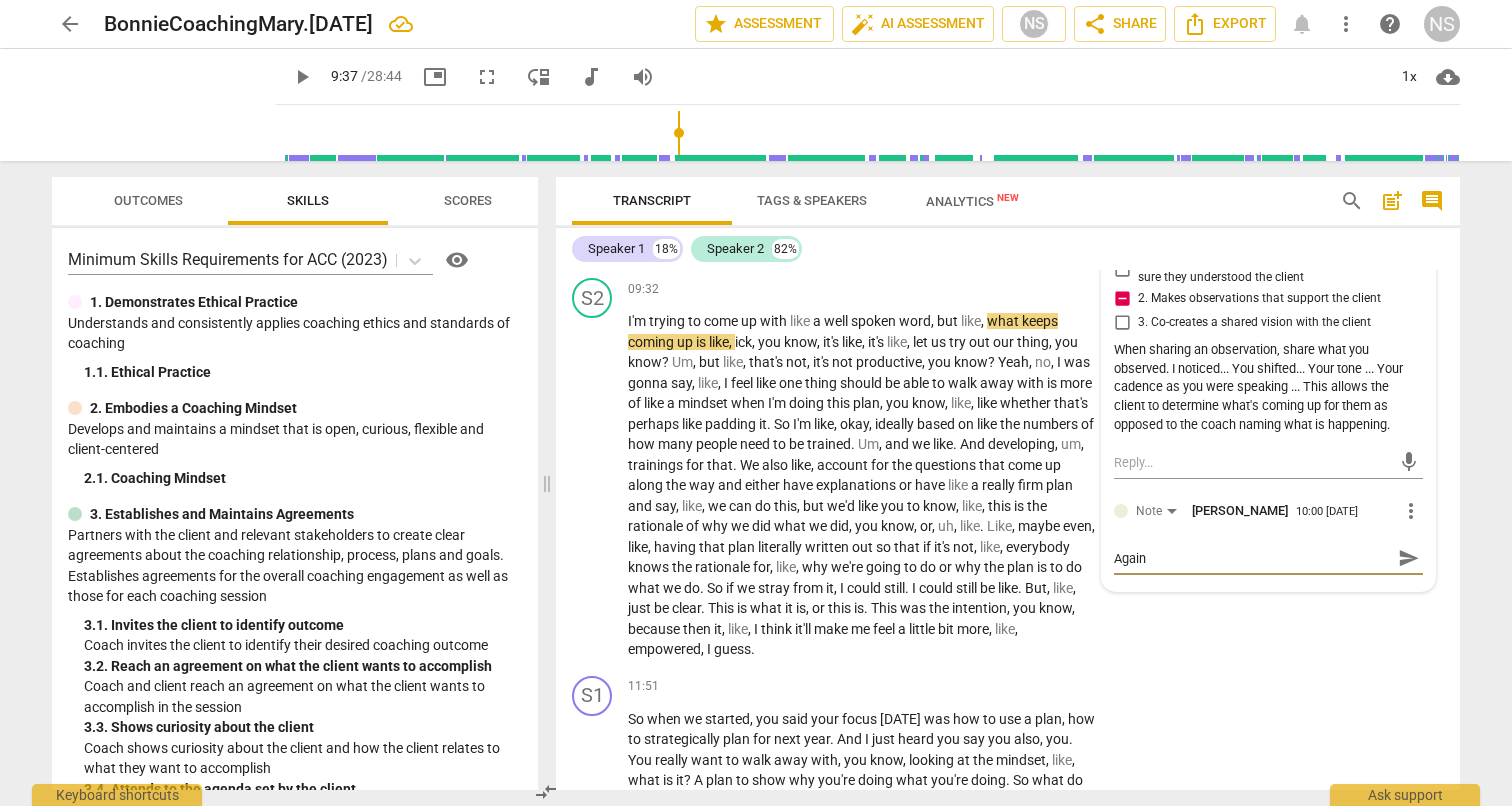 type on "Again," 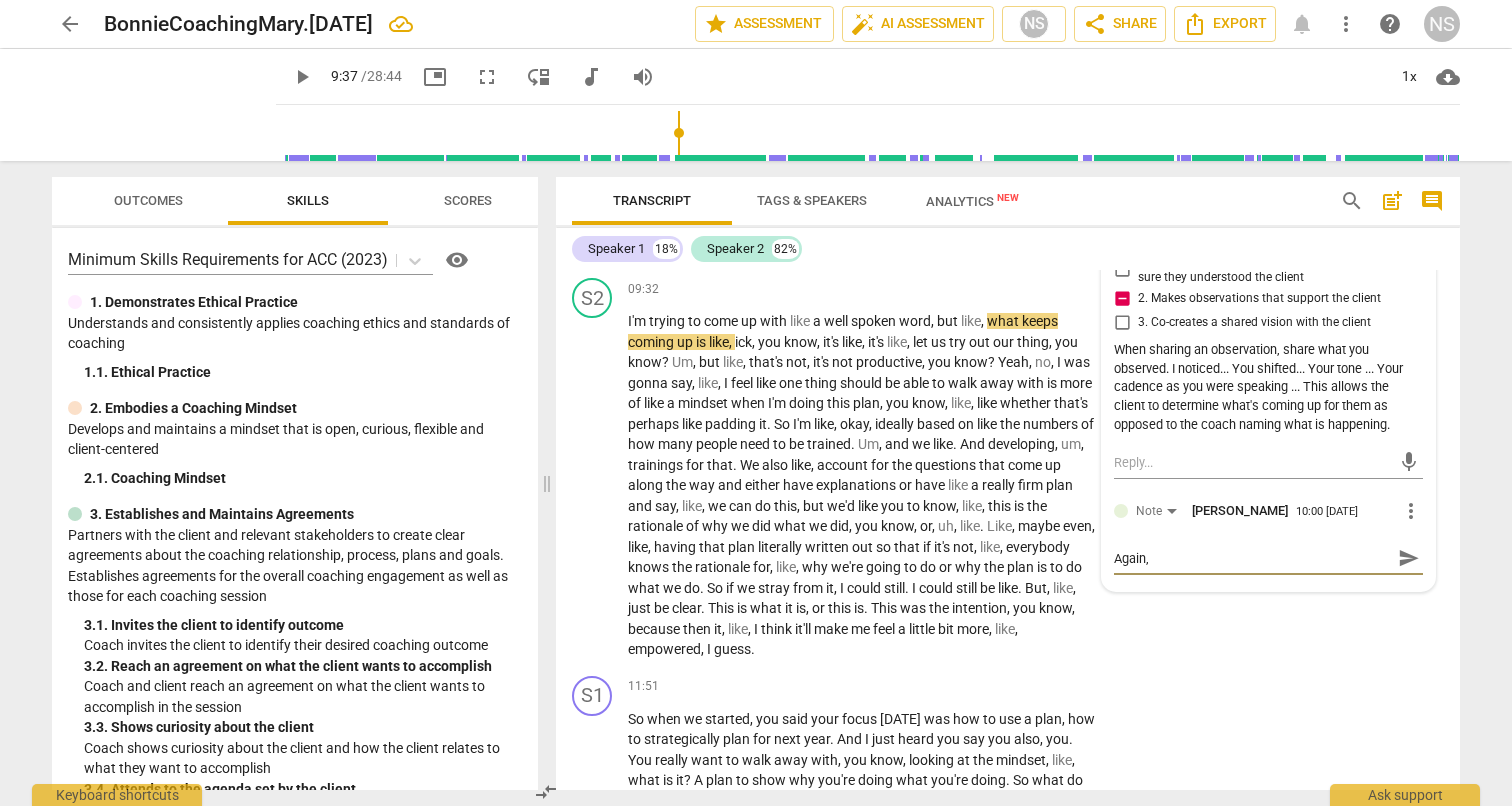 type on "Again," 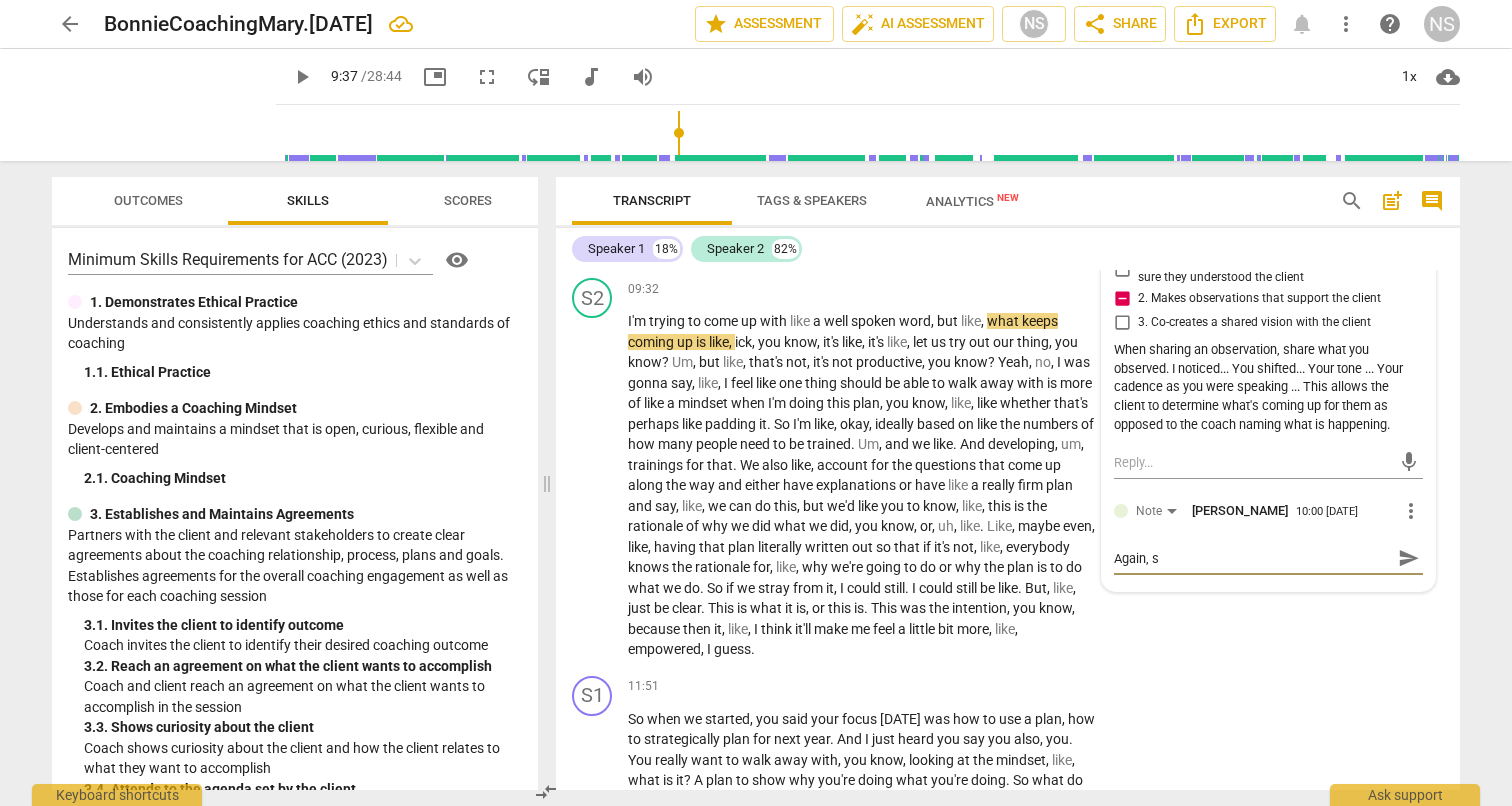 type on "Again, sh" 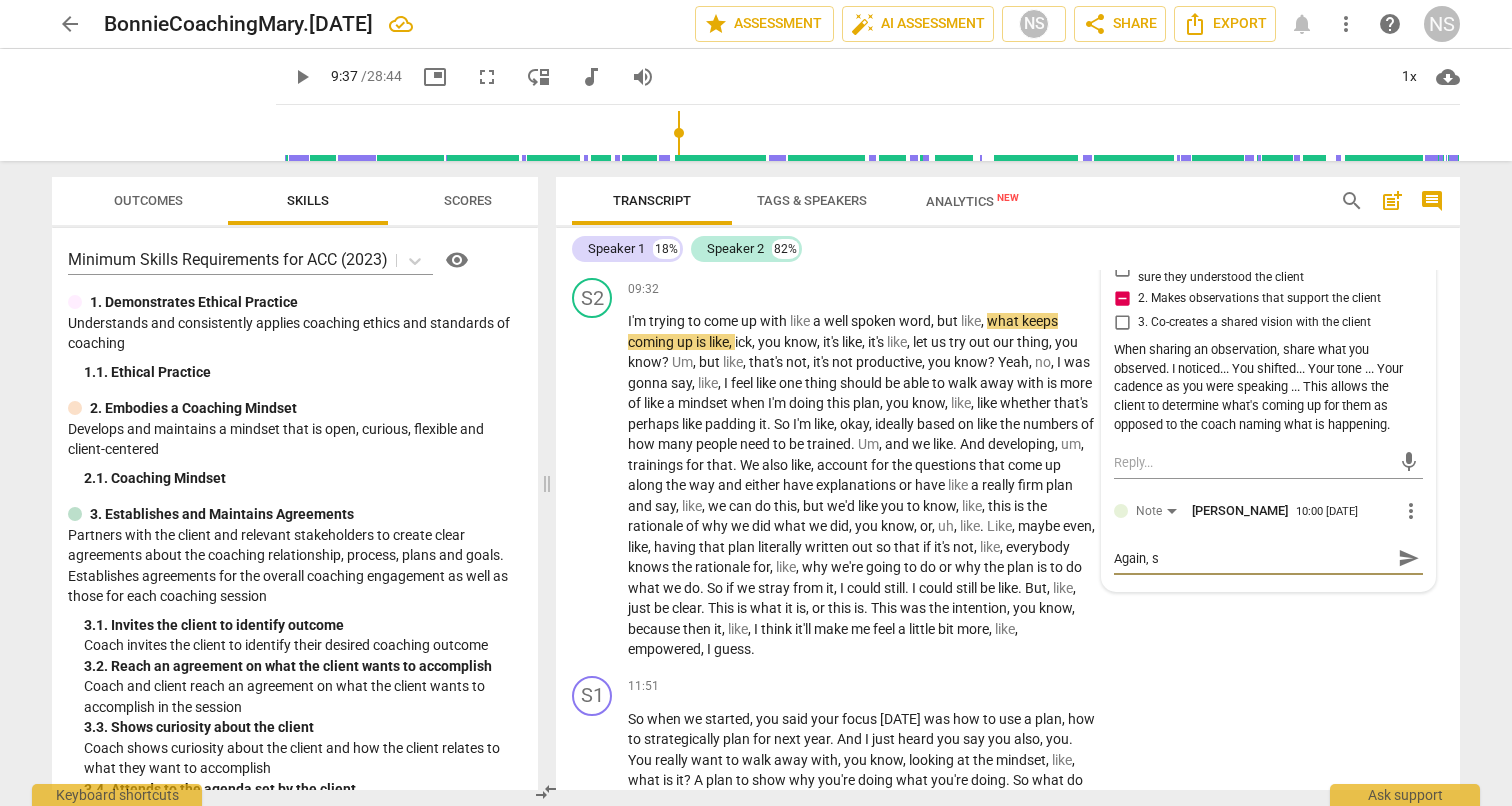 type on "Again, sh" 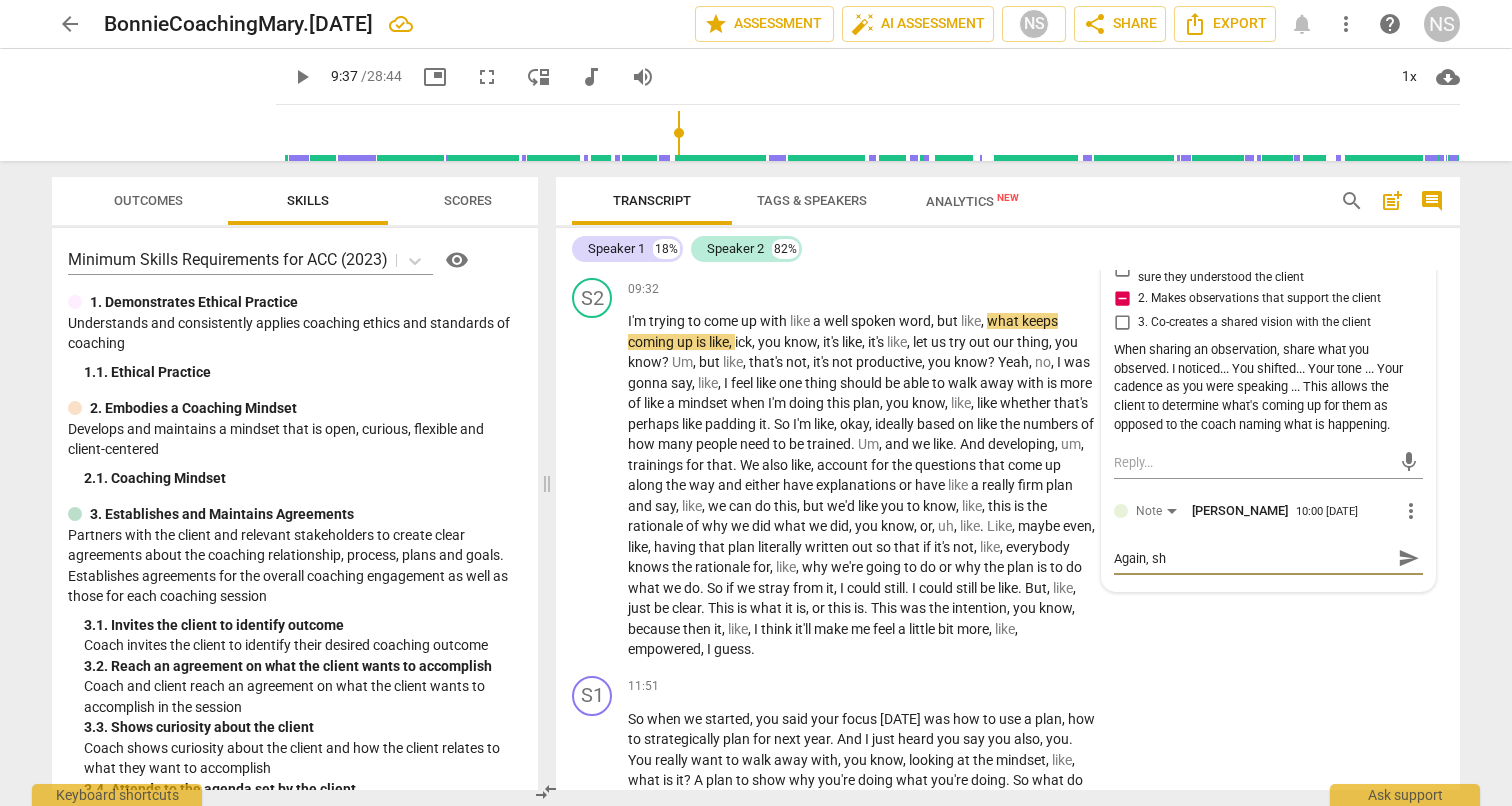 type on "Again, sha" 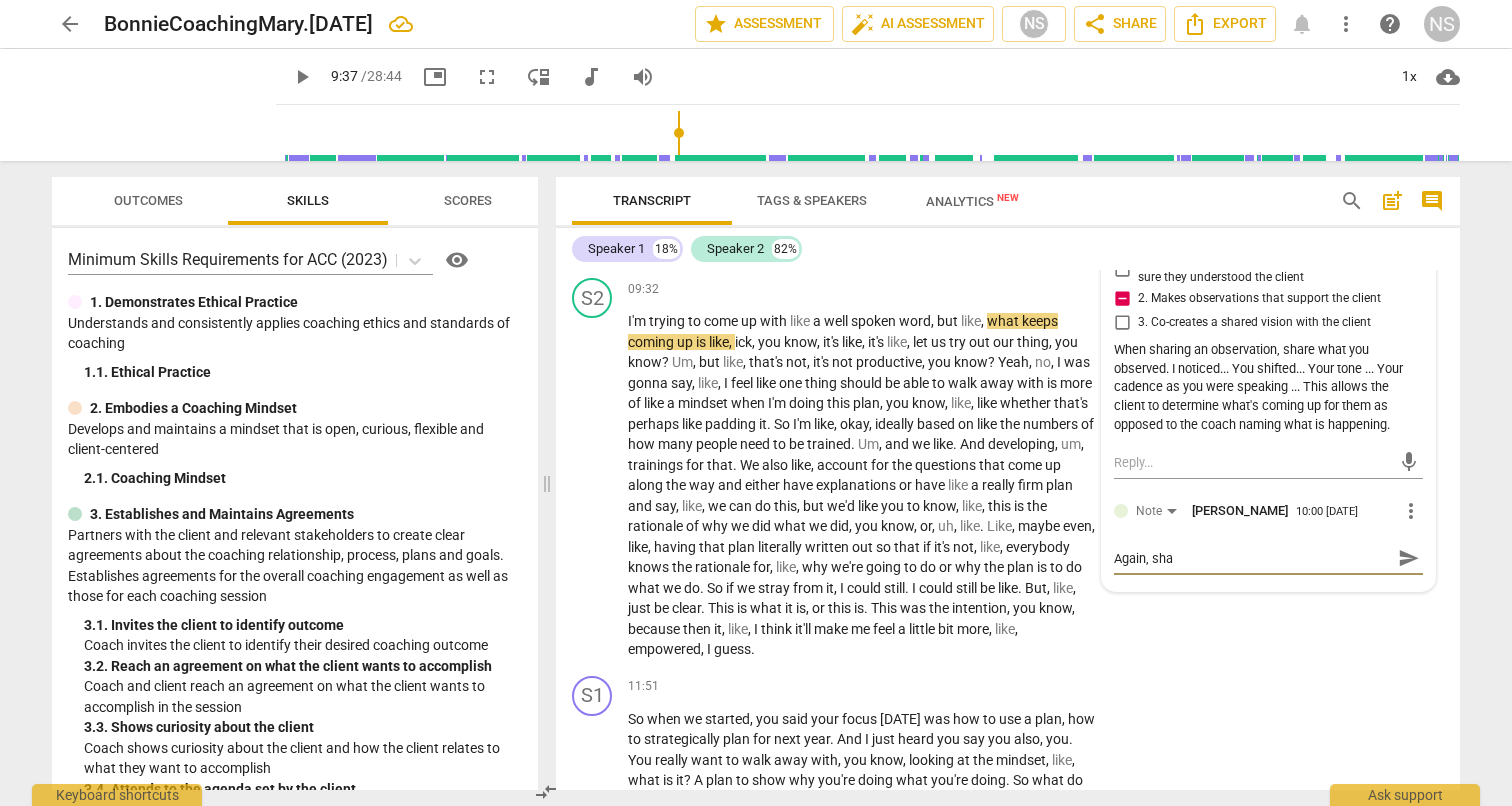 type on "Again, shar" 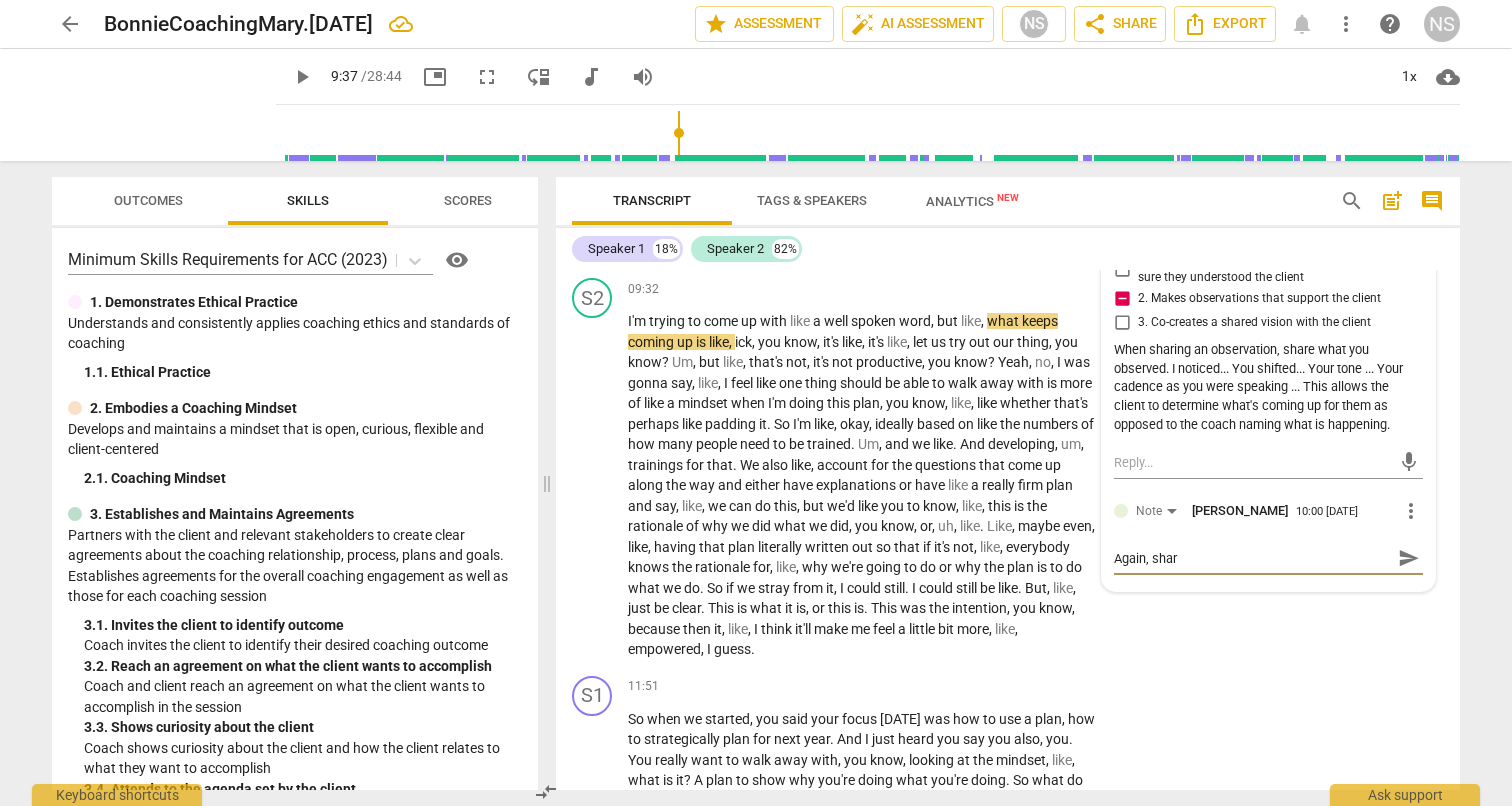 type on "Again, share" 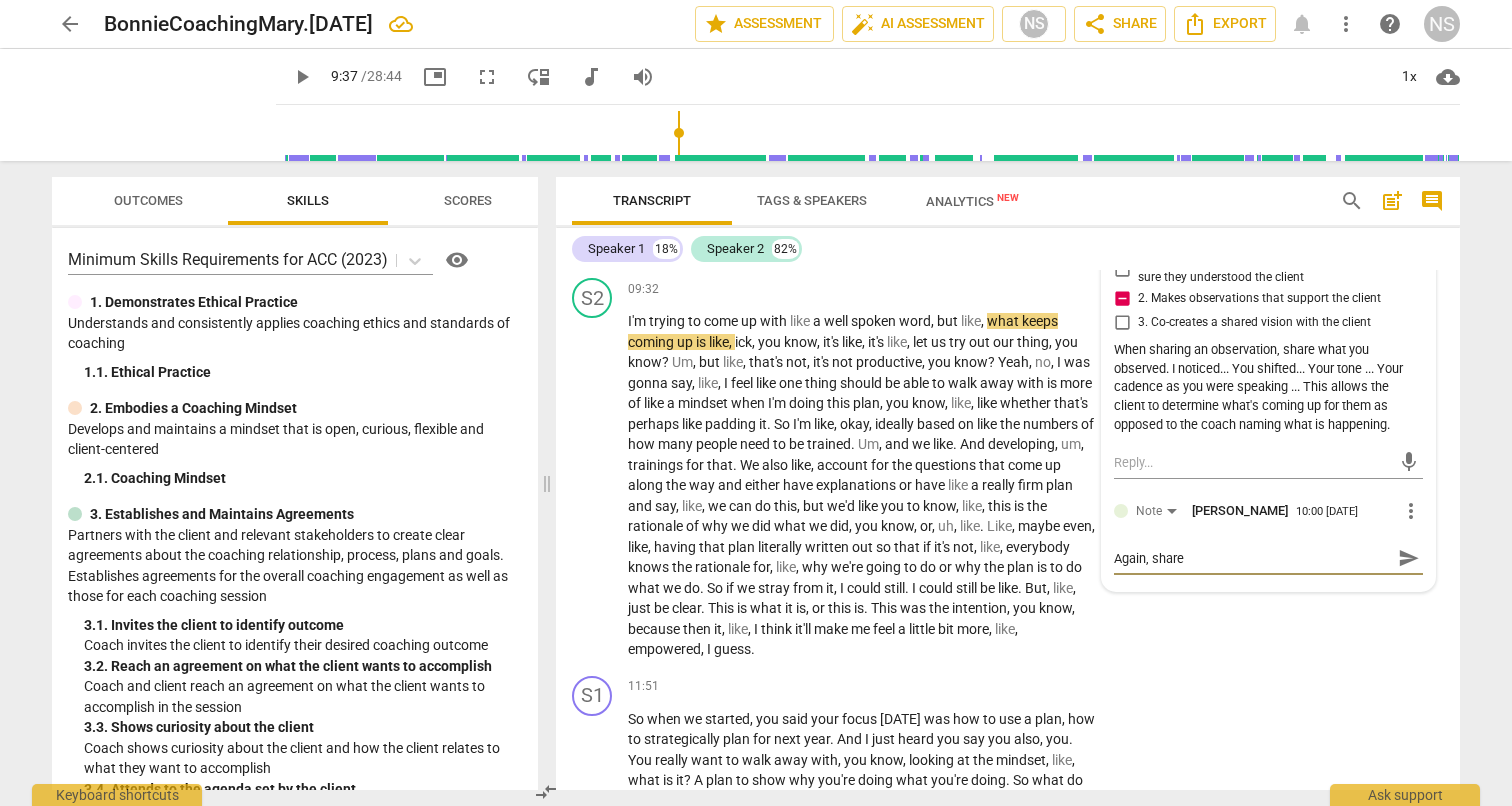 type on "Again, share" 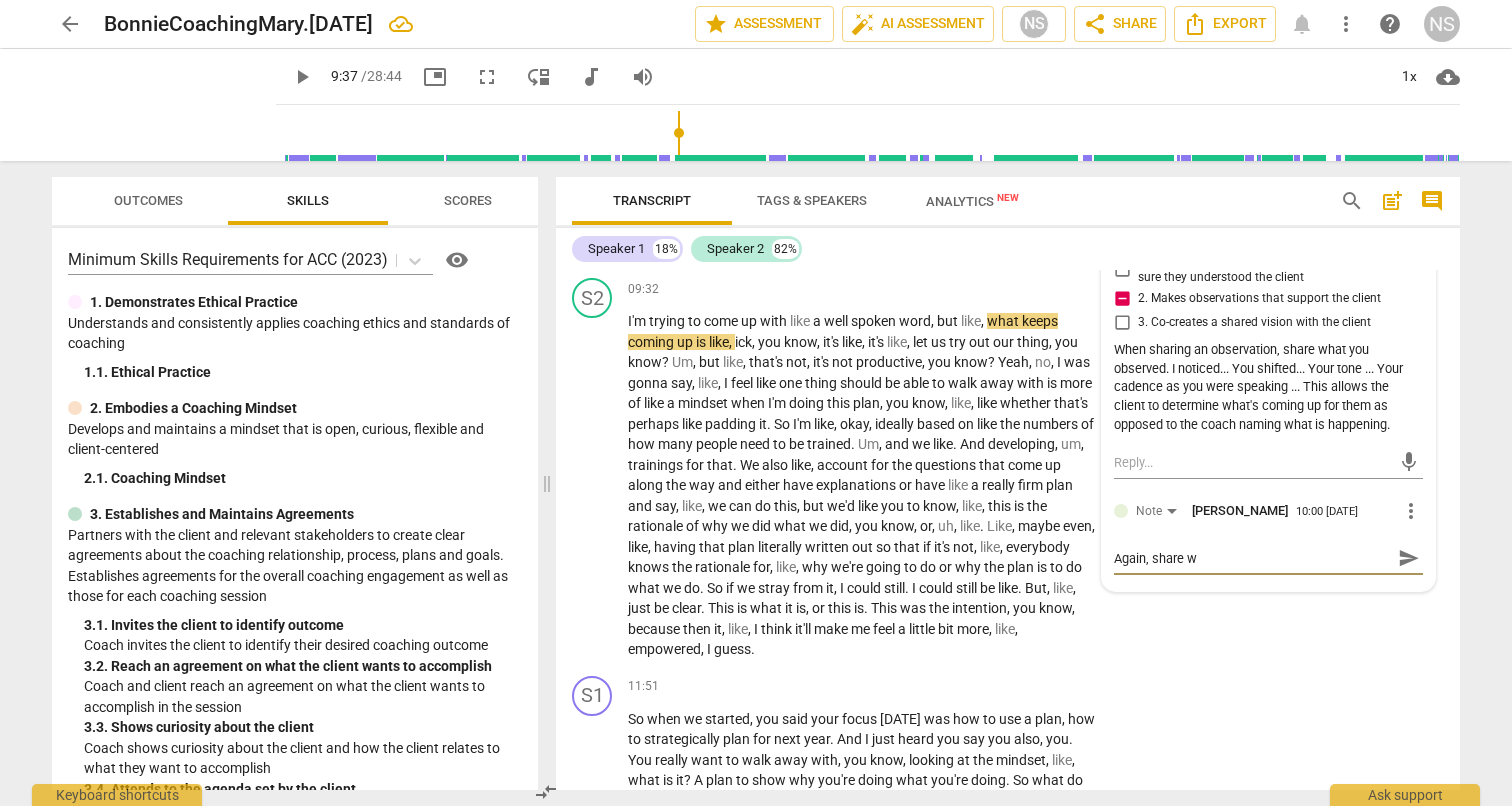 type on "Again, share wh" 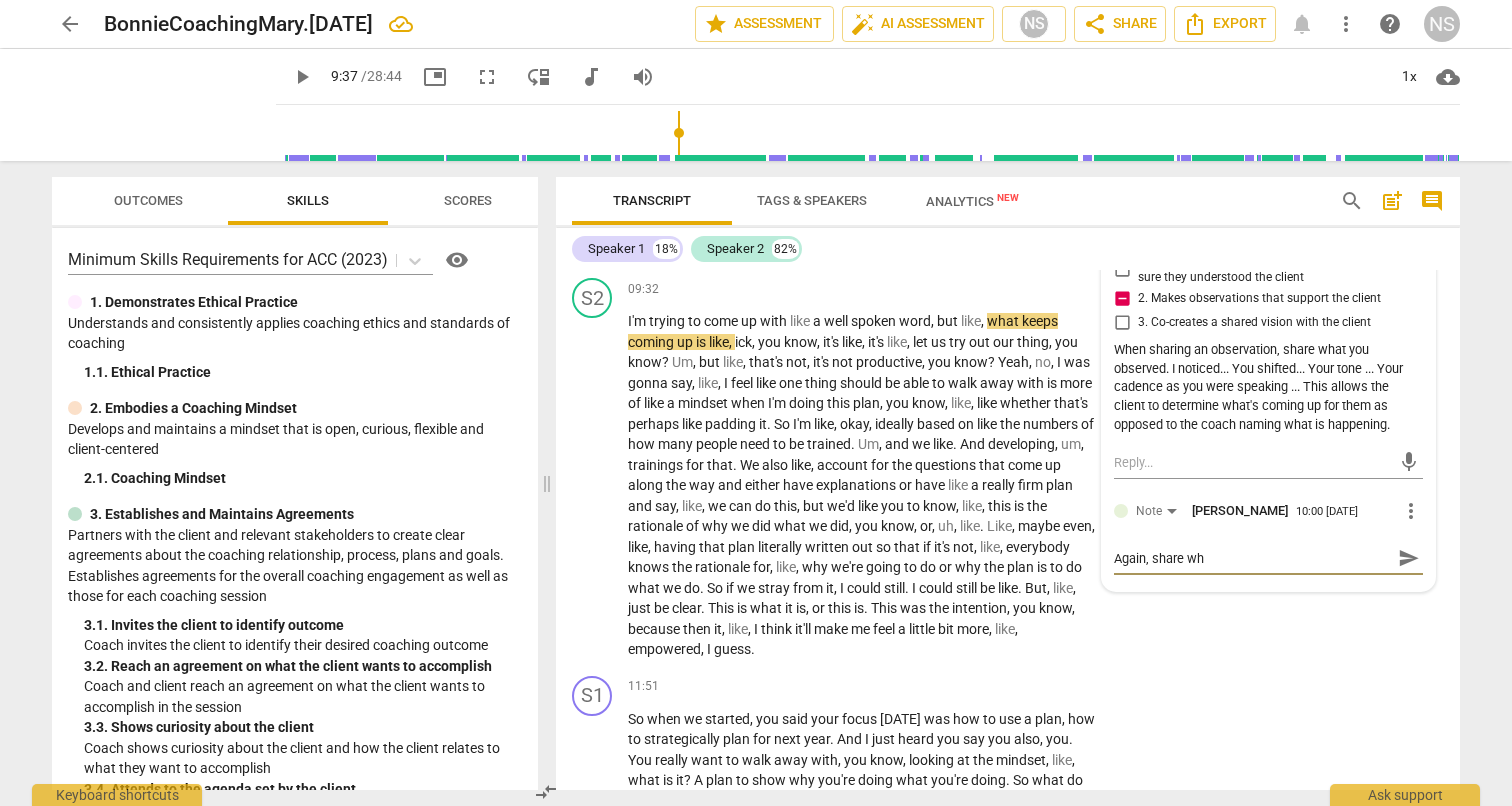 type on "Again, share wha" 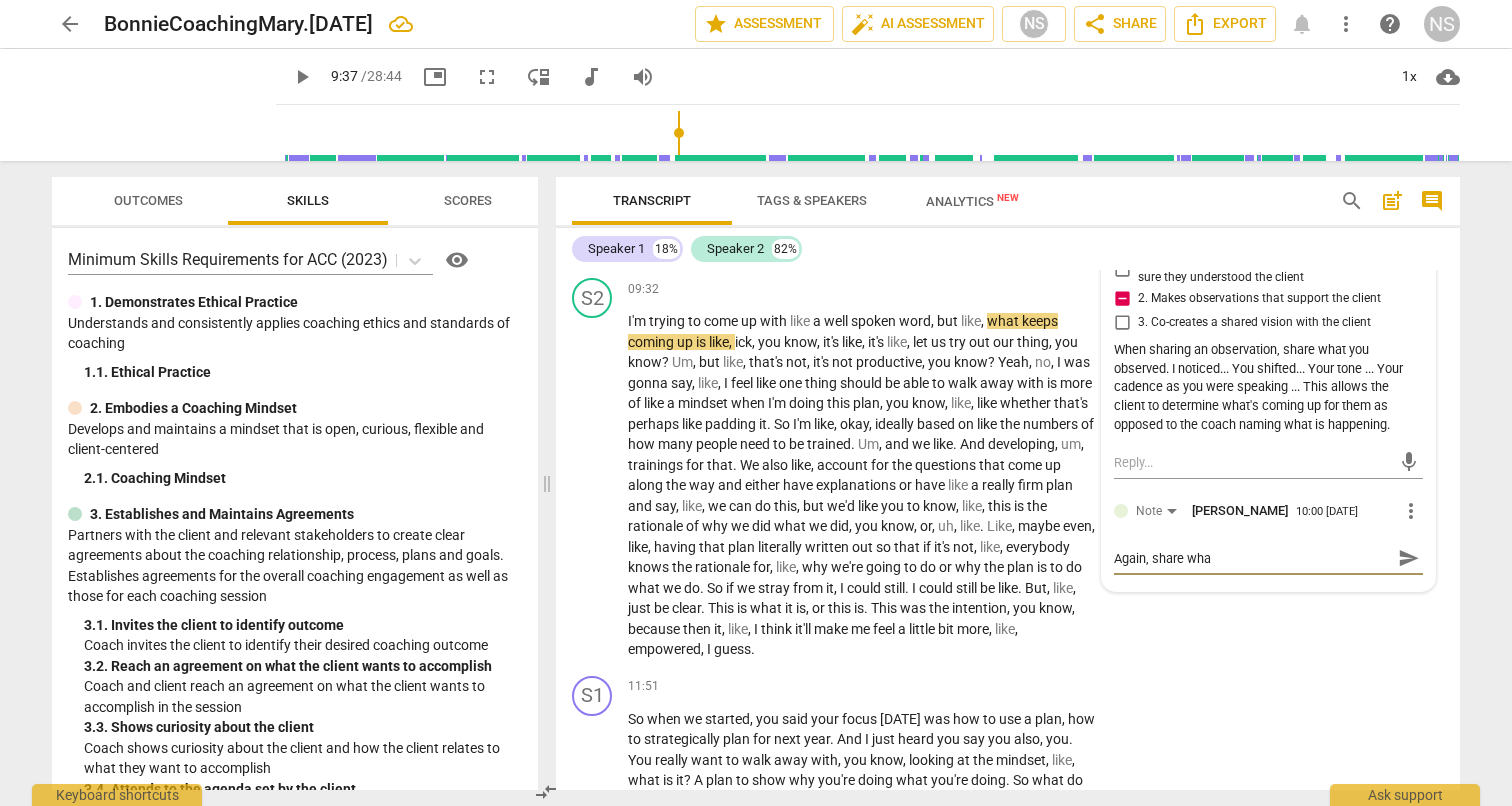type on "Again, share what" 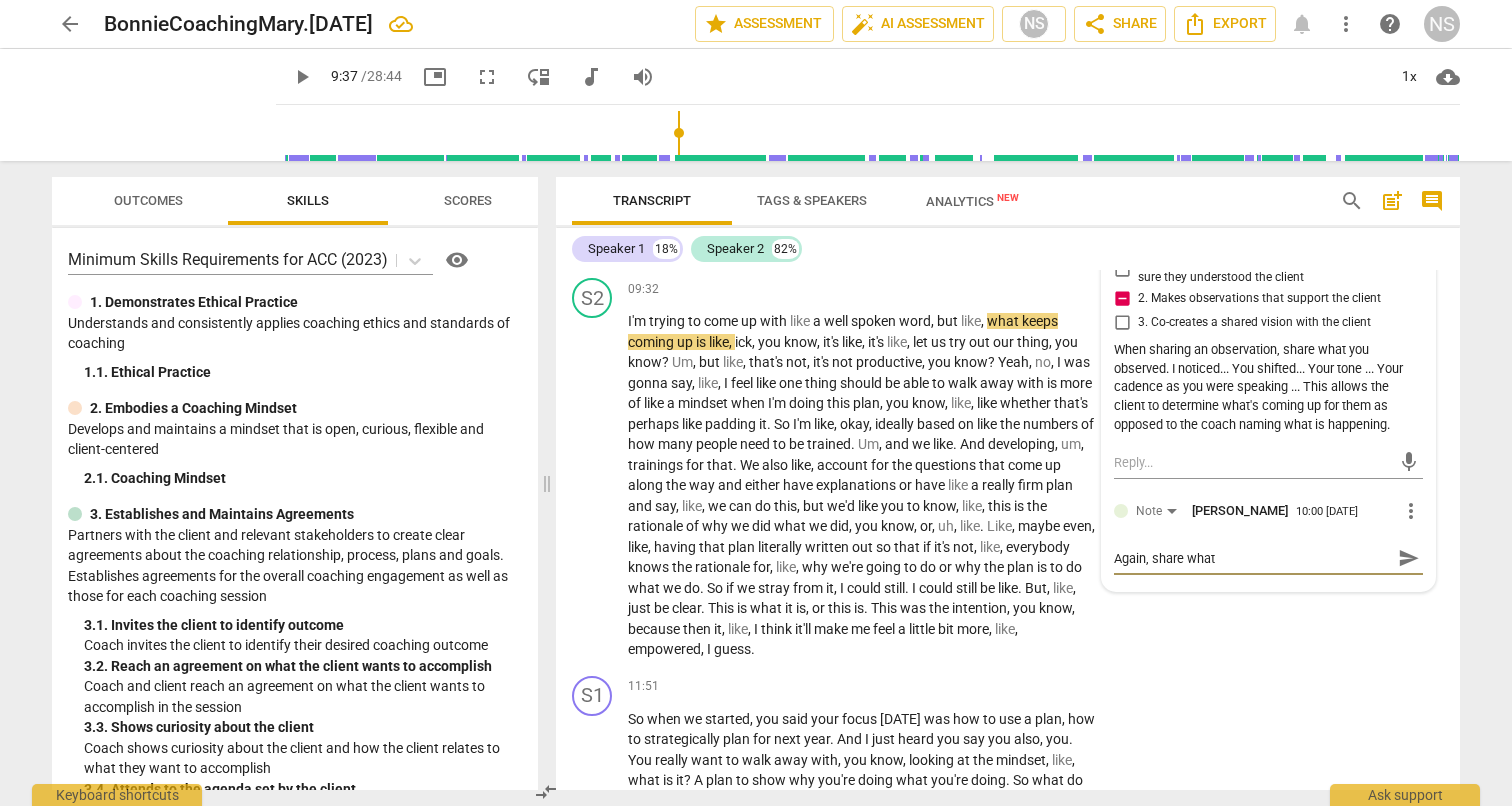 type on "Again, share what" 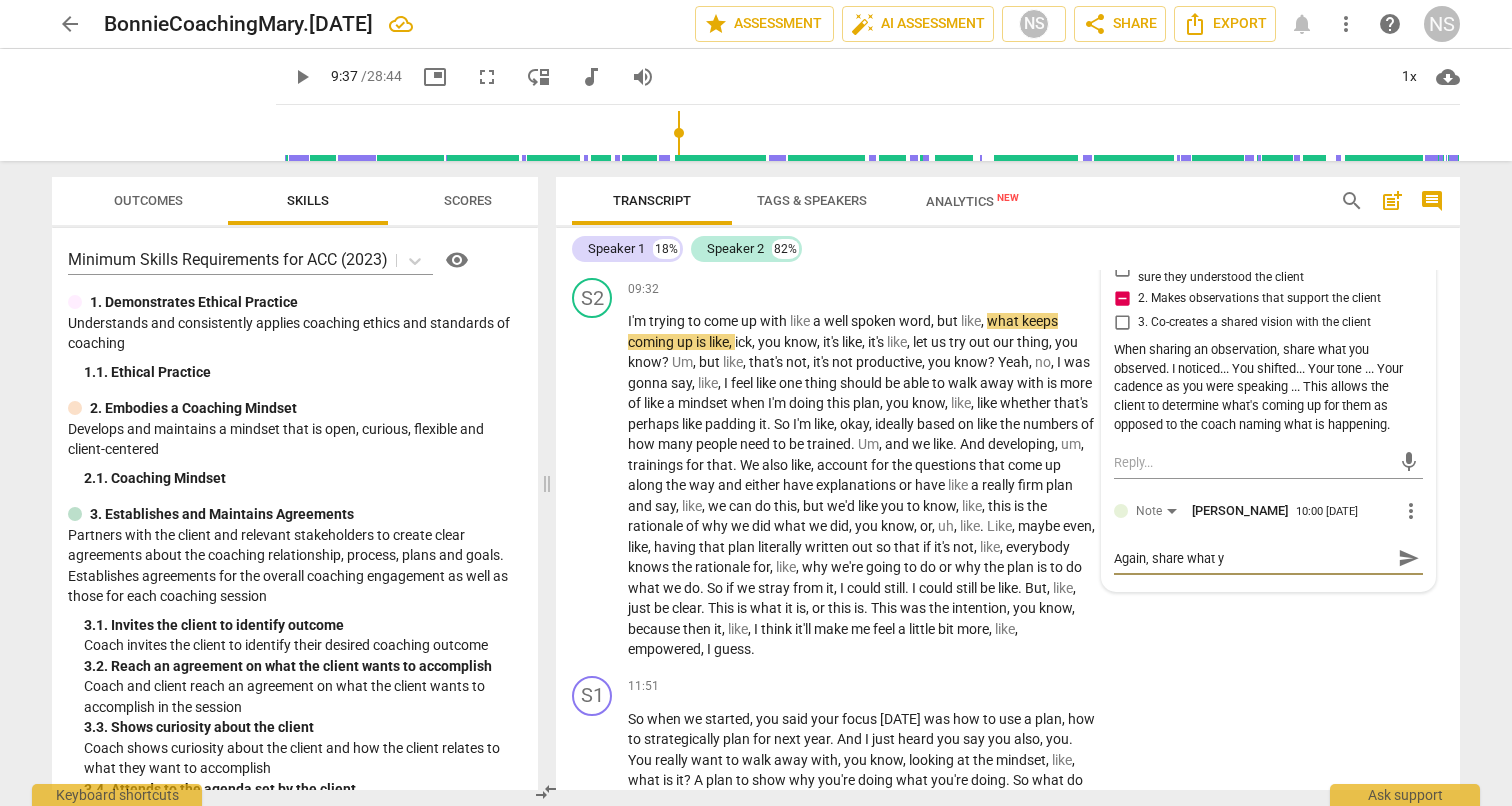 type on "Again, share what yo" 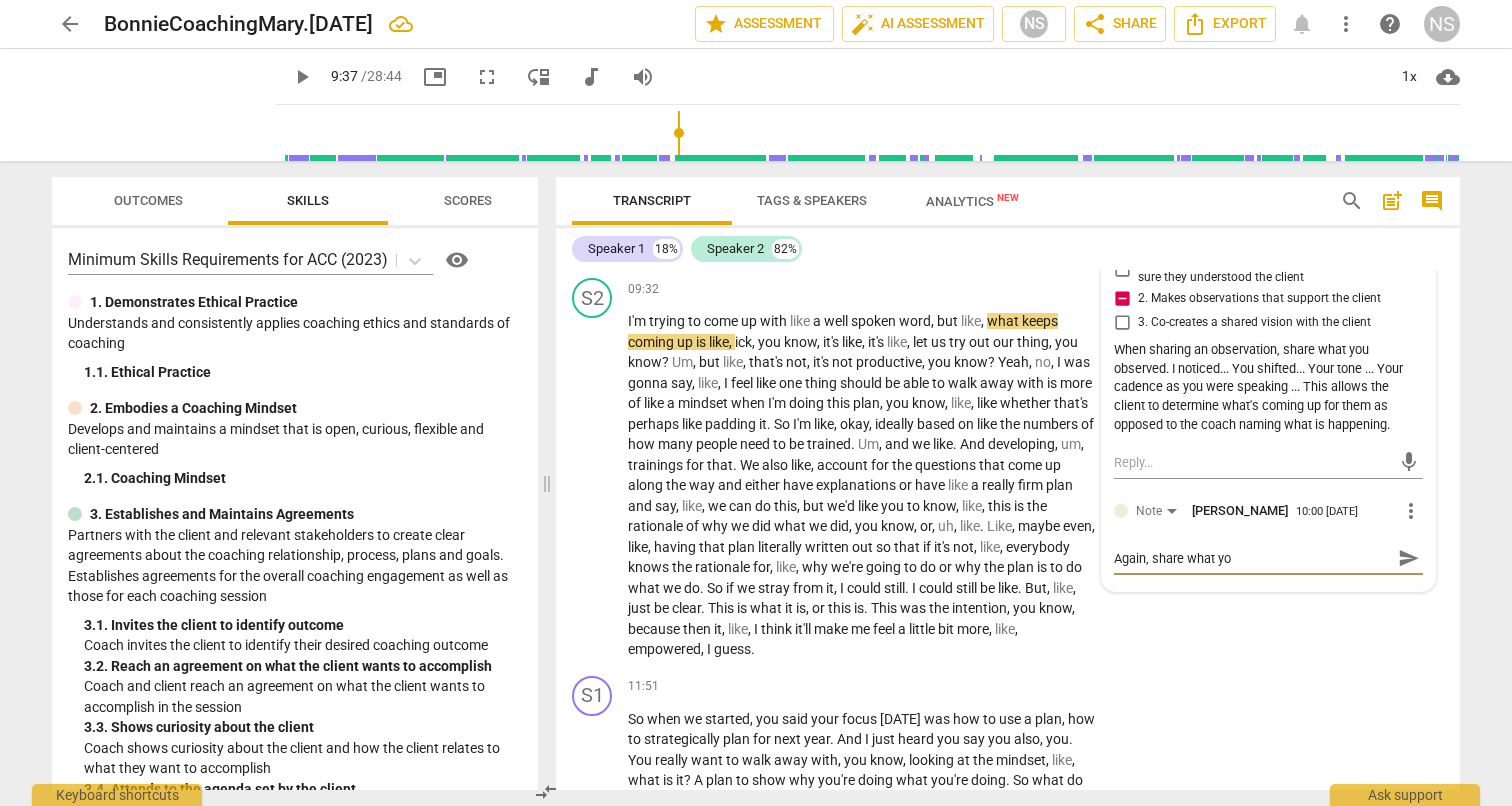 type on "Again, share what you" 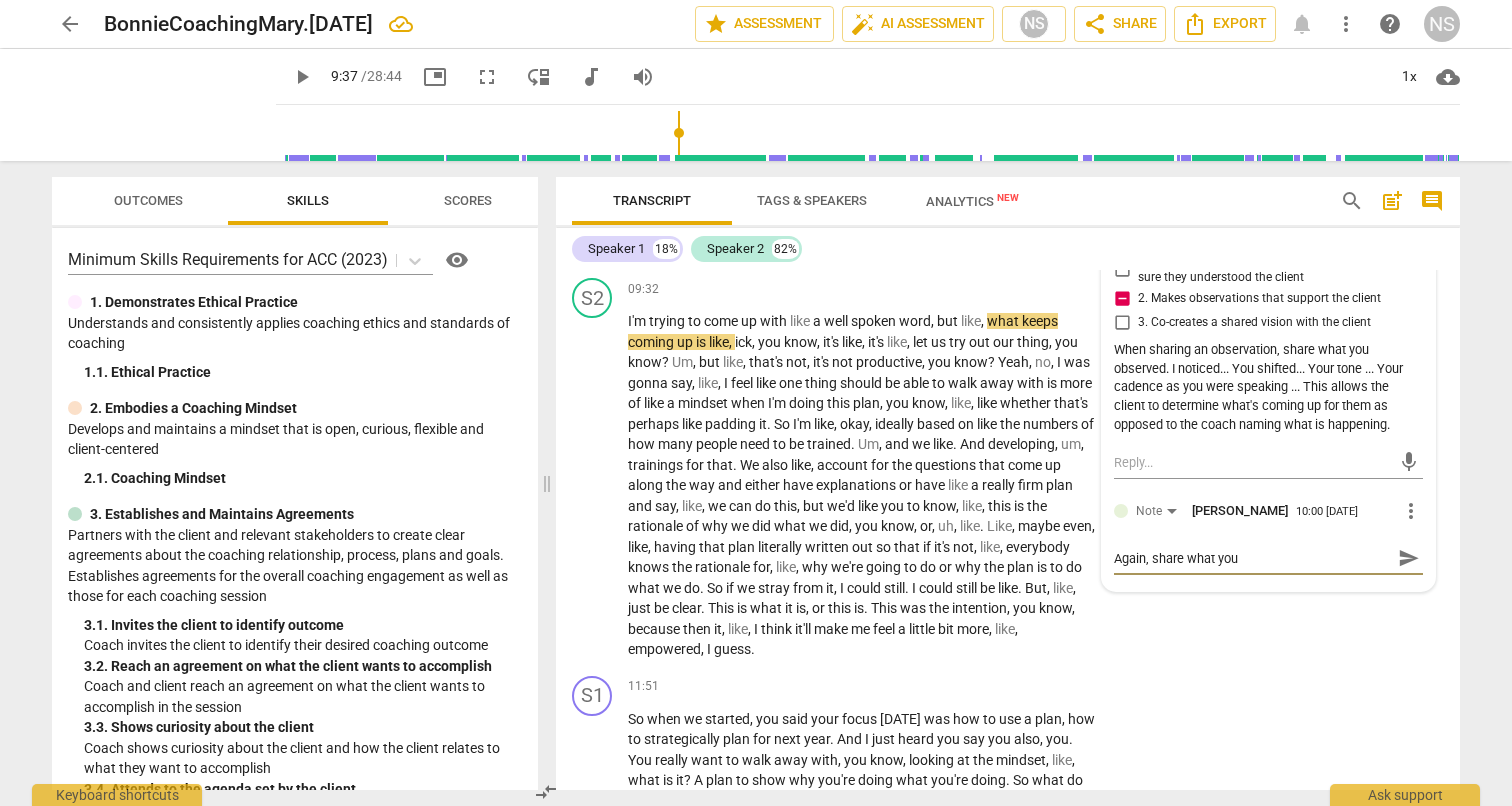 type on "Again, share what you'" 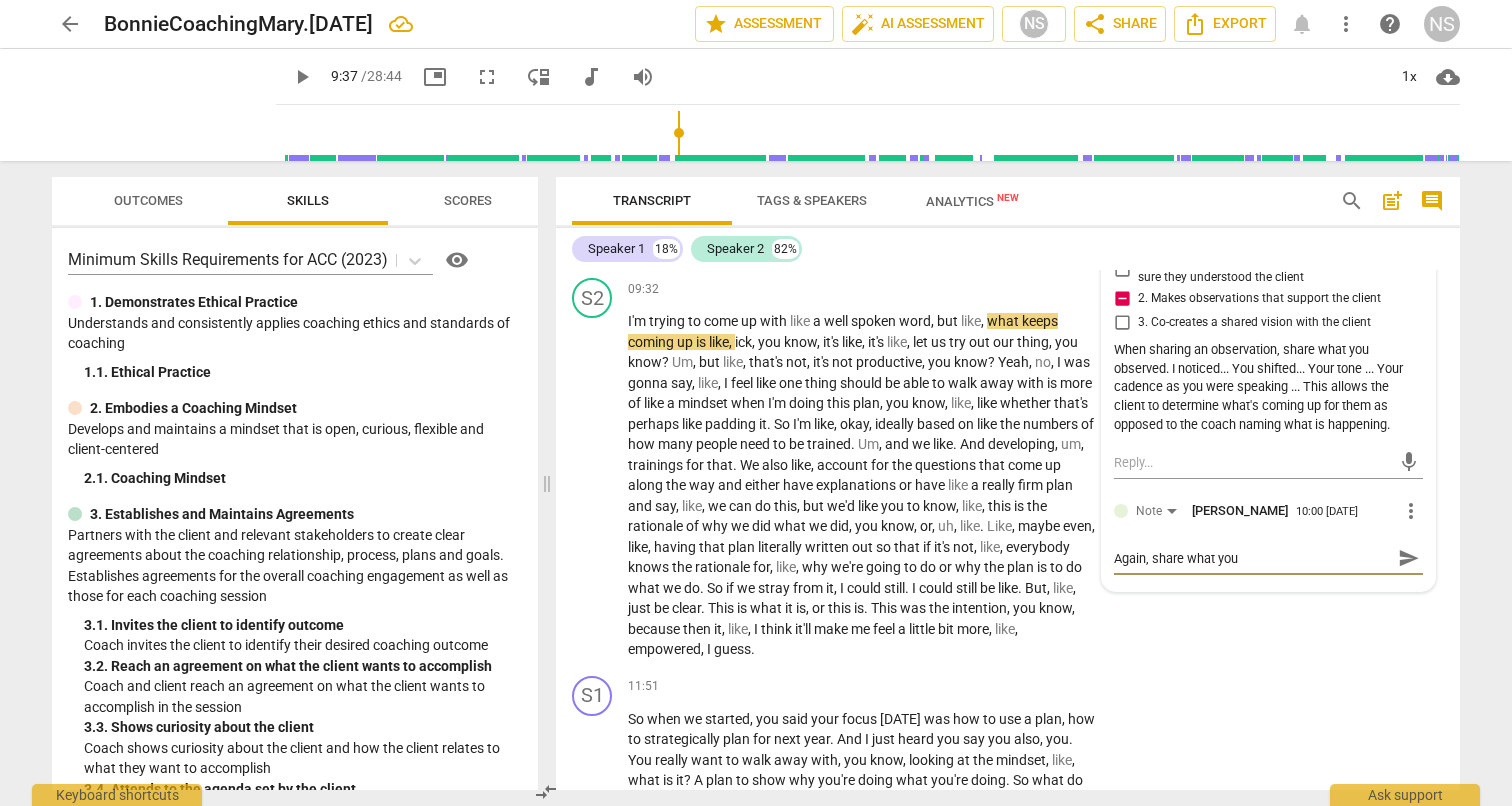 type on "Again, share what you'" 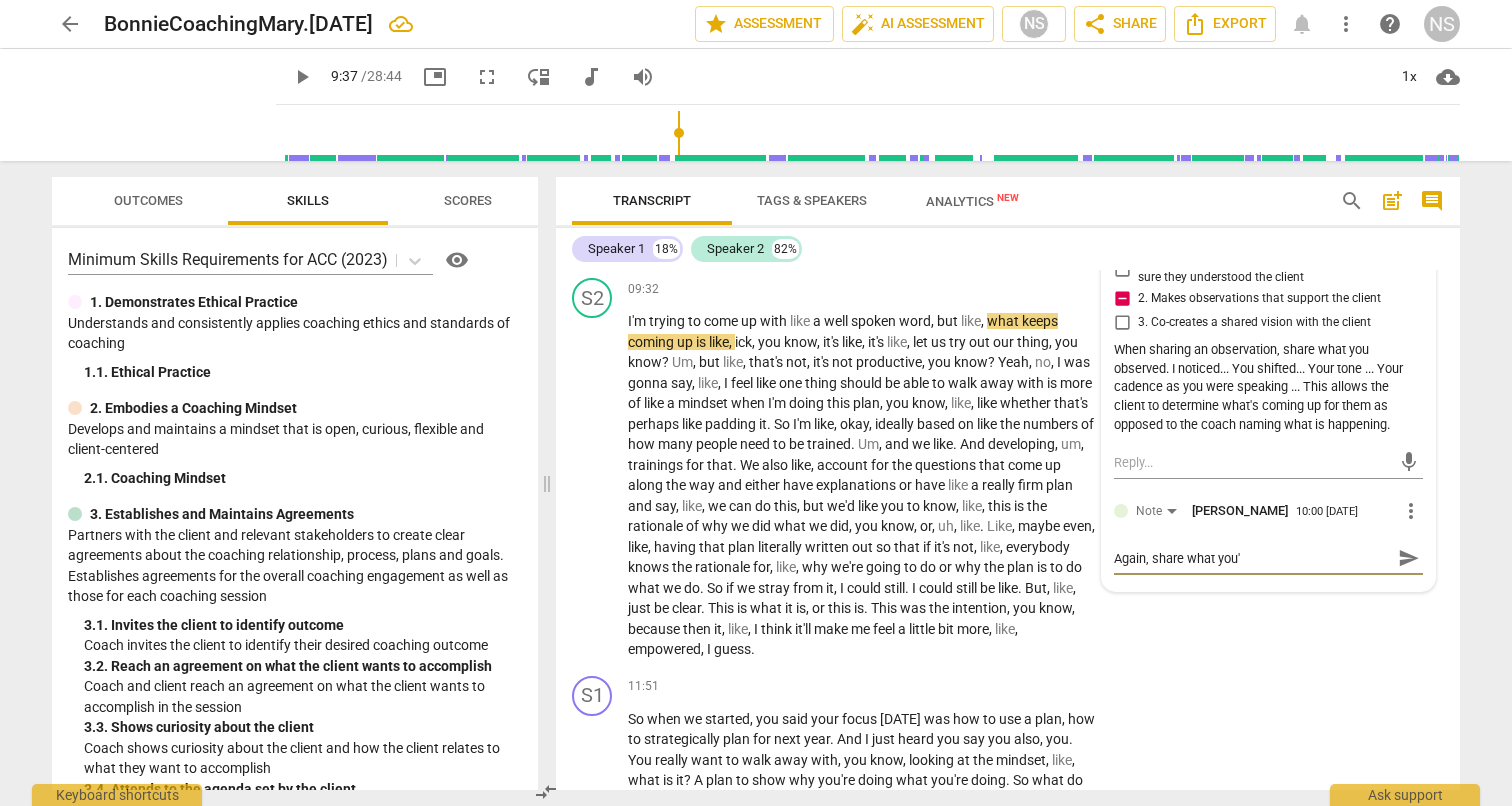 type on "Again, share what you'r" 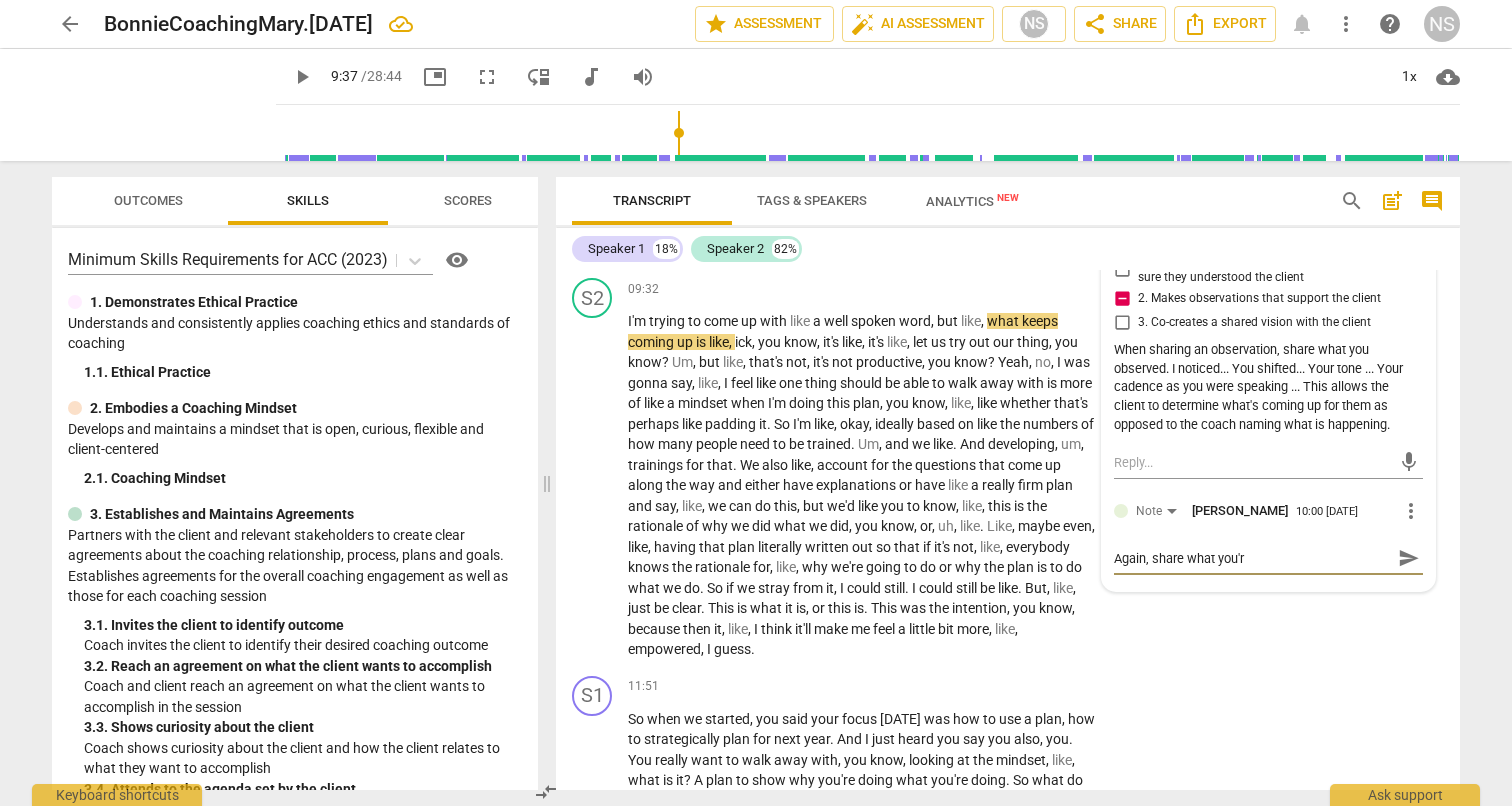 type on "Again, share what you're" 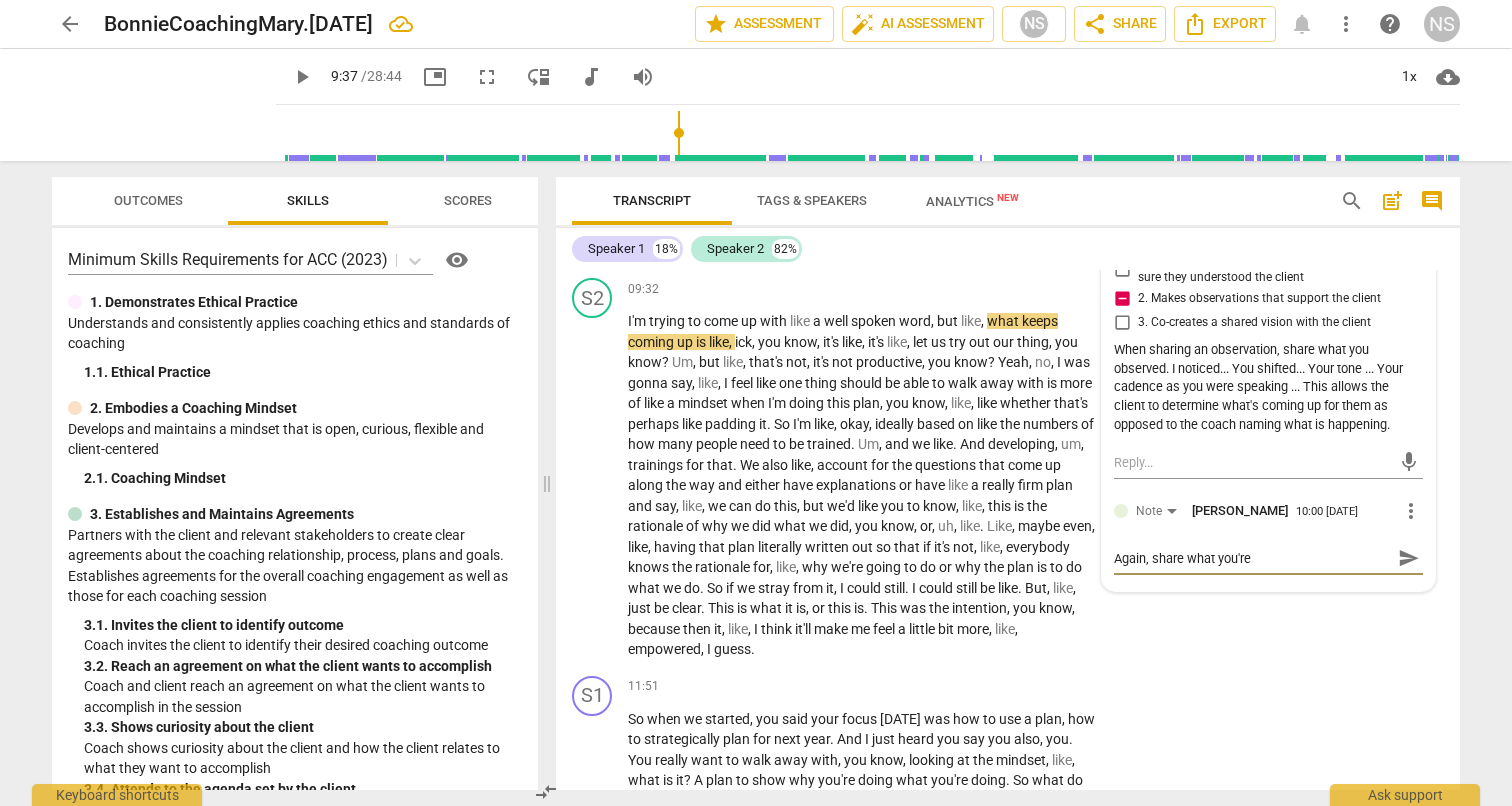 type on "Again, share what you're" 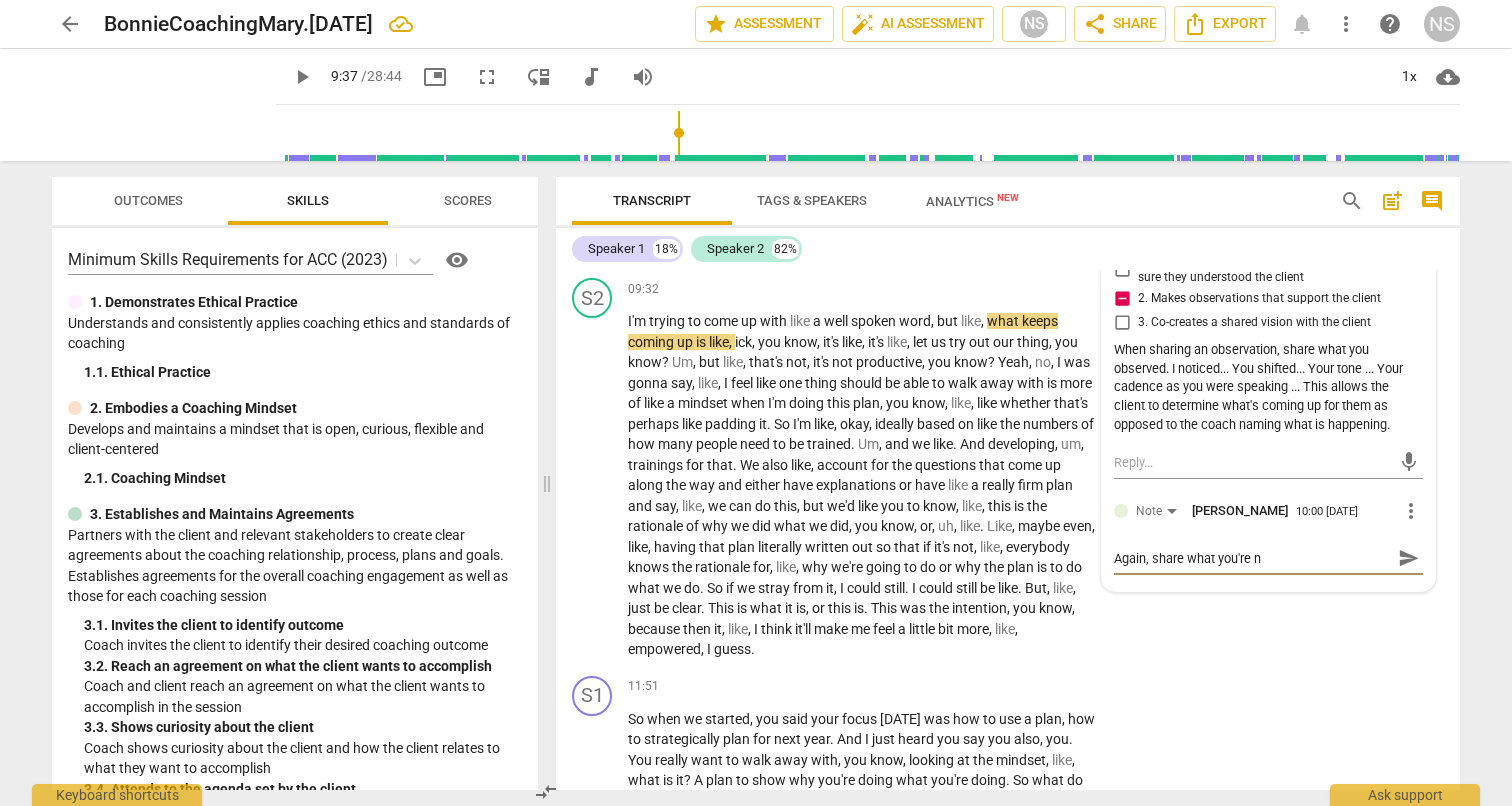 type on "Again, share what you're no" 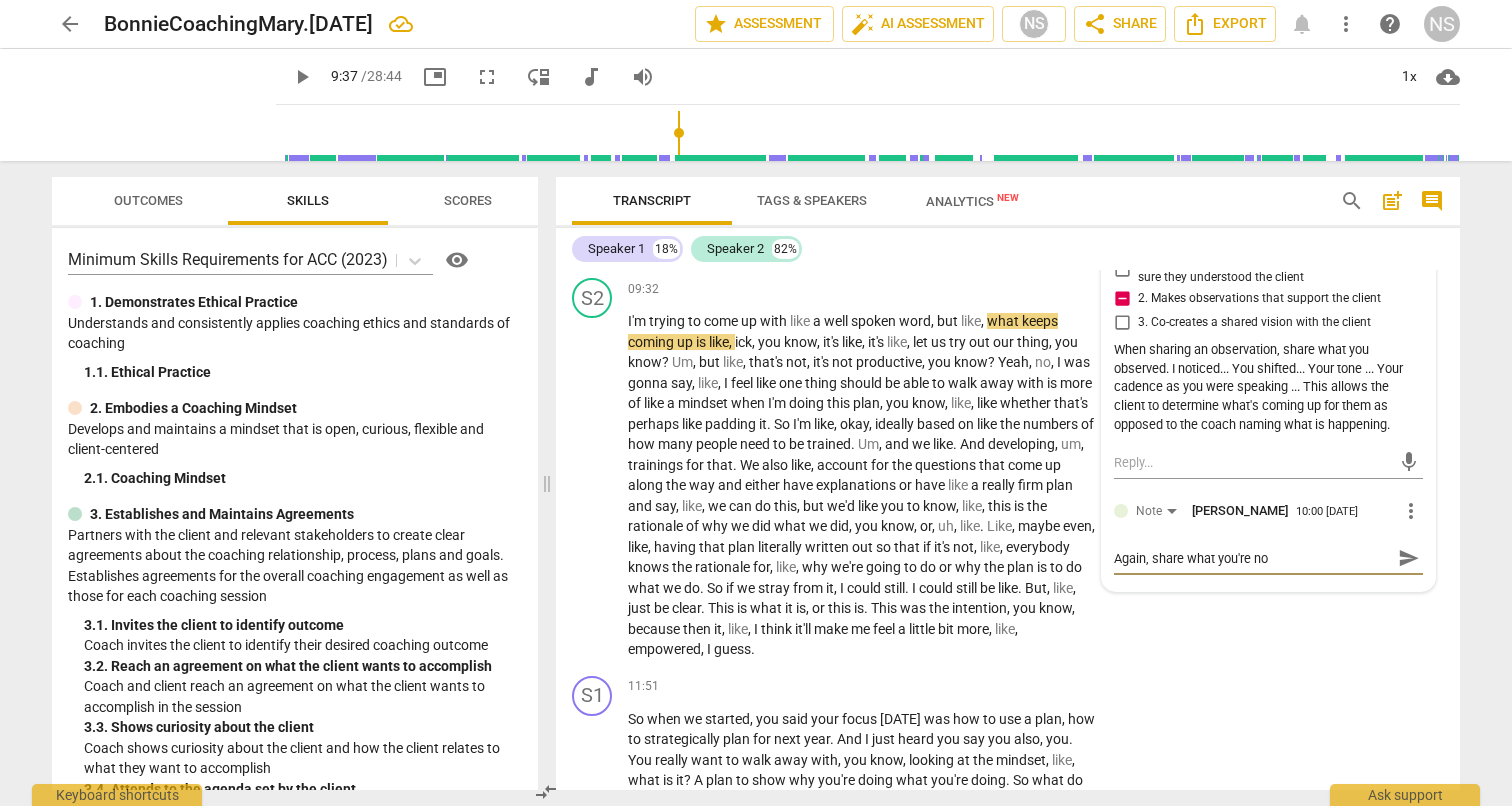type on "Again, share what you're not" 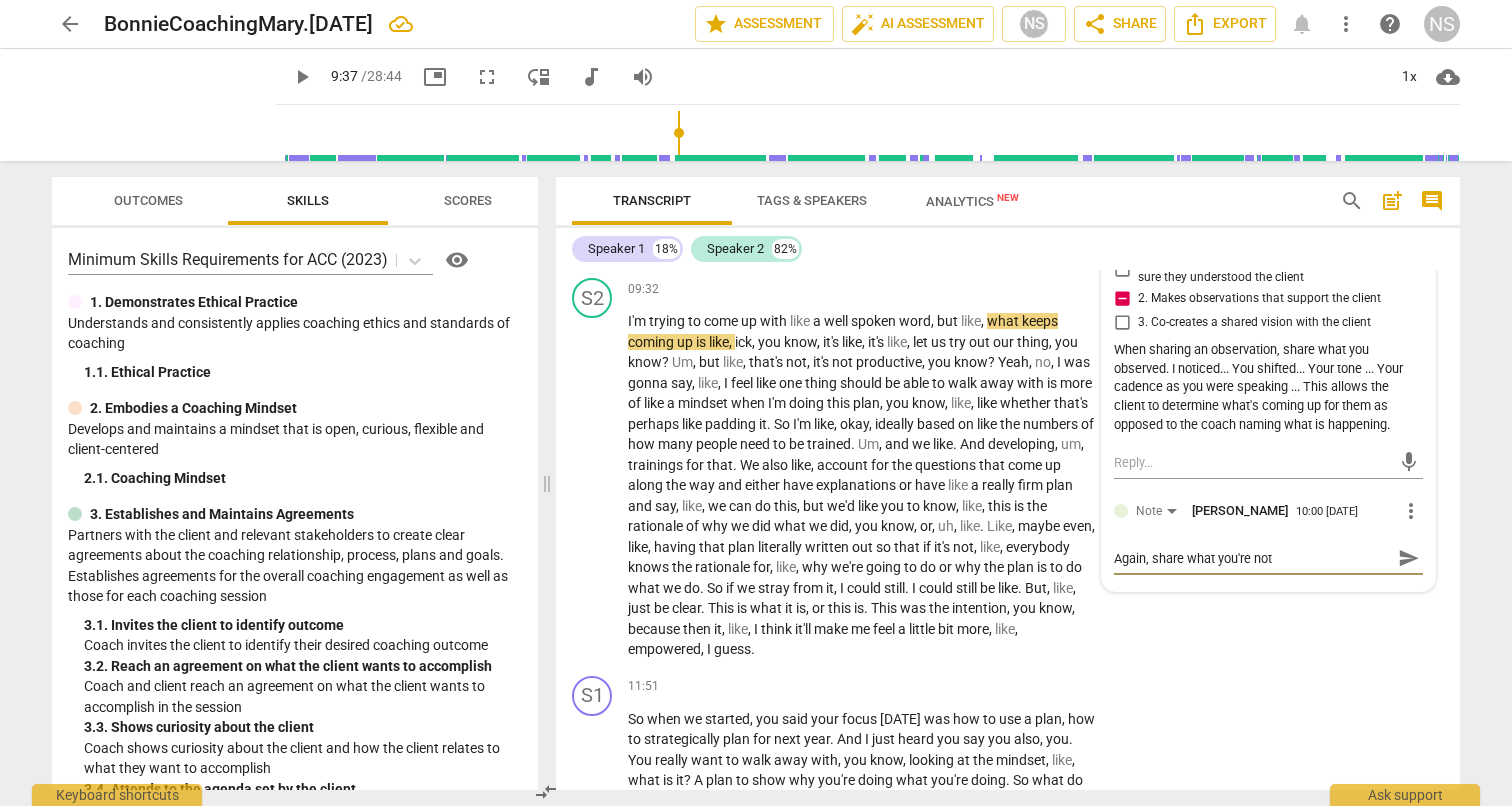 type on "Again, share what you're noti" 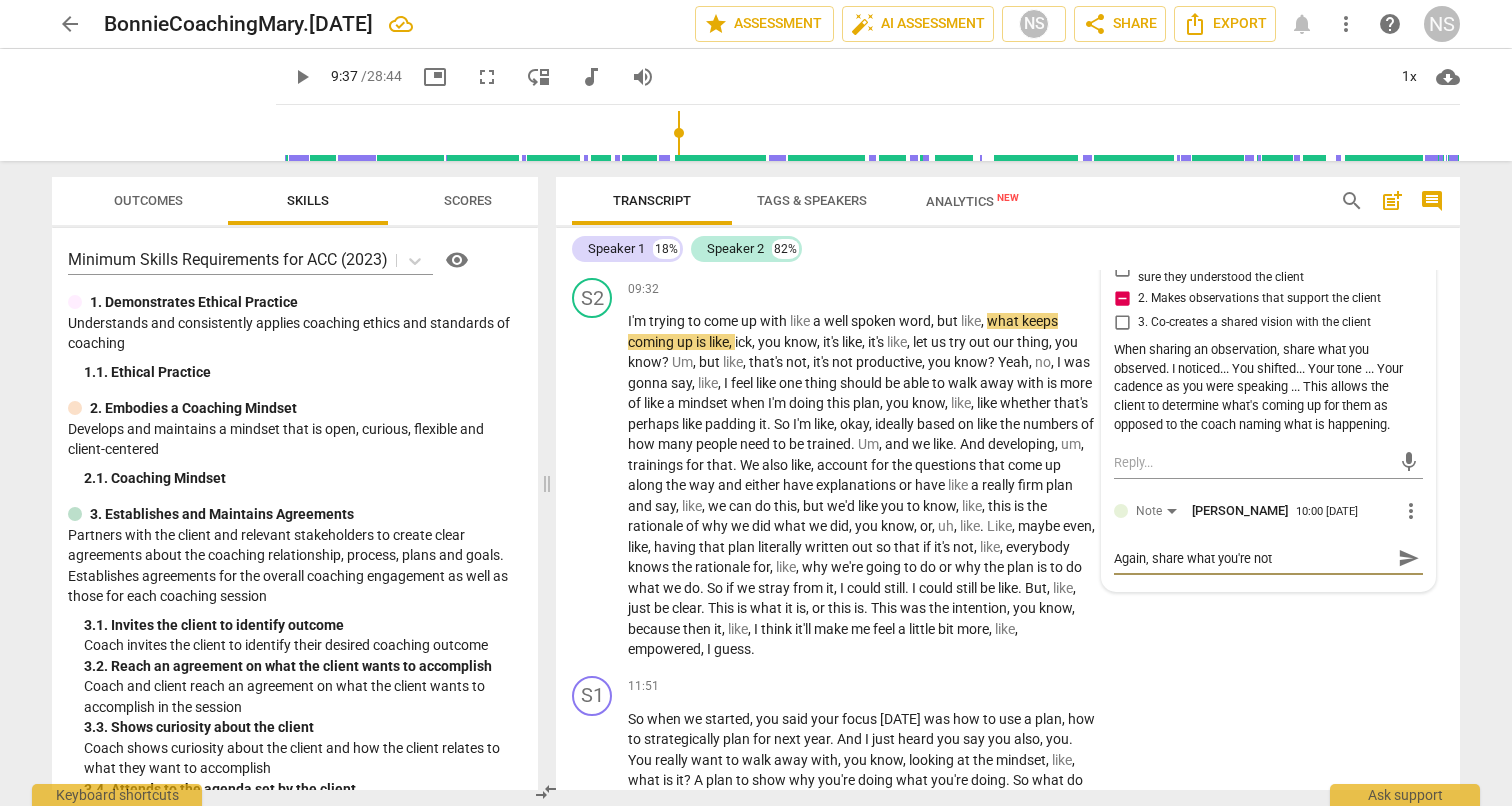 type on "Again, share what you're noti" 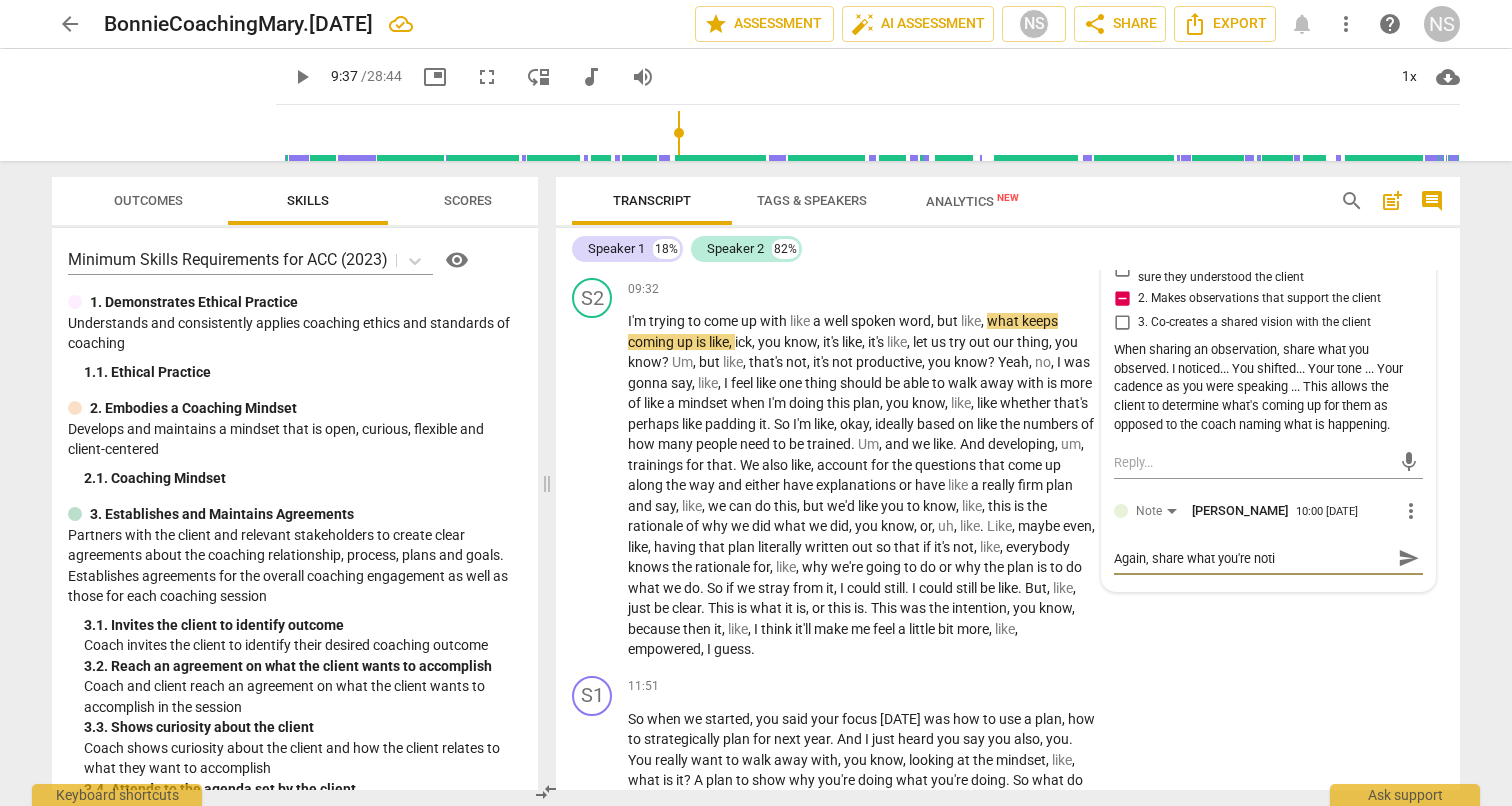 type on "Again, share what you're notic" 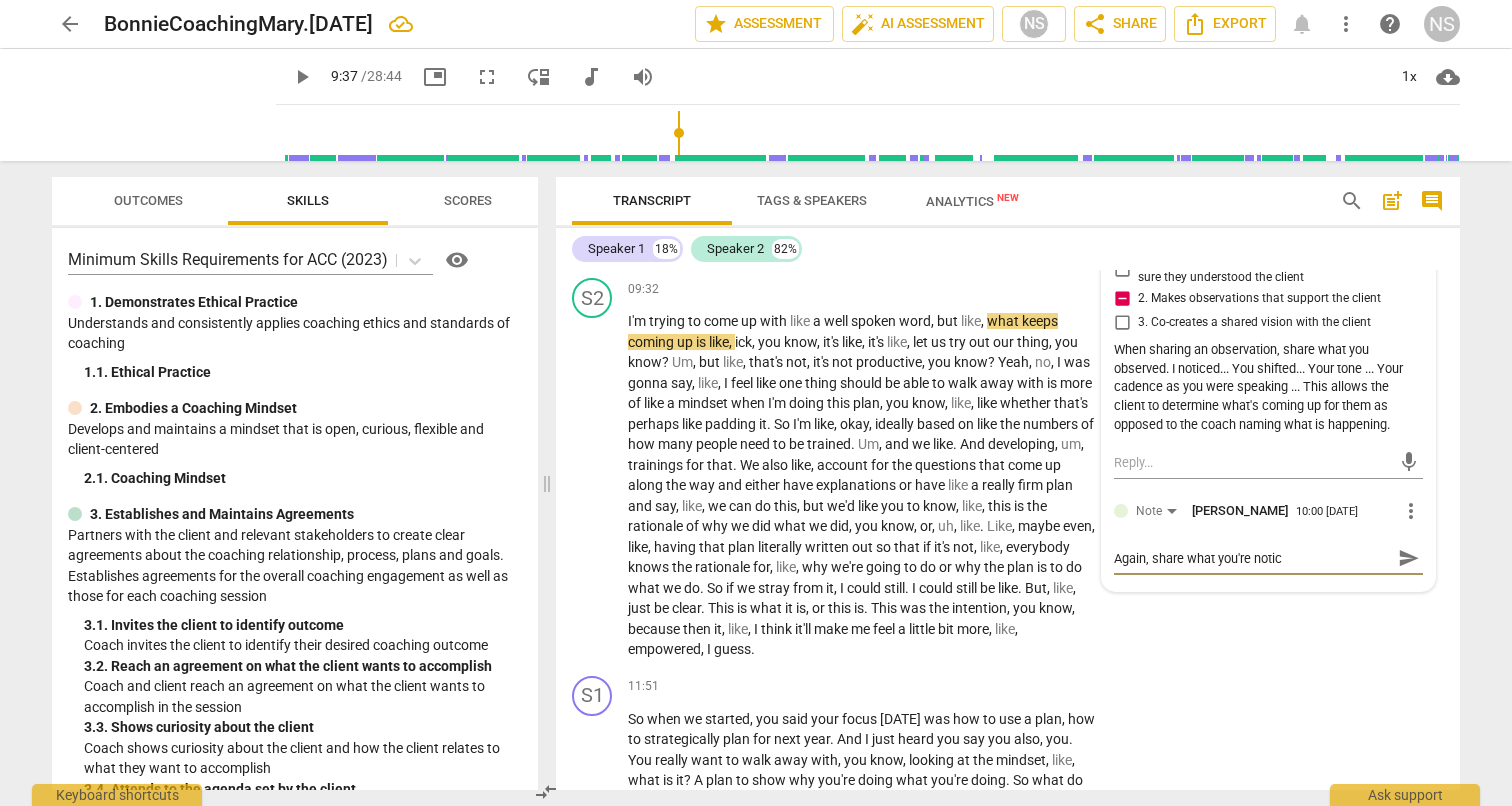 type on "Again, share what you're notici" 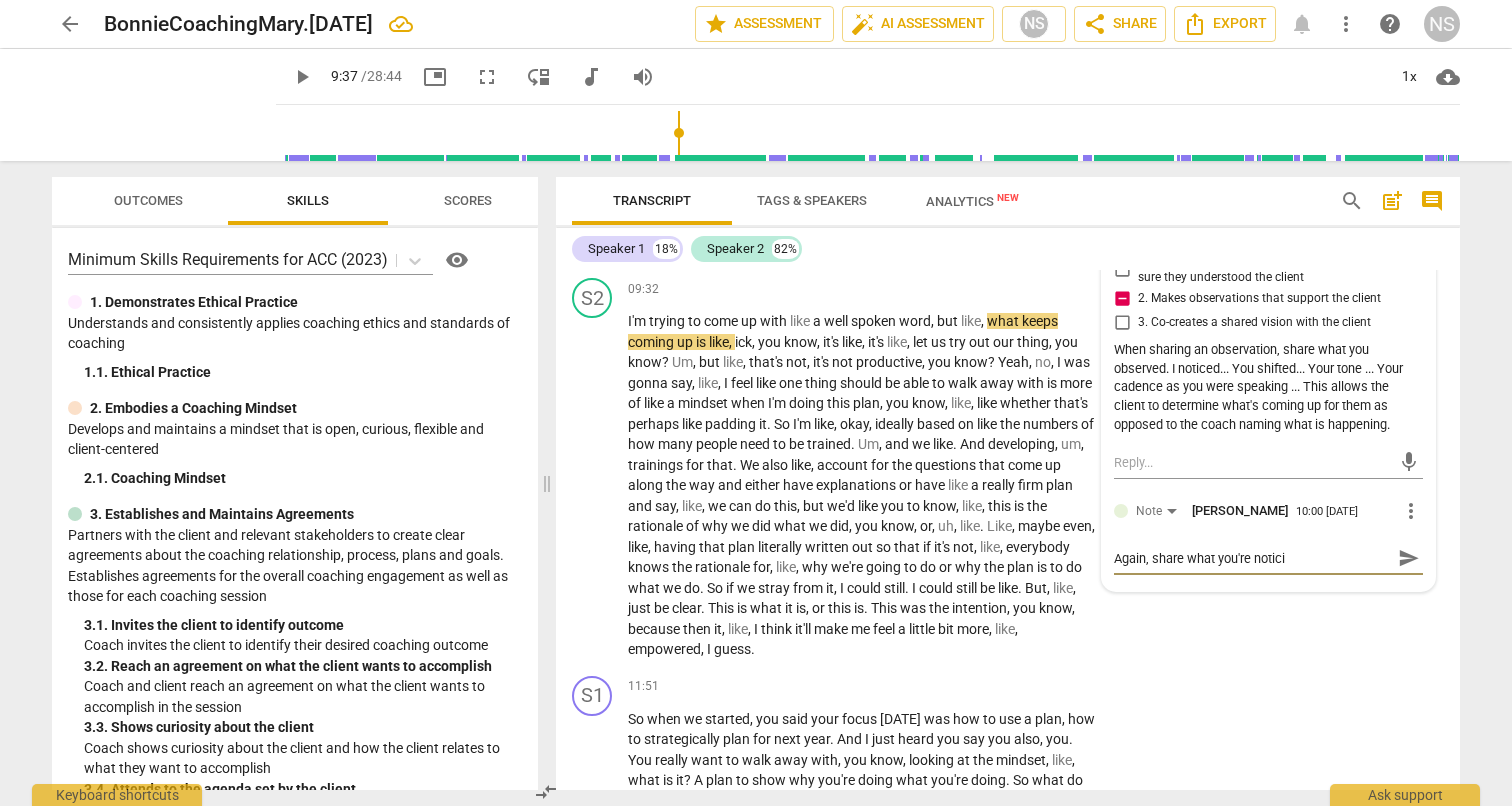 type on "Again, share what you're noticin" 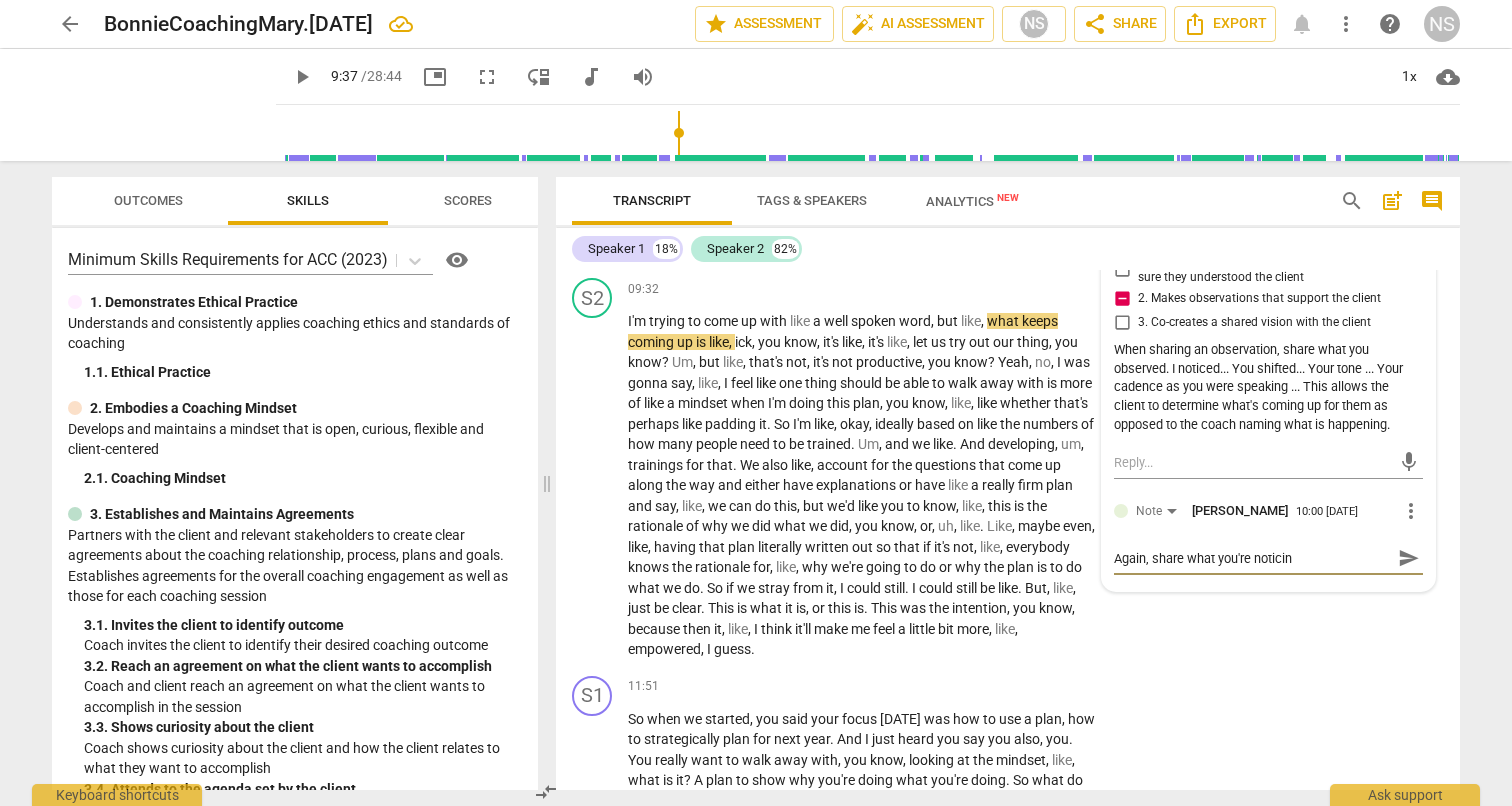 type on "Again, share what you're noticing" 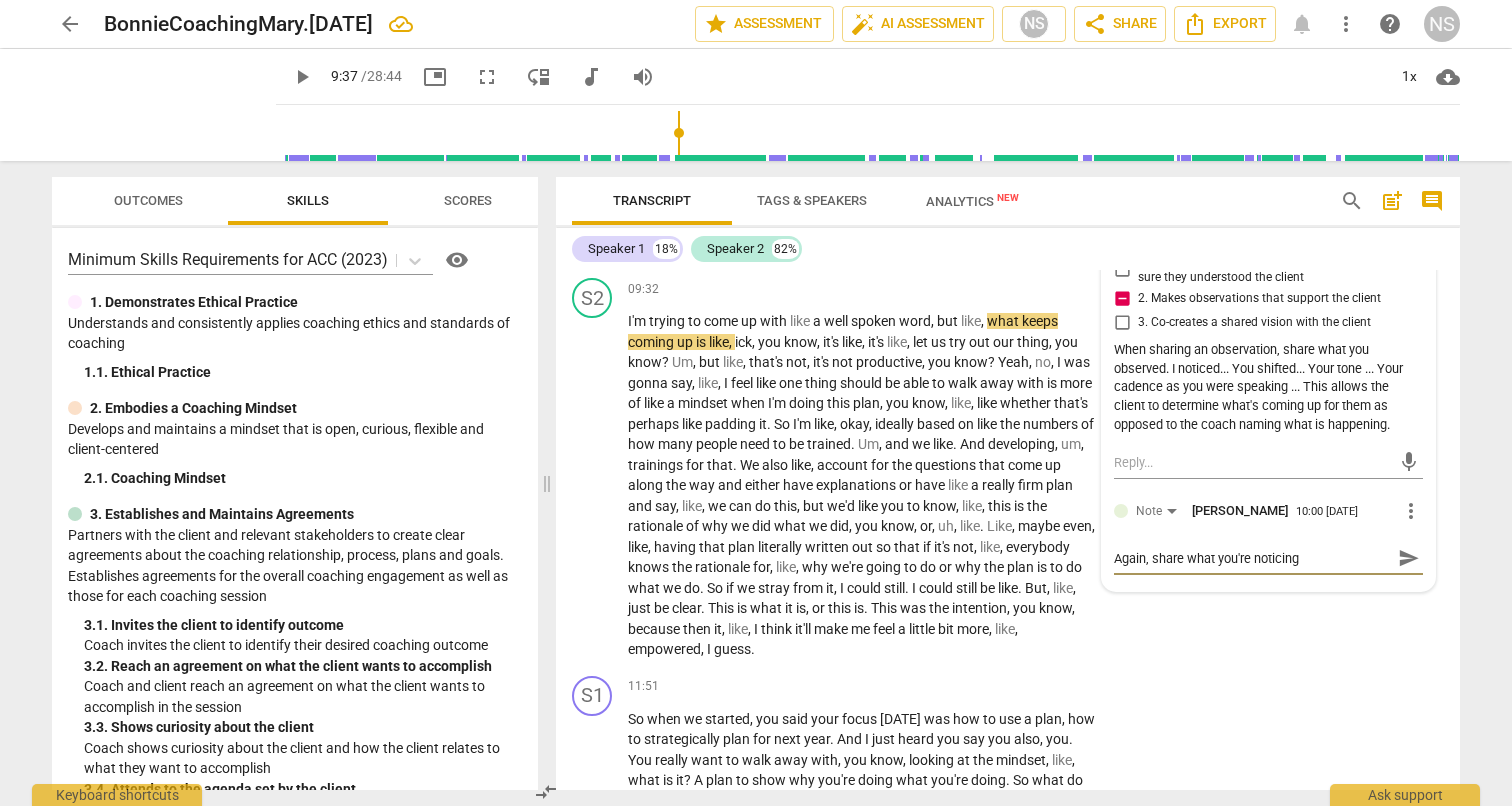 type on "Again, share what you're noticing/" 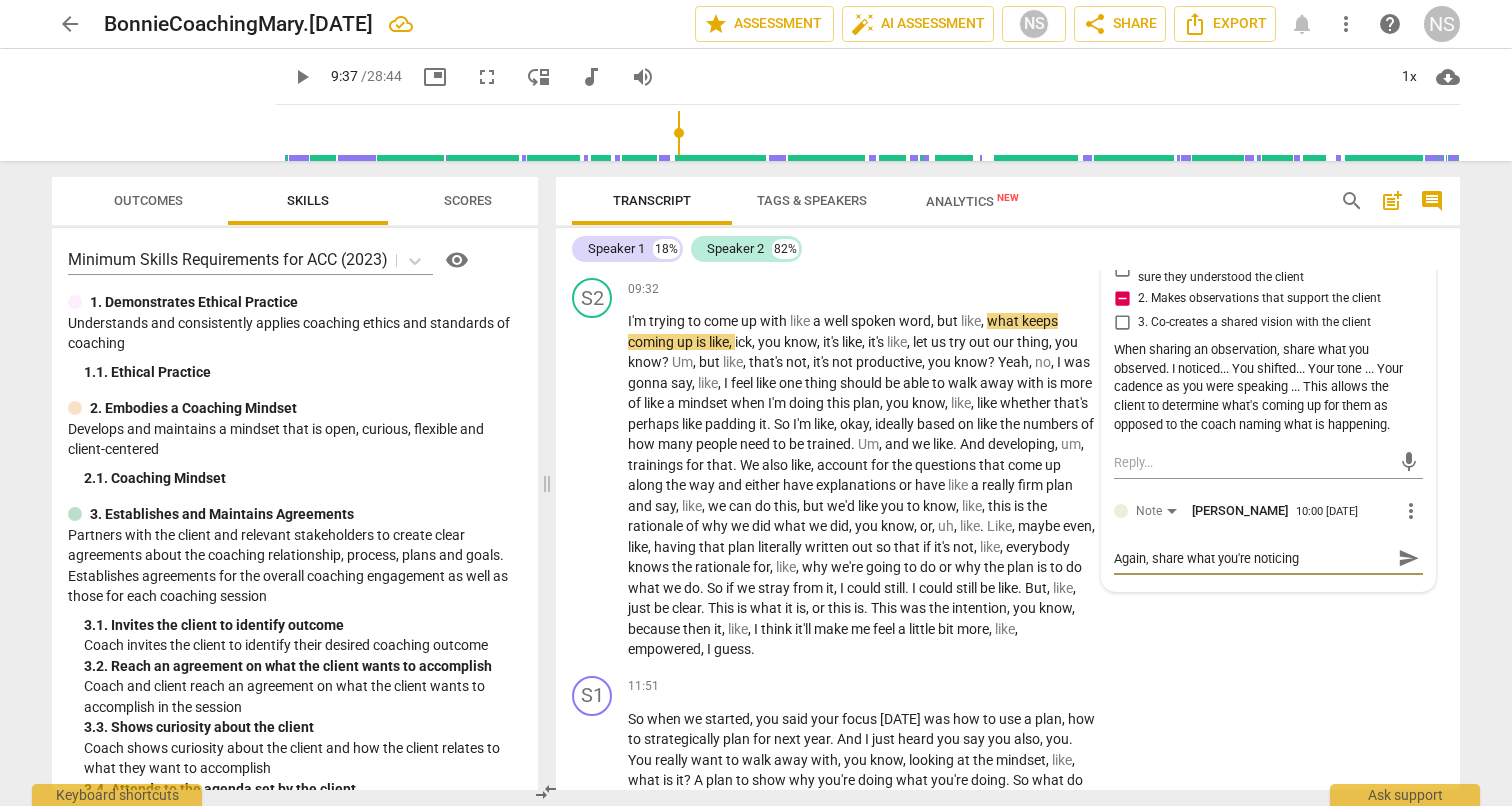 type on "Again, share what you're noticing/" 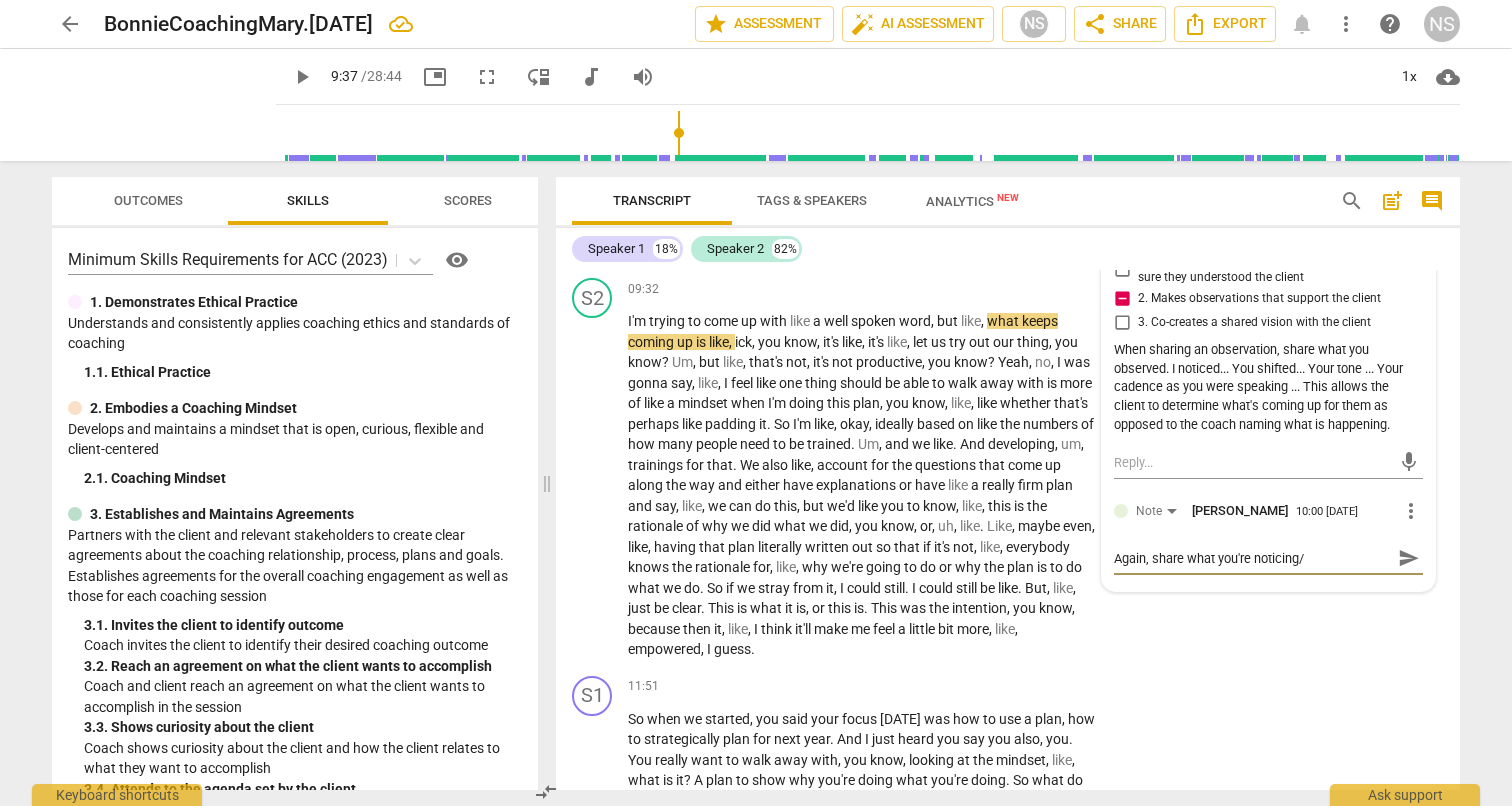 type on "Again, share what you're noticing/o" 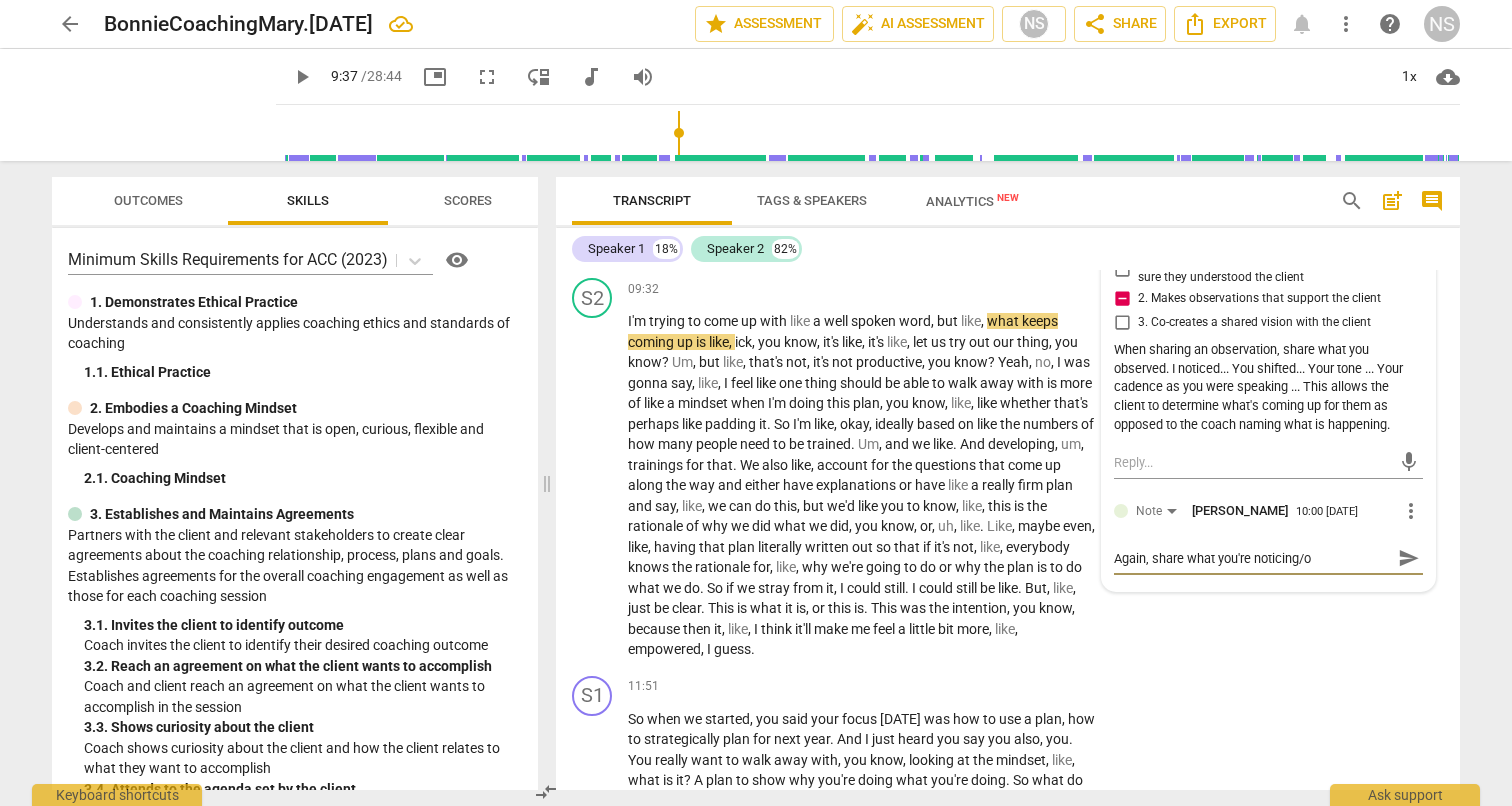 type on "Again, share what you're noticing/ob" 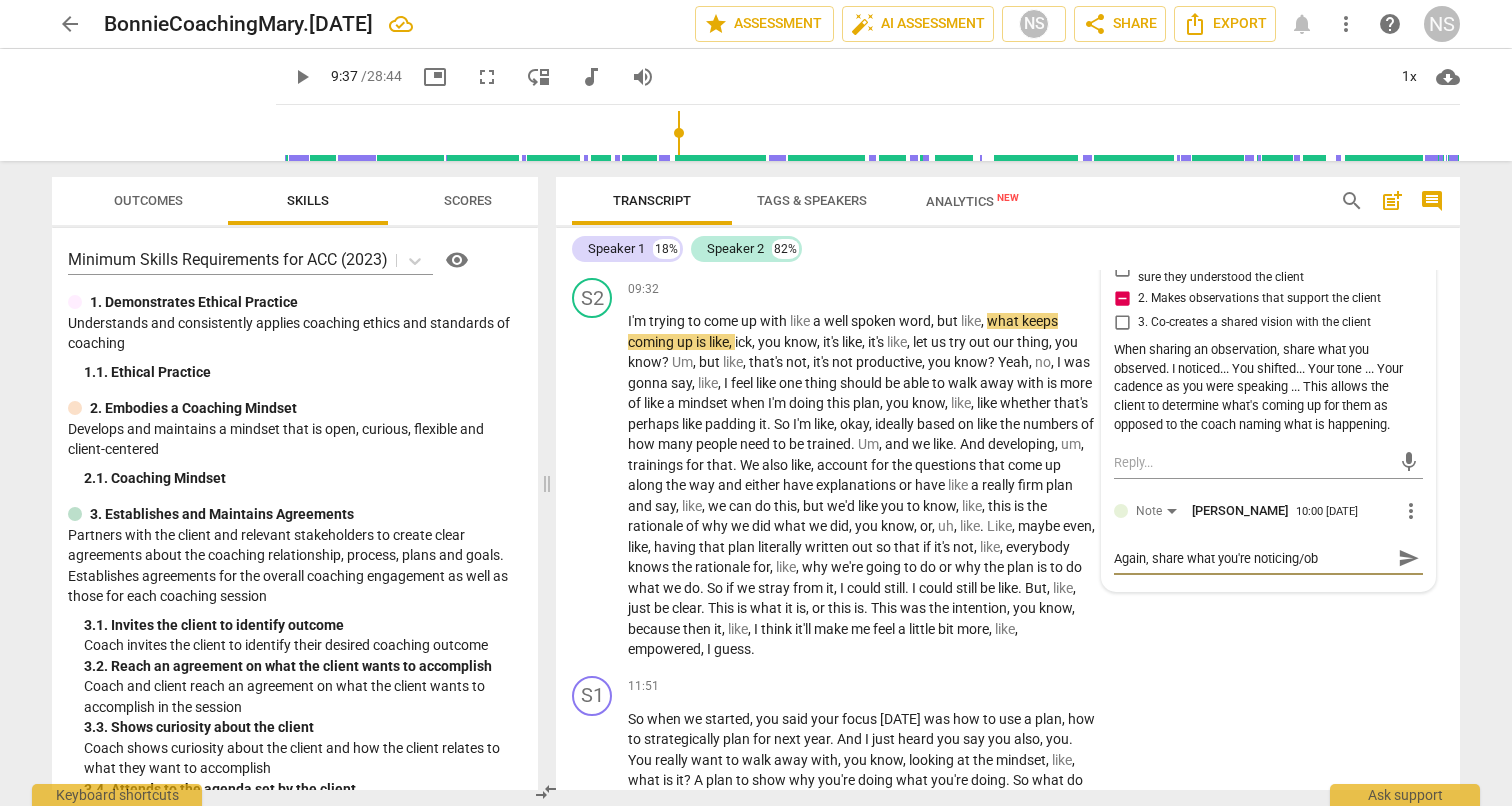 type on "Again, share what you're noticing/obs" 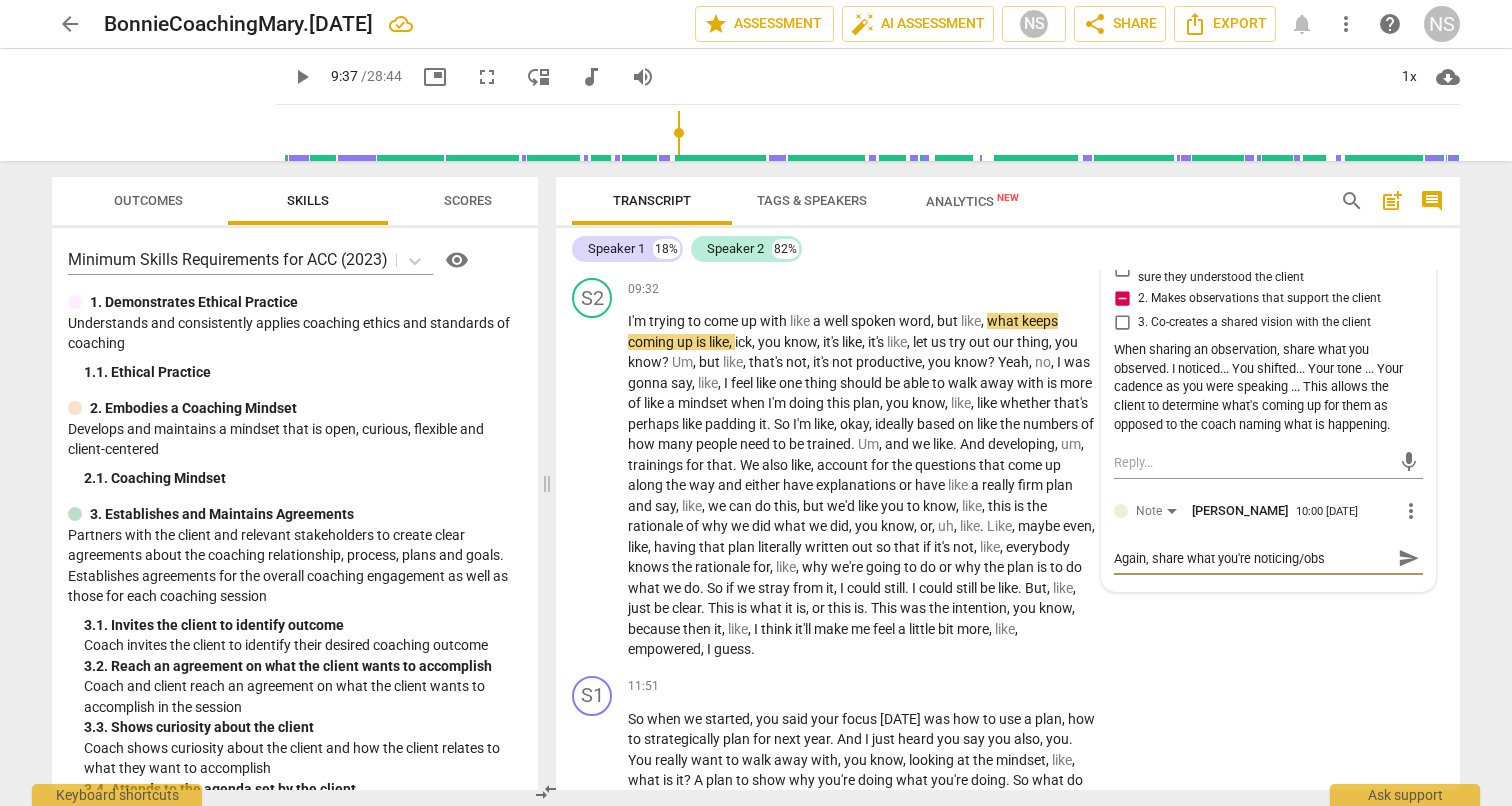 type on "Again, share what you're noticing/obse" 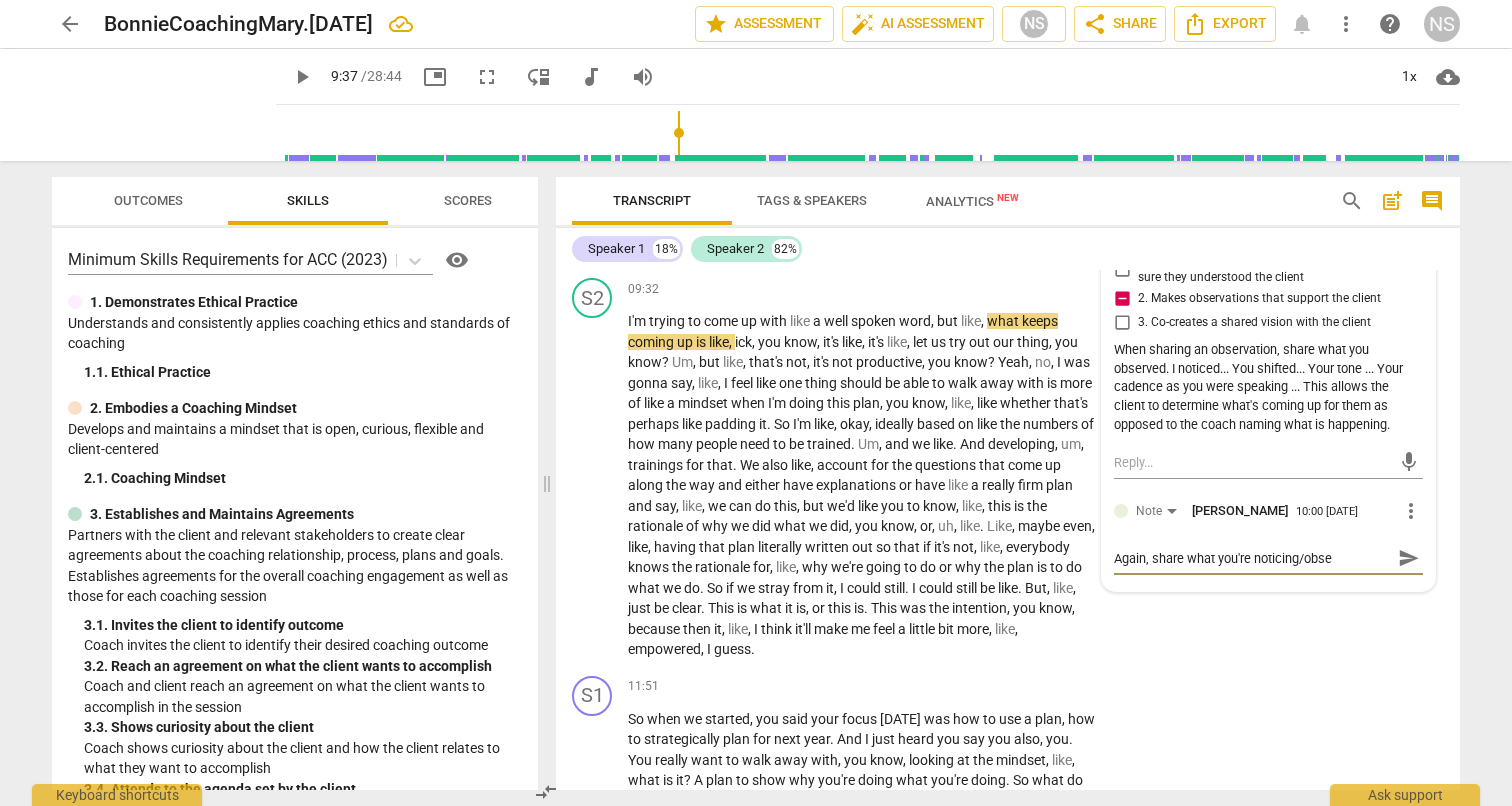 type on "Again, share what you're noticing/obser" 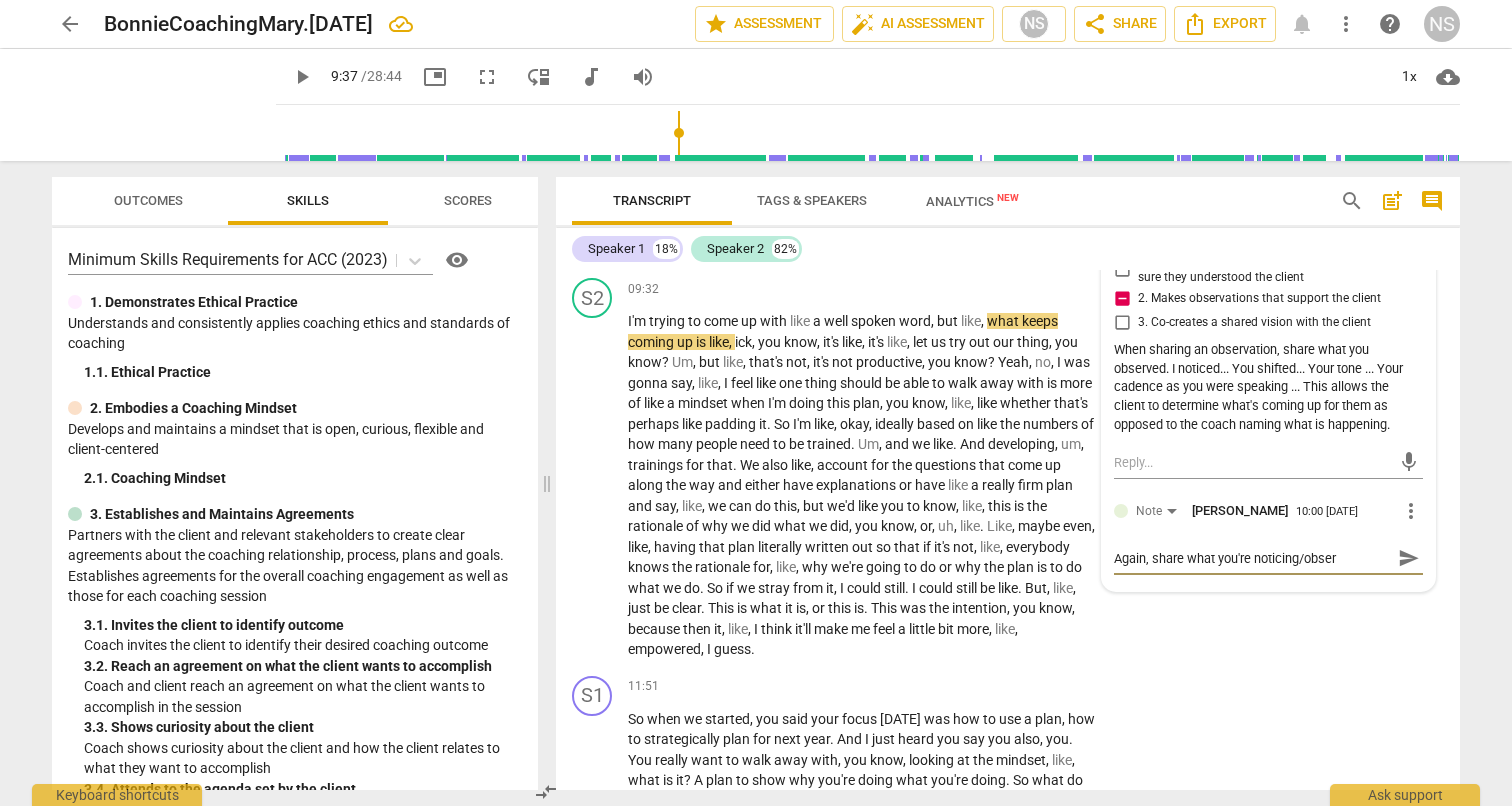 type on "Again, share what you're noticing/observ" 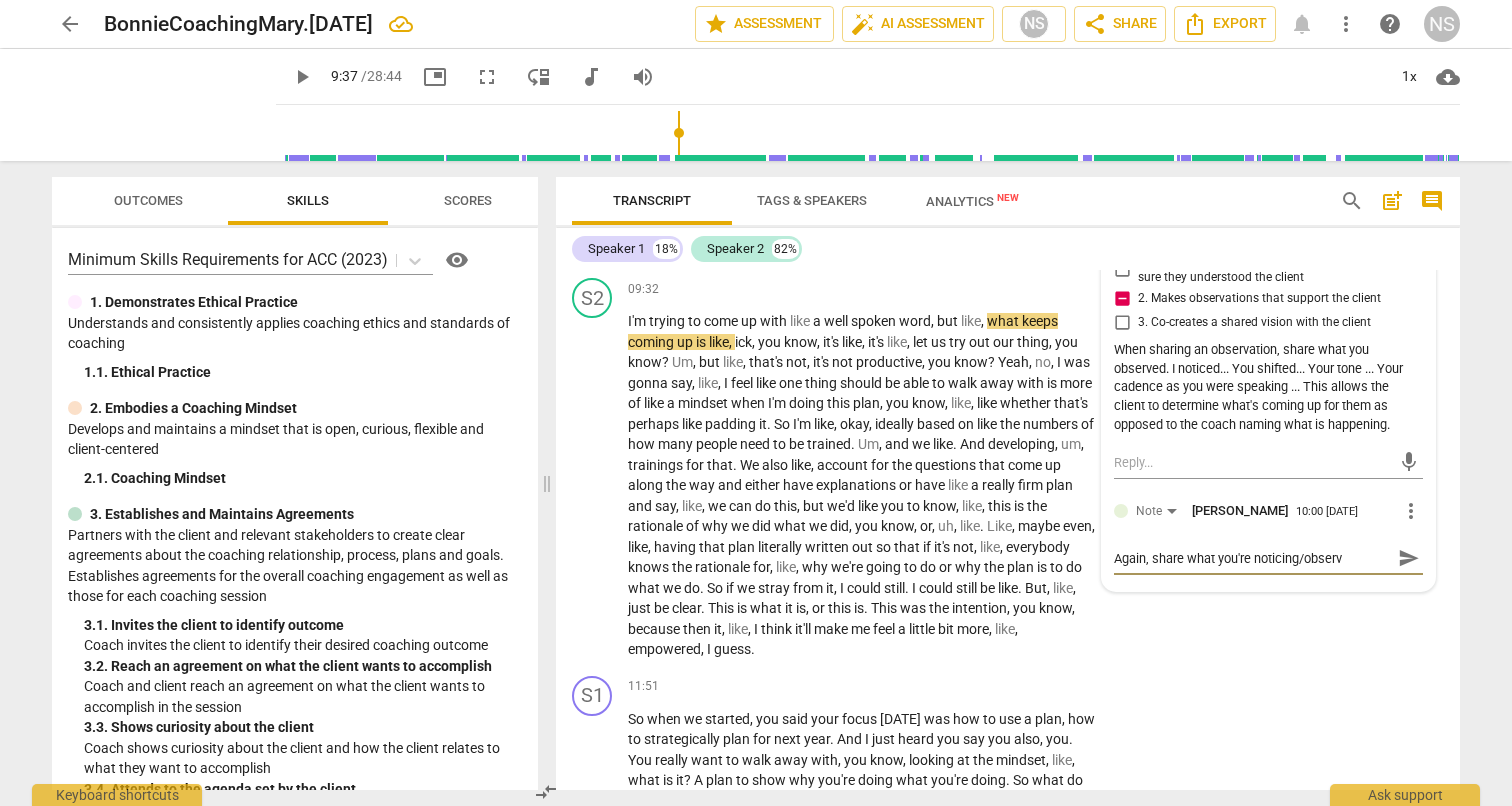 type on "Again, share what you're noticing/observi" 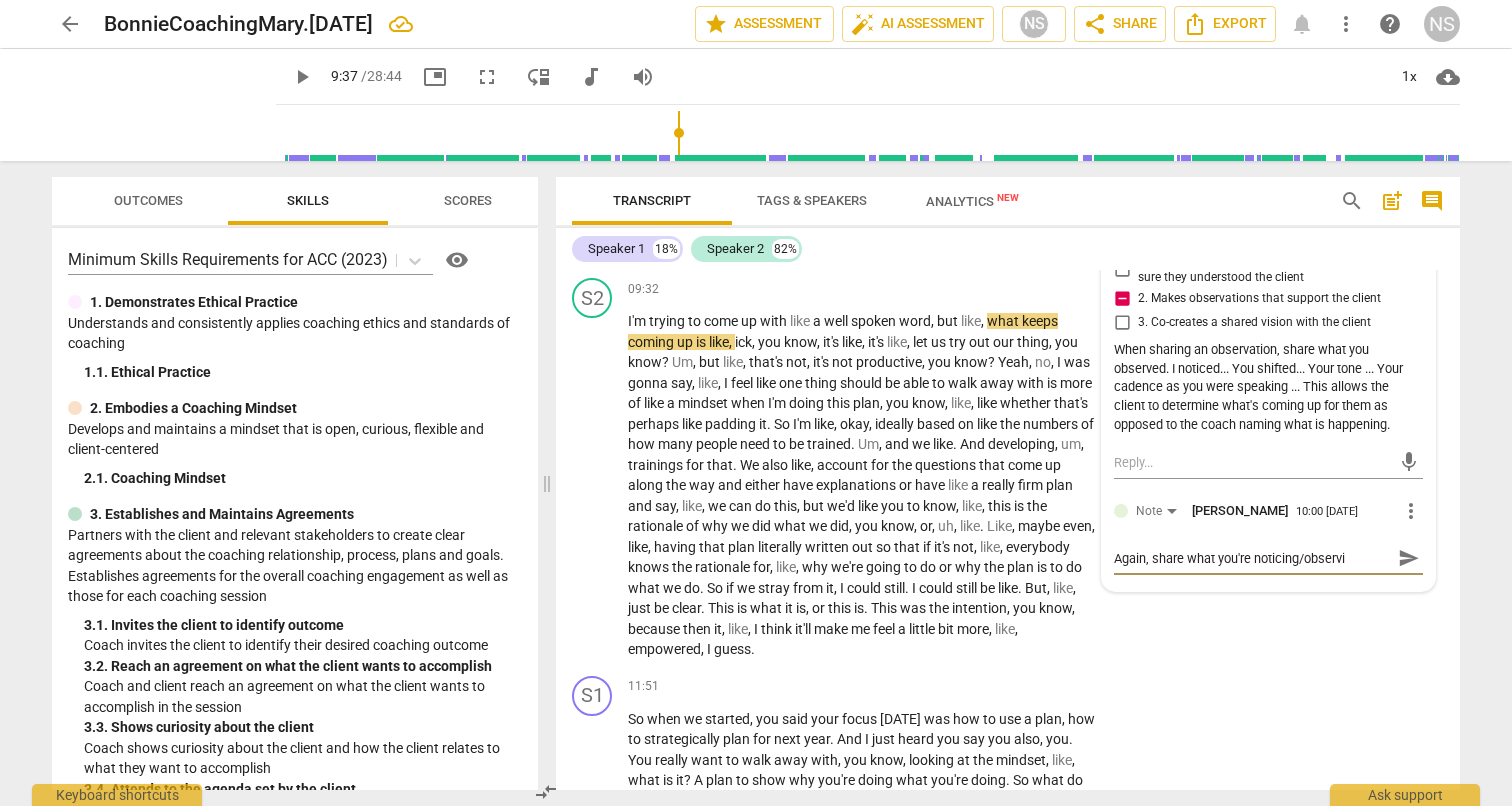 type on "Again, share what you're noticing/observin" 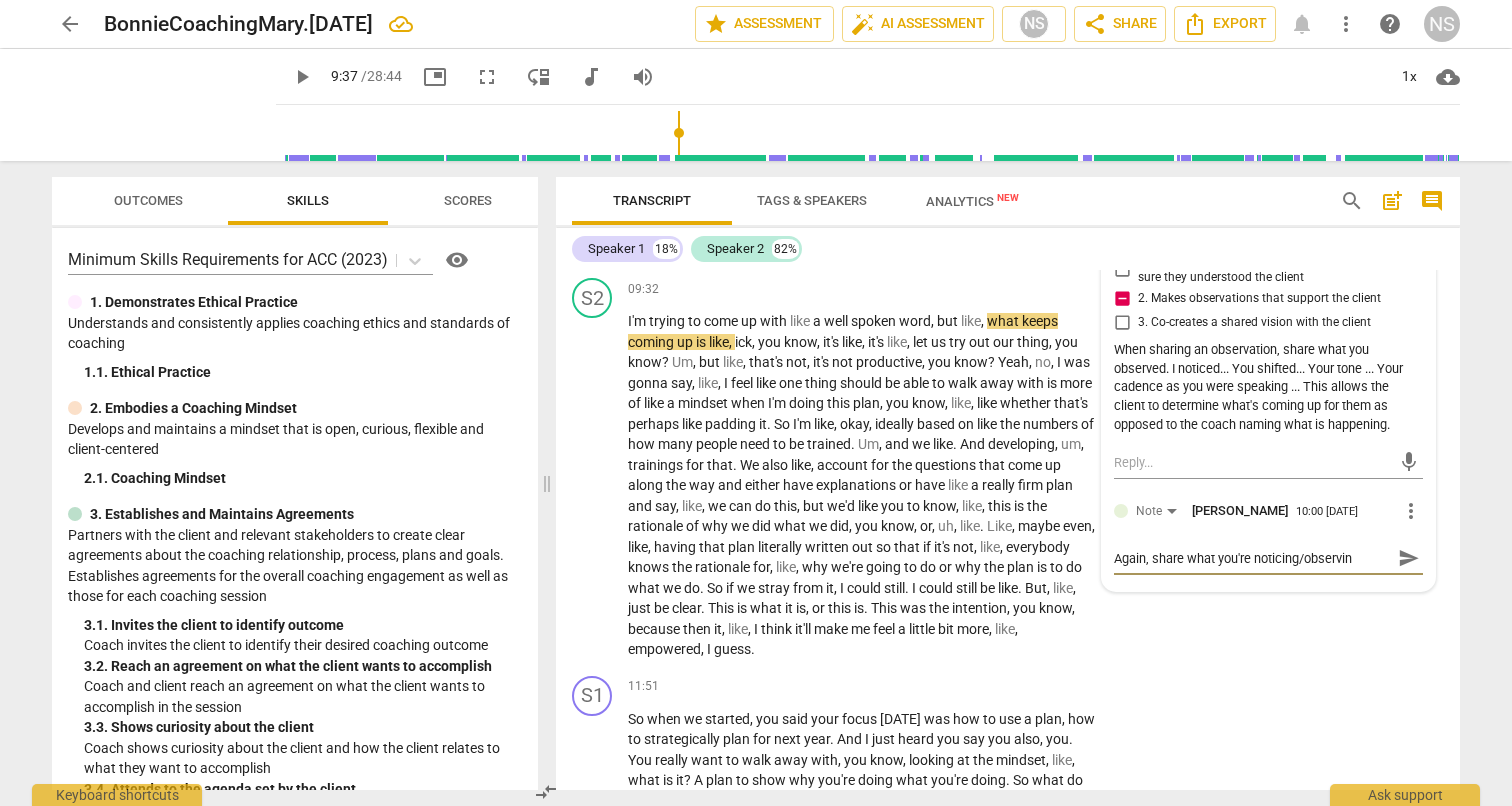 type on "Again, share what you're noticing/observing" 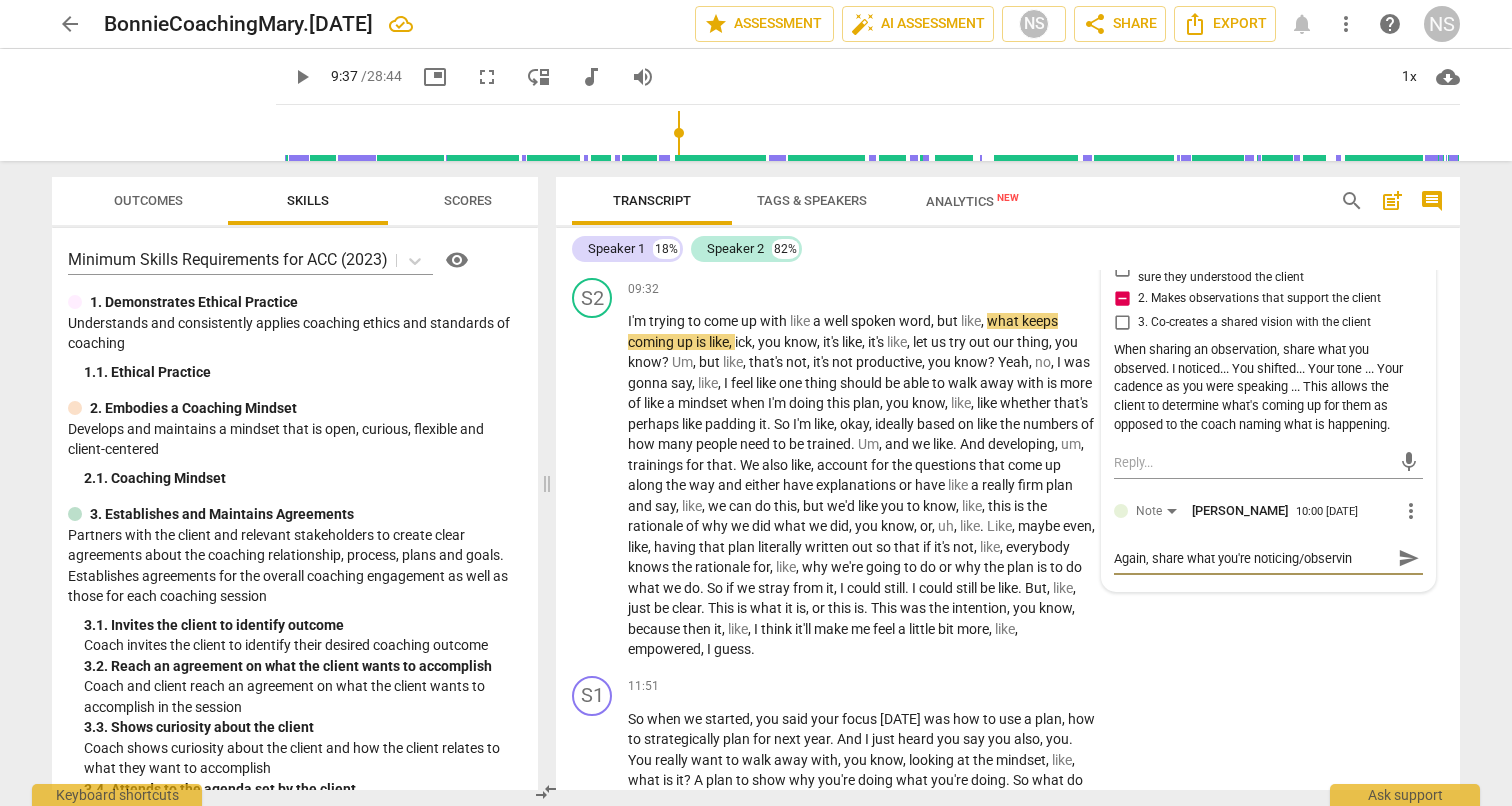 type on "Again, share what you're noticing/observing" 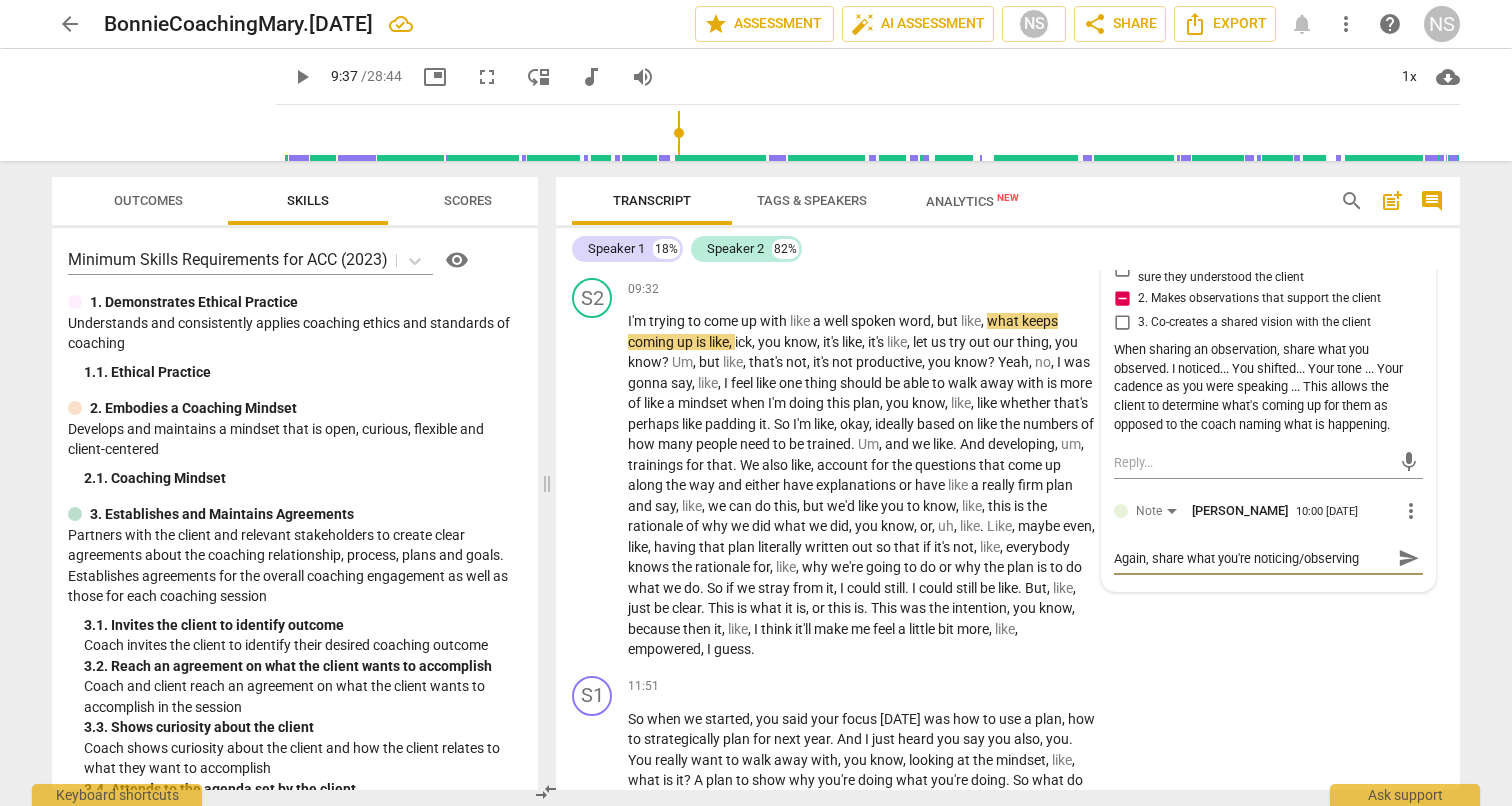 type on "Again, share what you're noticing/observing" 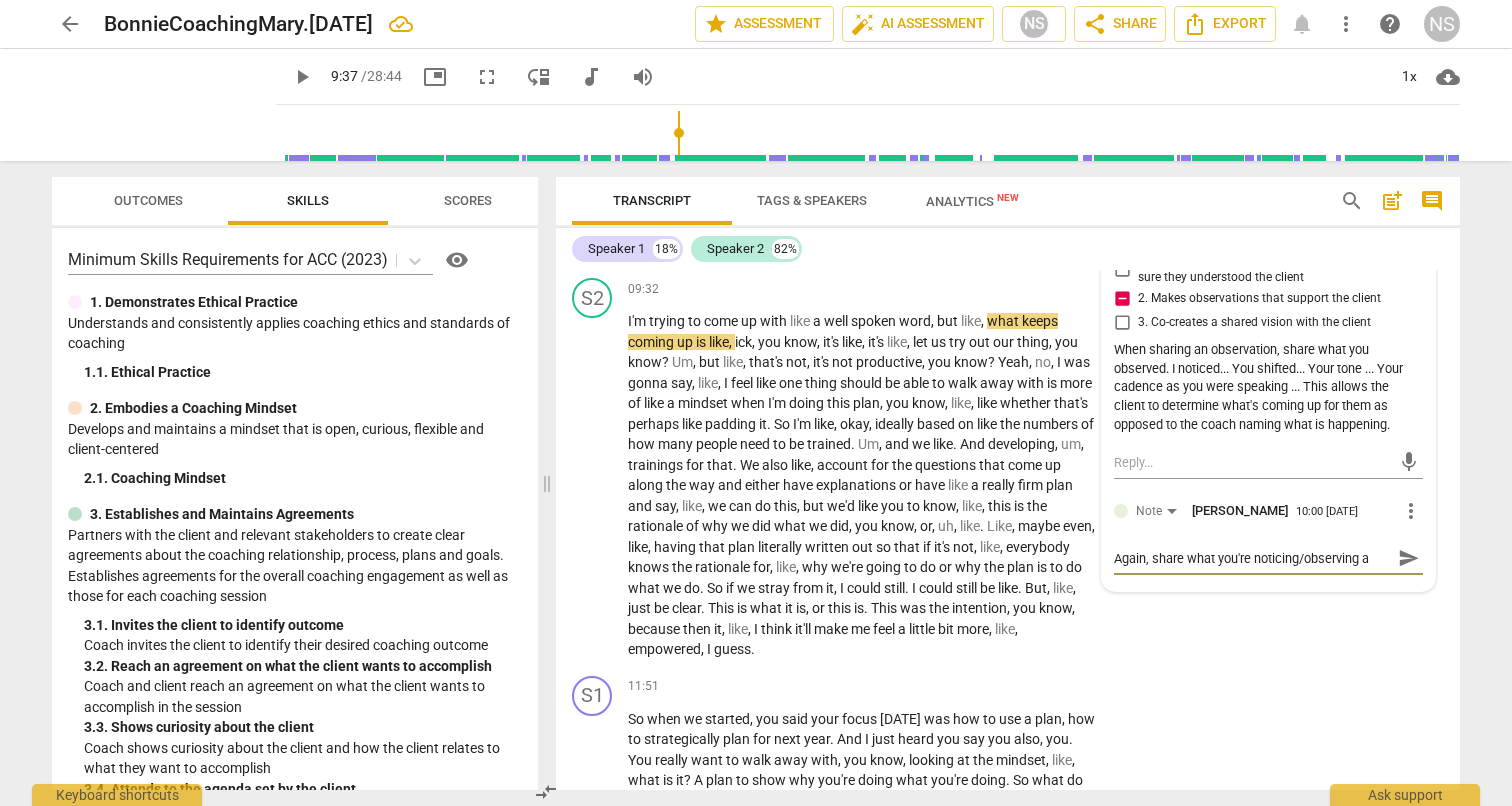 type on "Again, share what you're noticing/observing an" 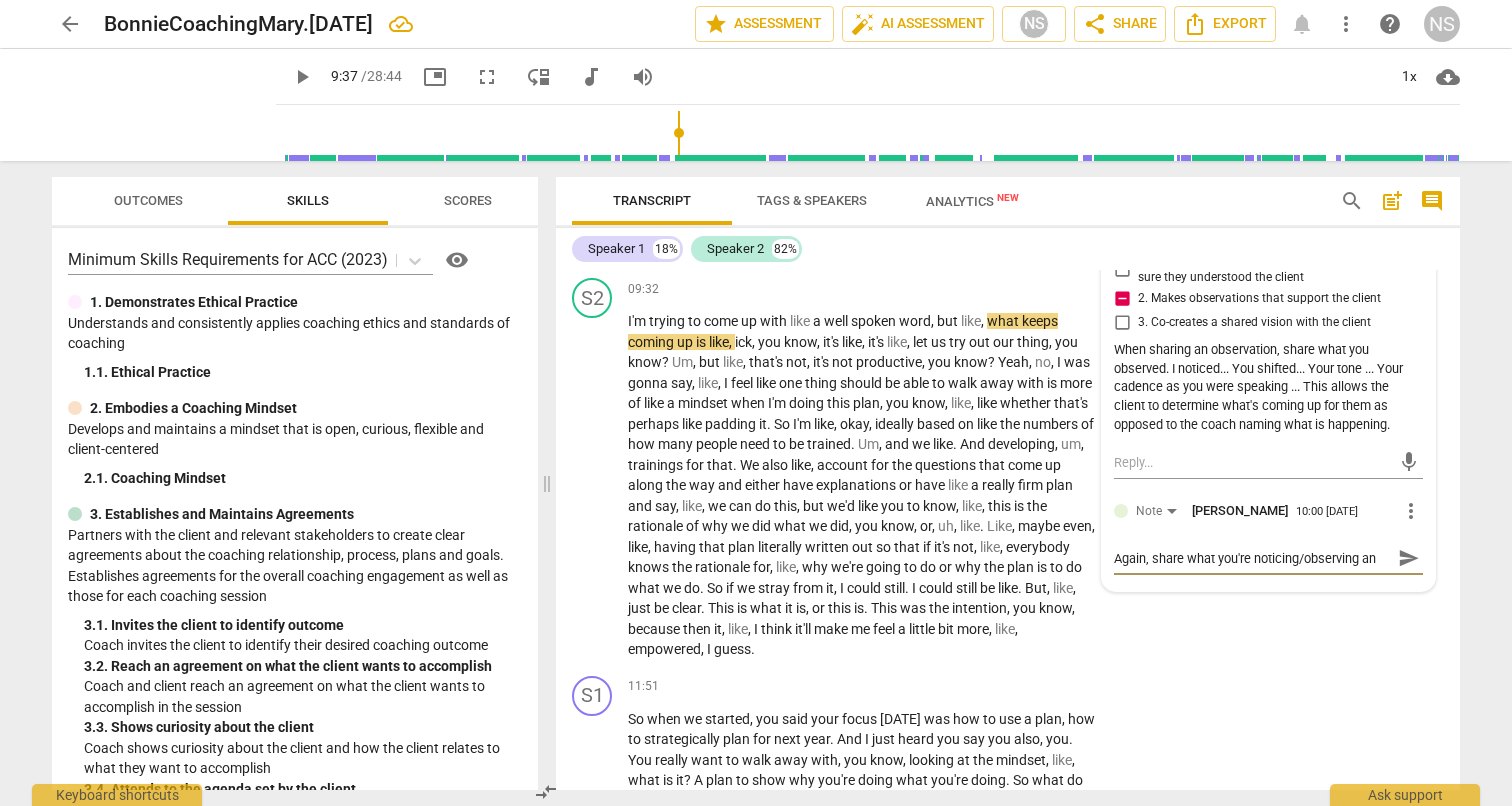 type on "Again, share what you're noticing/observing and" 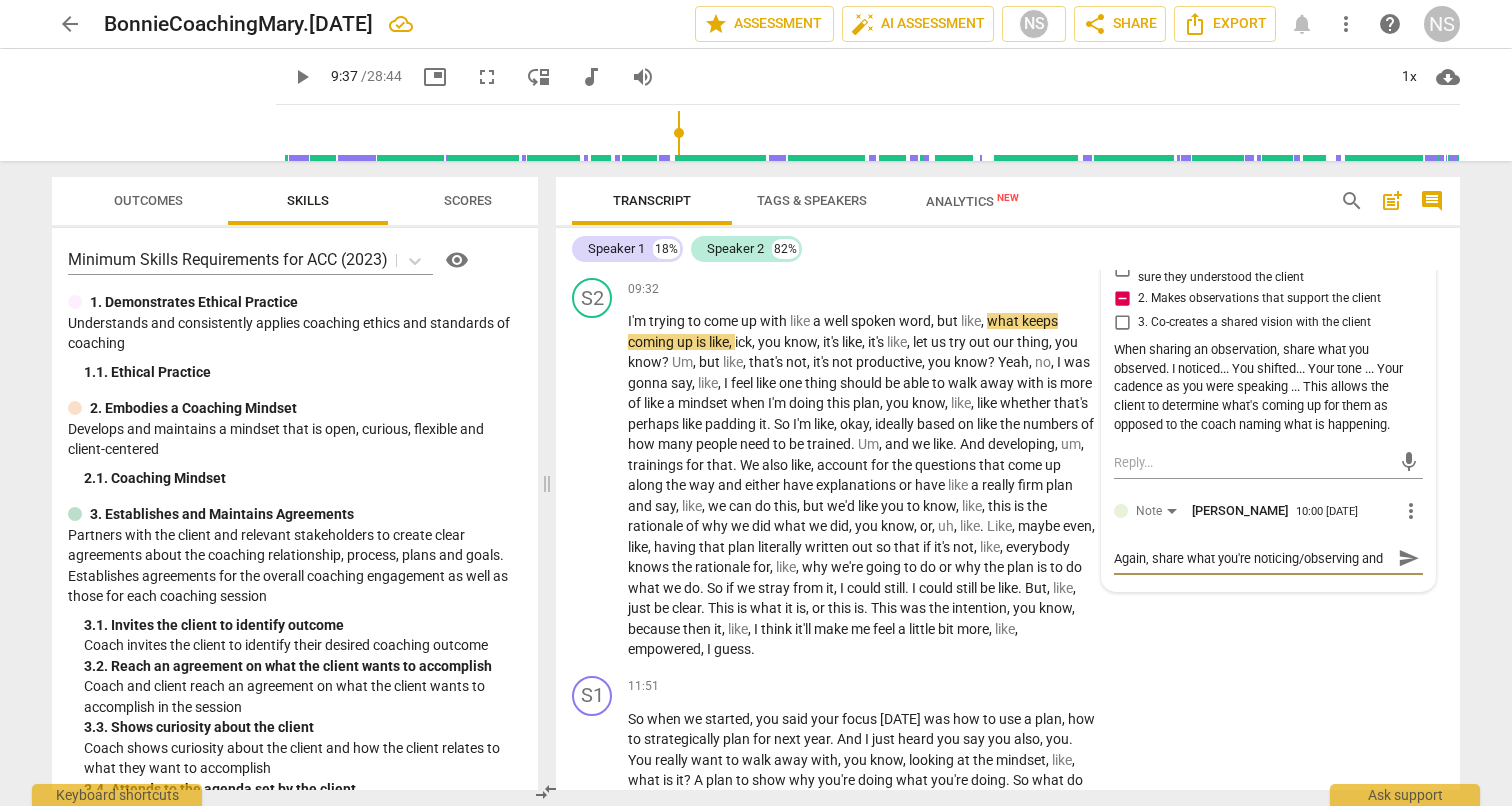 type on "Again, share what you're noticing/observing and" 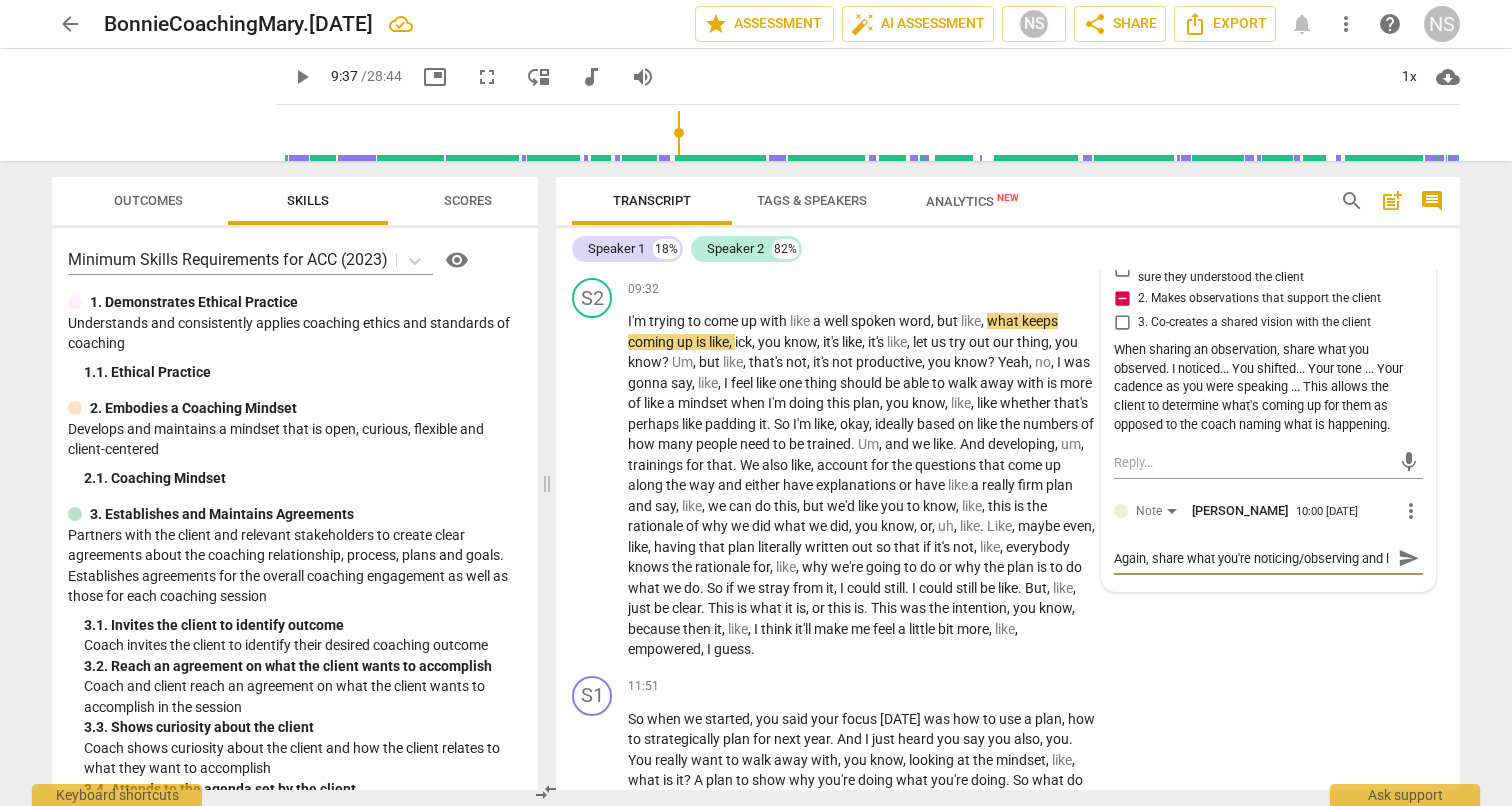 scroll, scrollTop: 17, scrollLeft: 0, axis: vertical 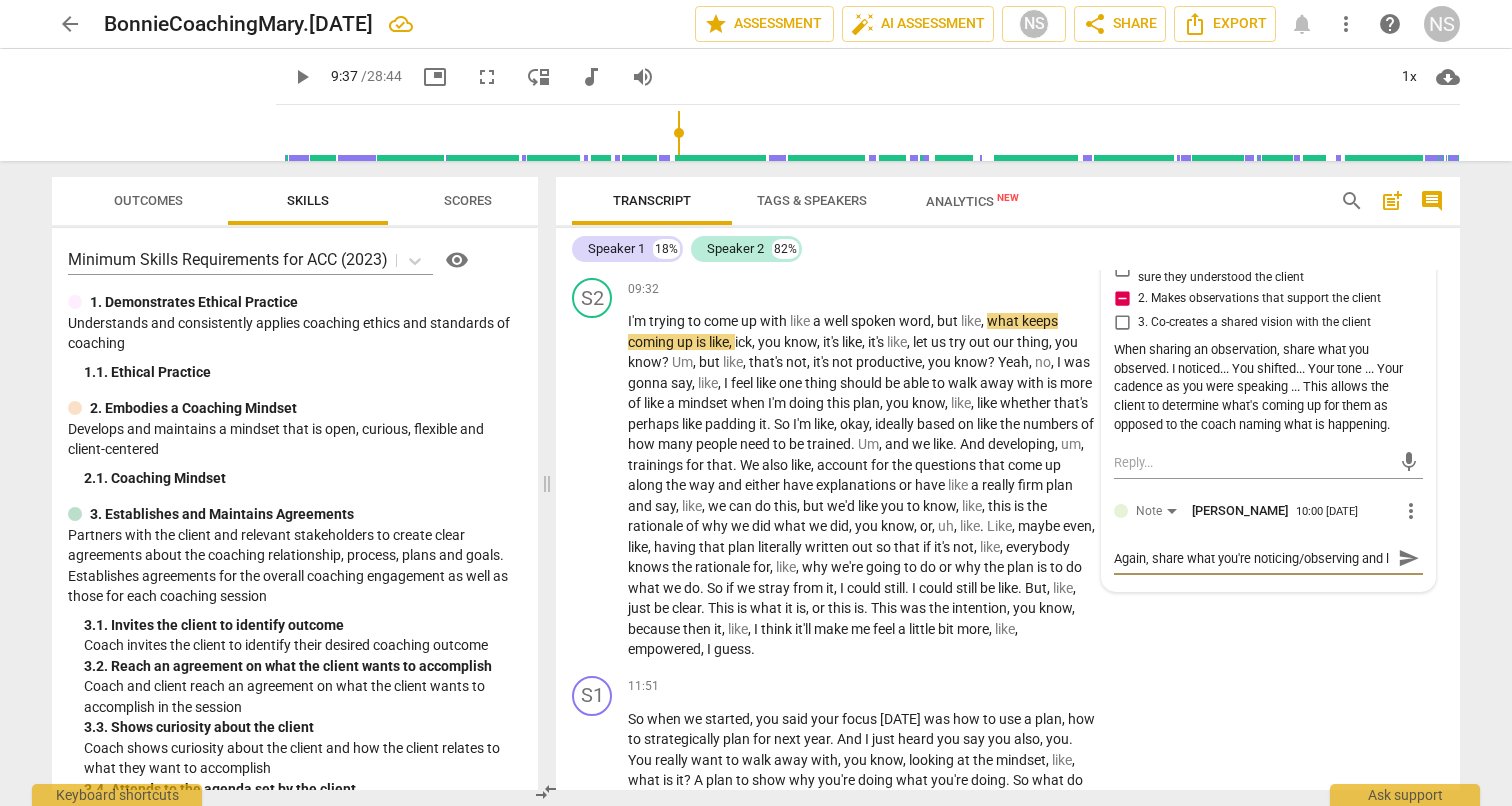 type on "Again, share what you're noticing/observing and le" 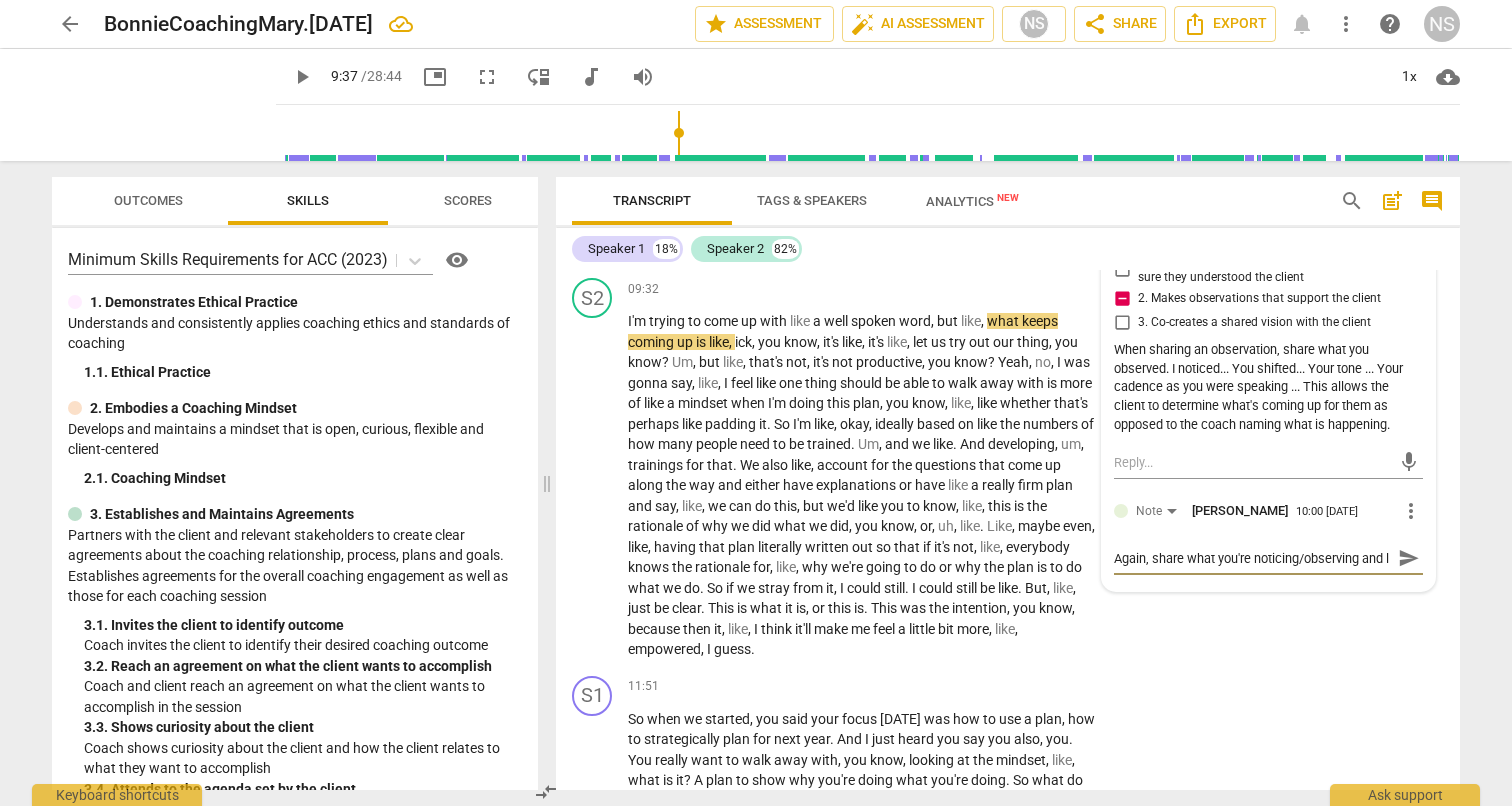 type on "Again, share what you're noticing/observing and le" 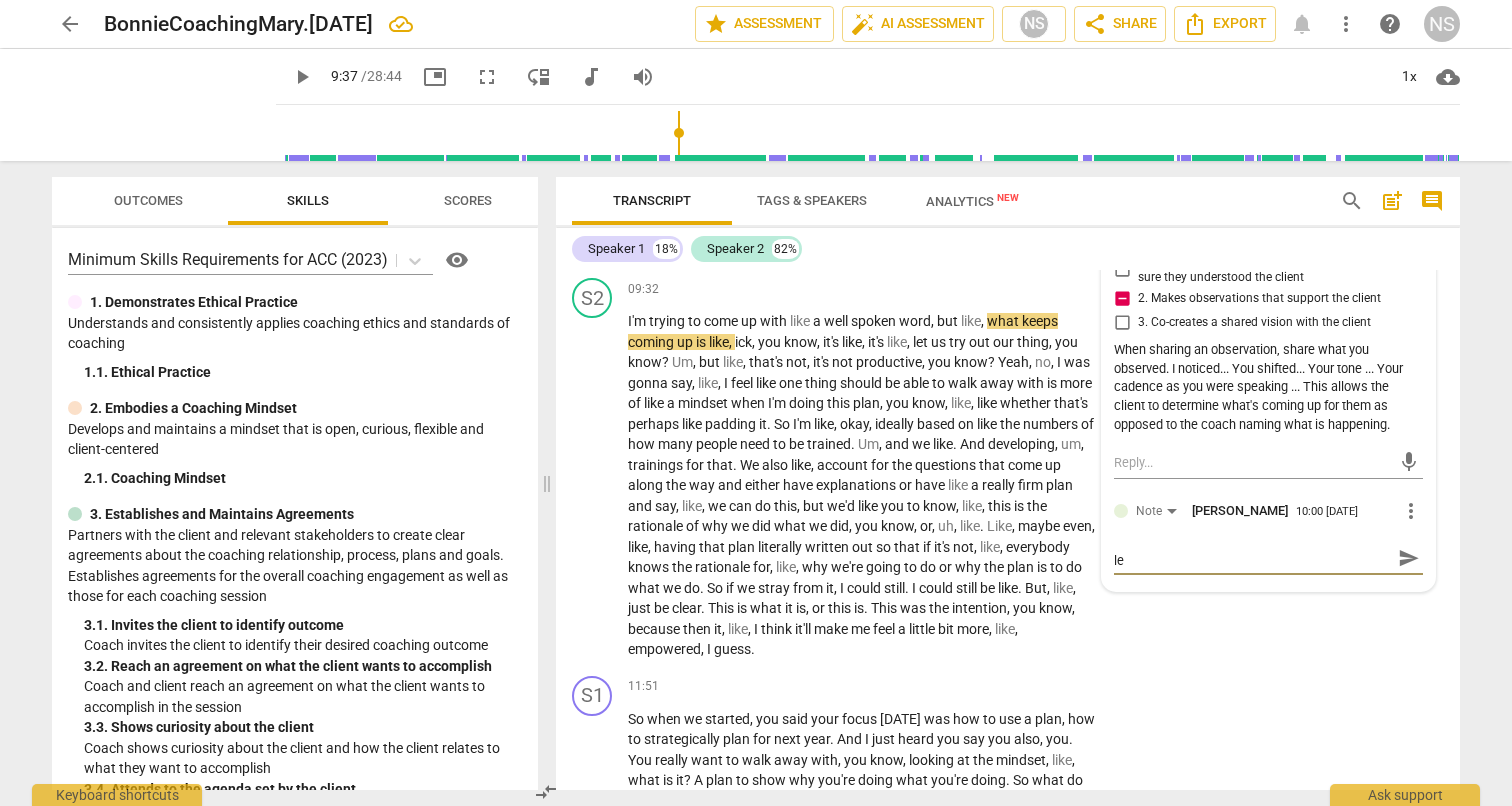 type on "Again, share what you're noticing/observing and let" 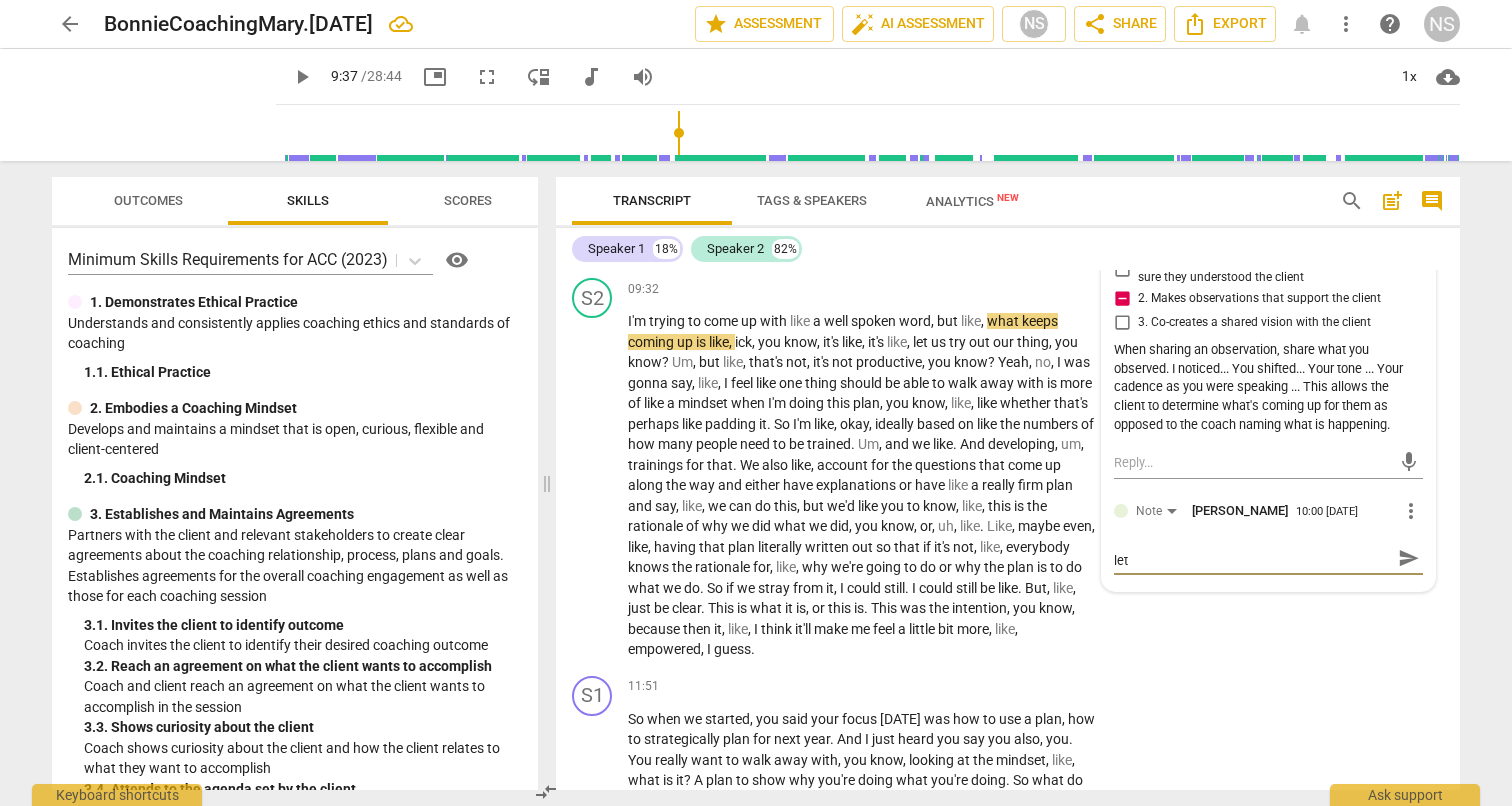 type on "Again, share what you're noticing/observing and let" 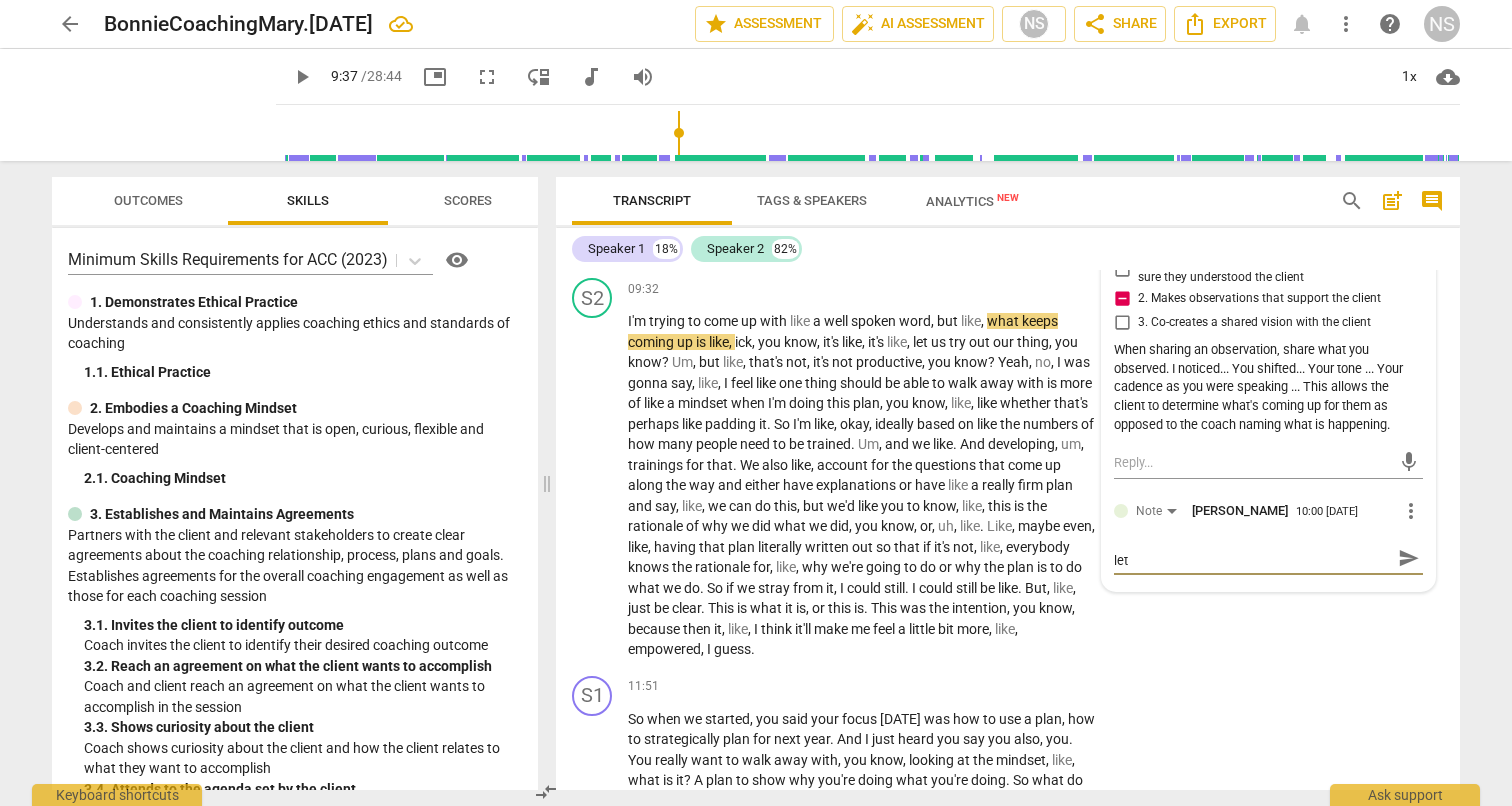 type on "Again, share what you're noticing/observing and let" 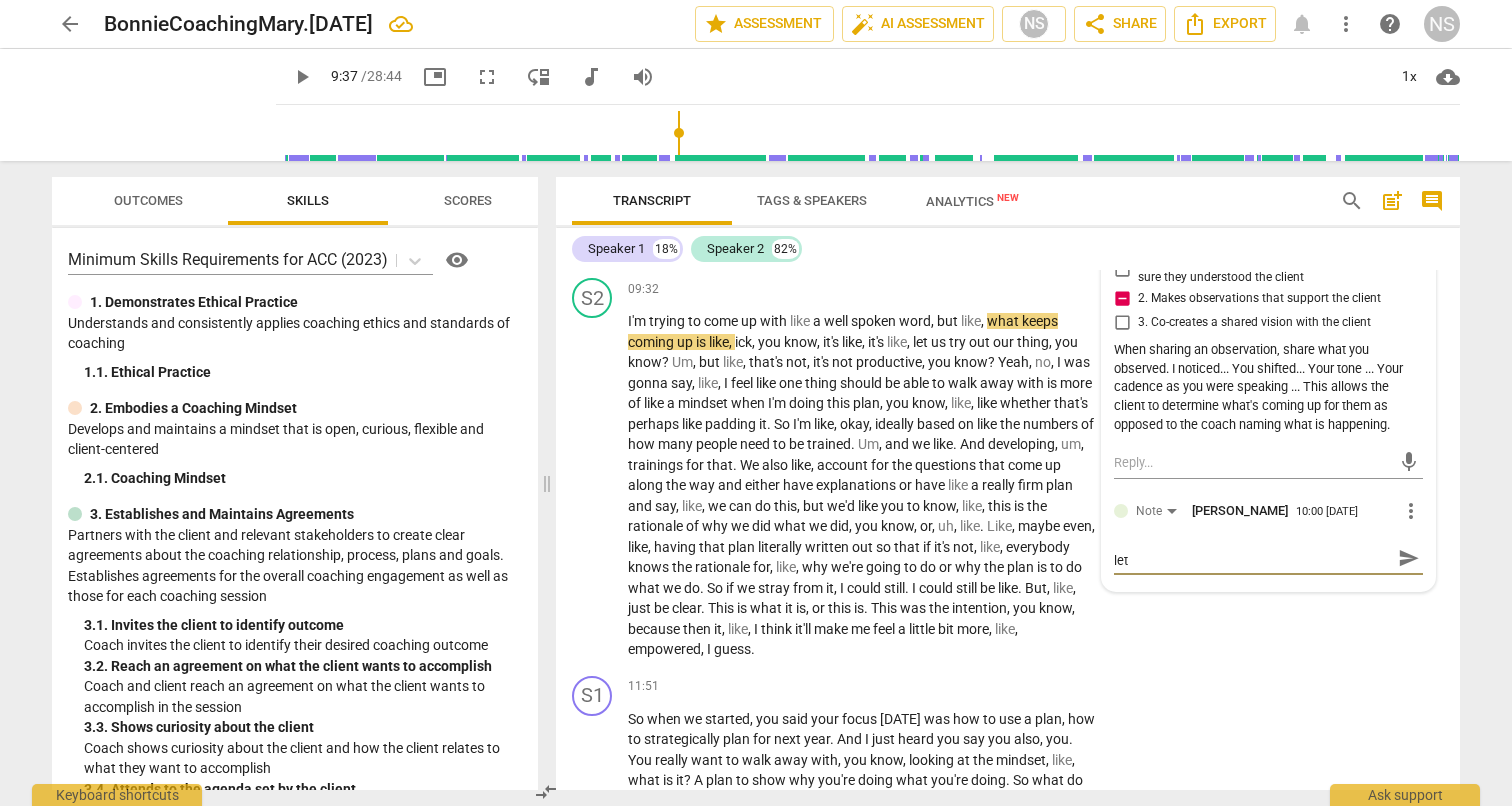 type on "Again, share what you're noticing/observing and let t" 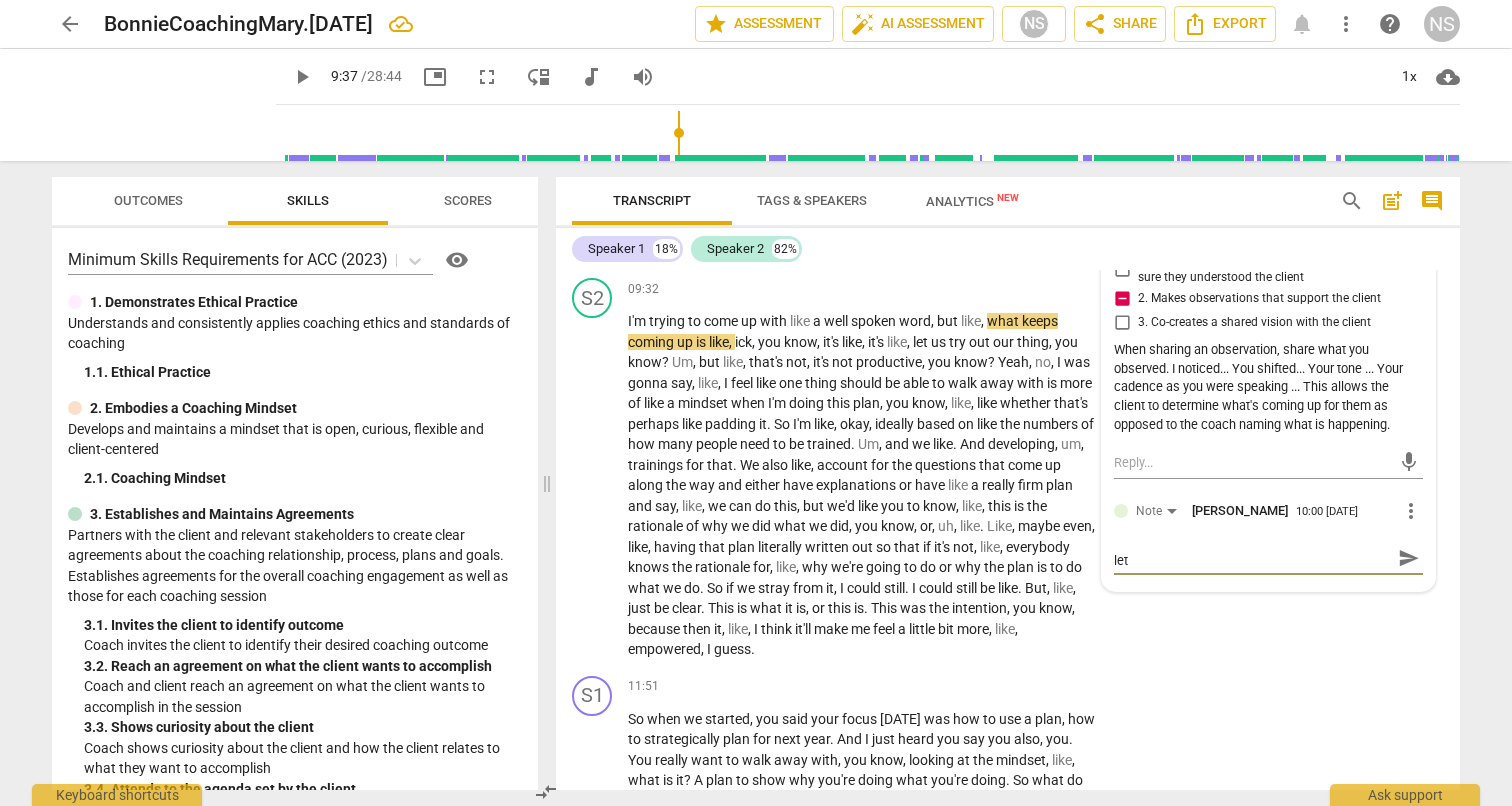 type on "Again, share what you're noticing/observing and let t" 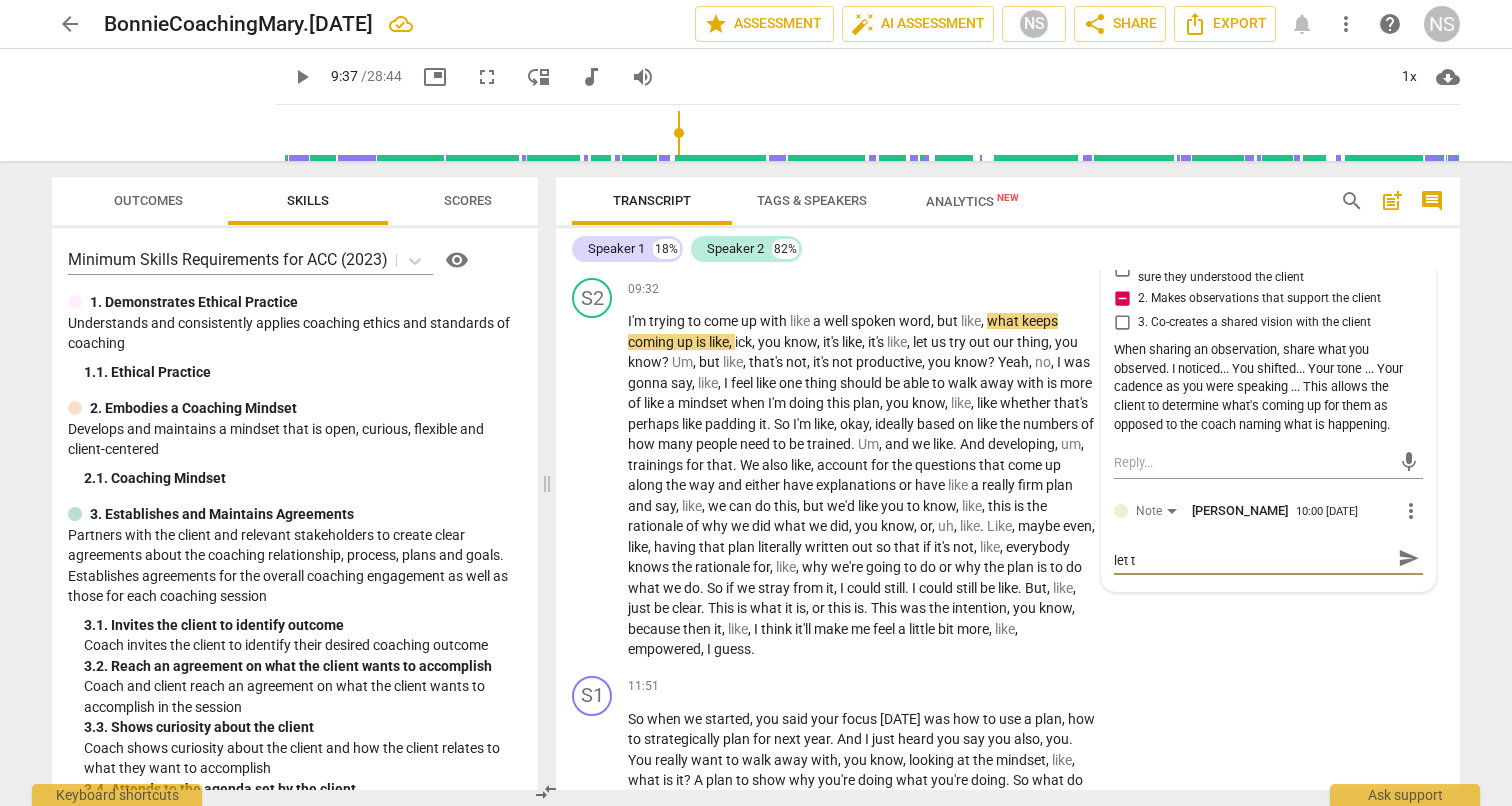 type on "Again, share what you're noticing/observing and let th" 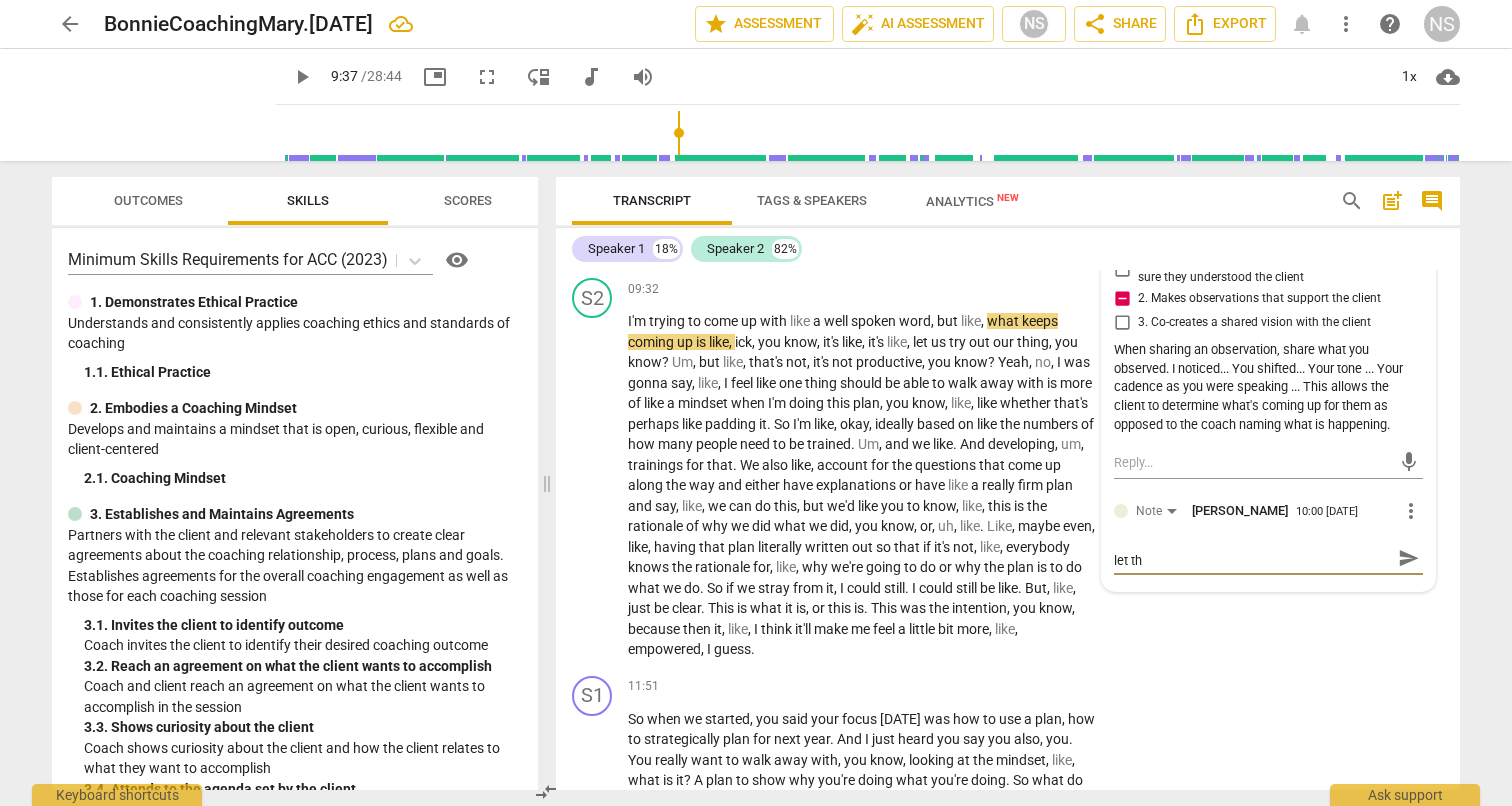 type on "Again, share what you're noticing/observing and let the" 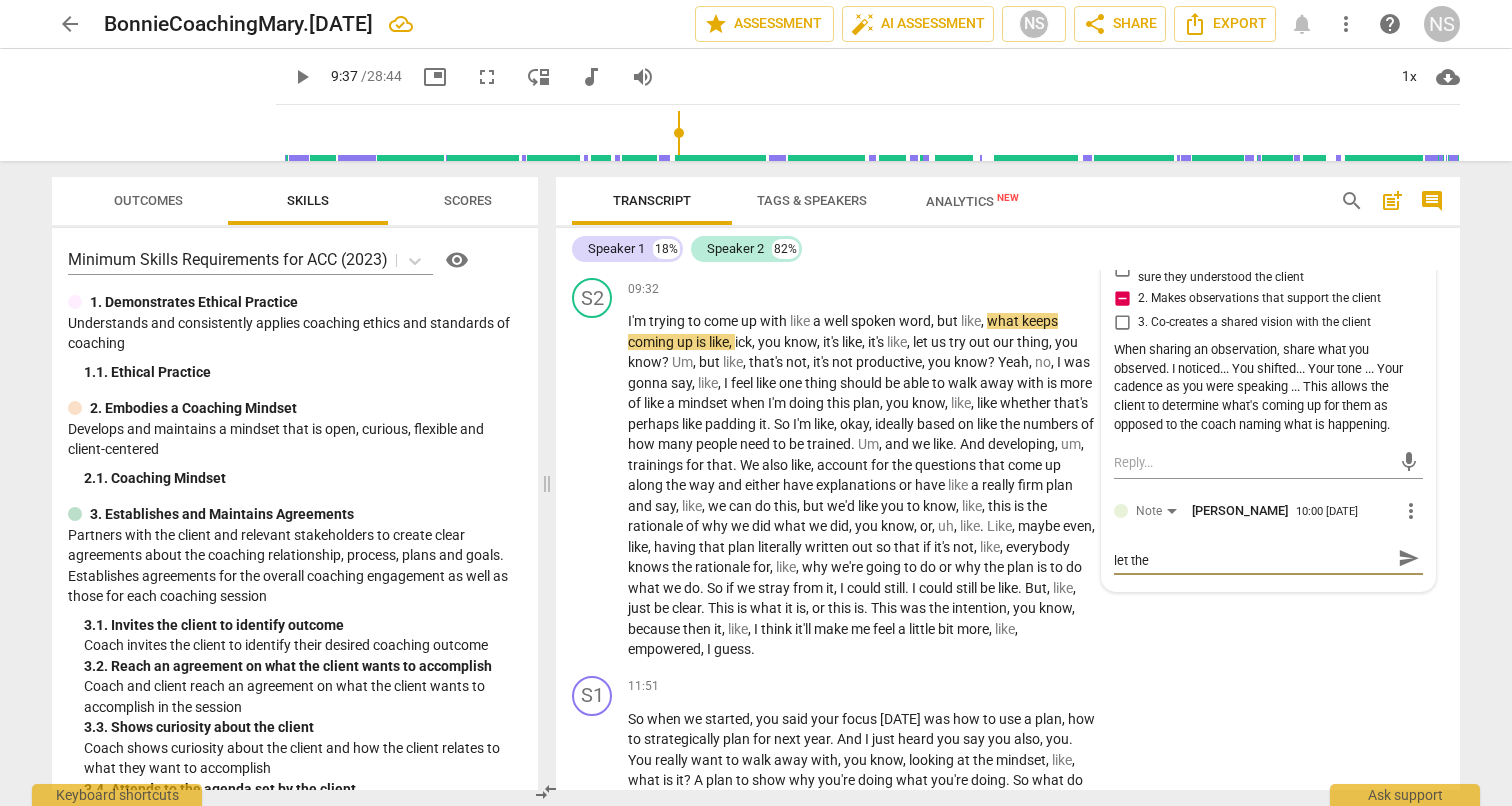 scroll, scrollTop: 0, scrollLeft: 0, axis: both 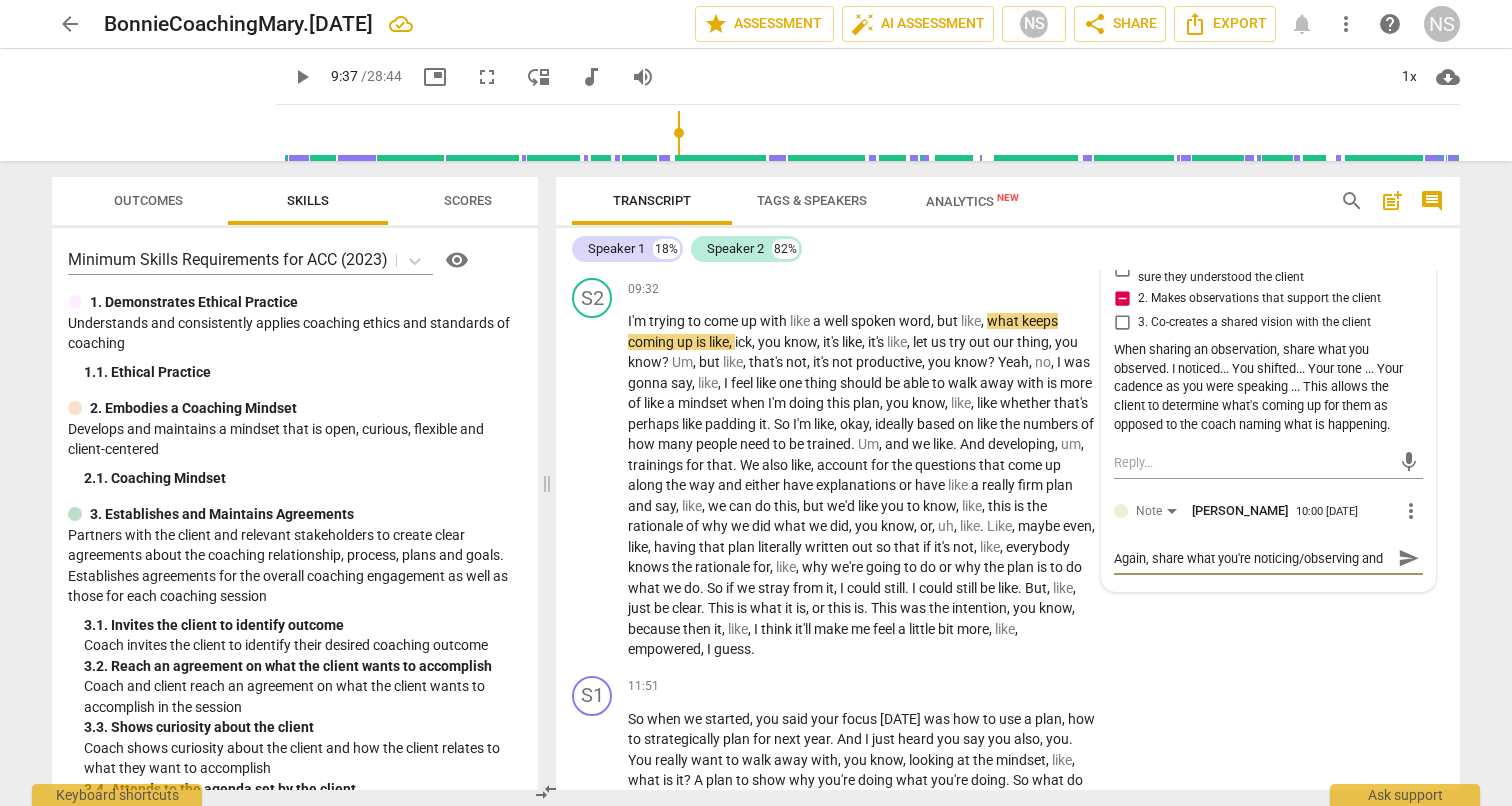 type on "Again, share what you're noticing/observing and let the" 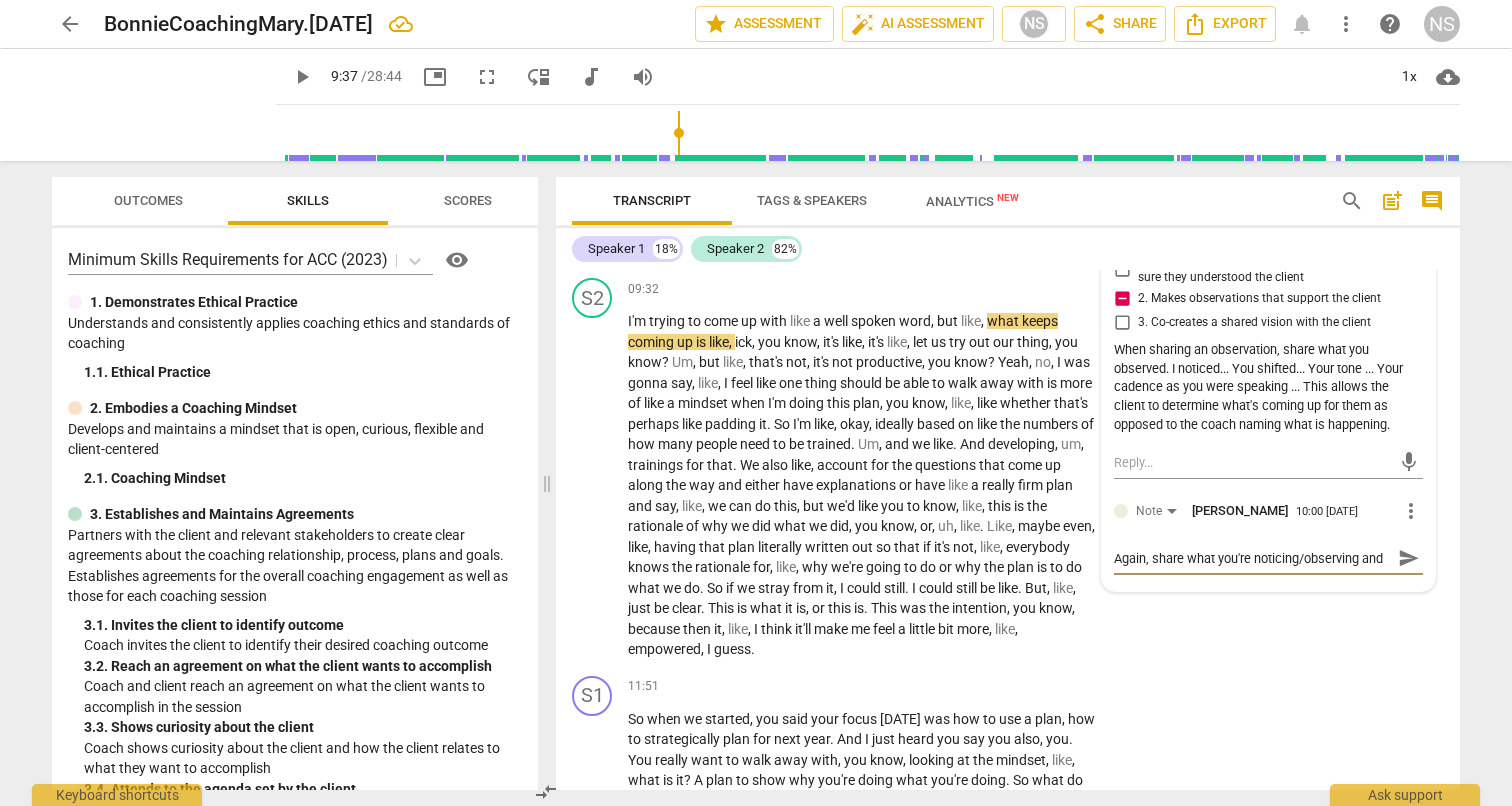 type on "Again, share what you're noticing/observing and let the" 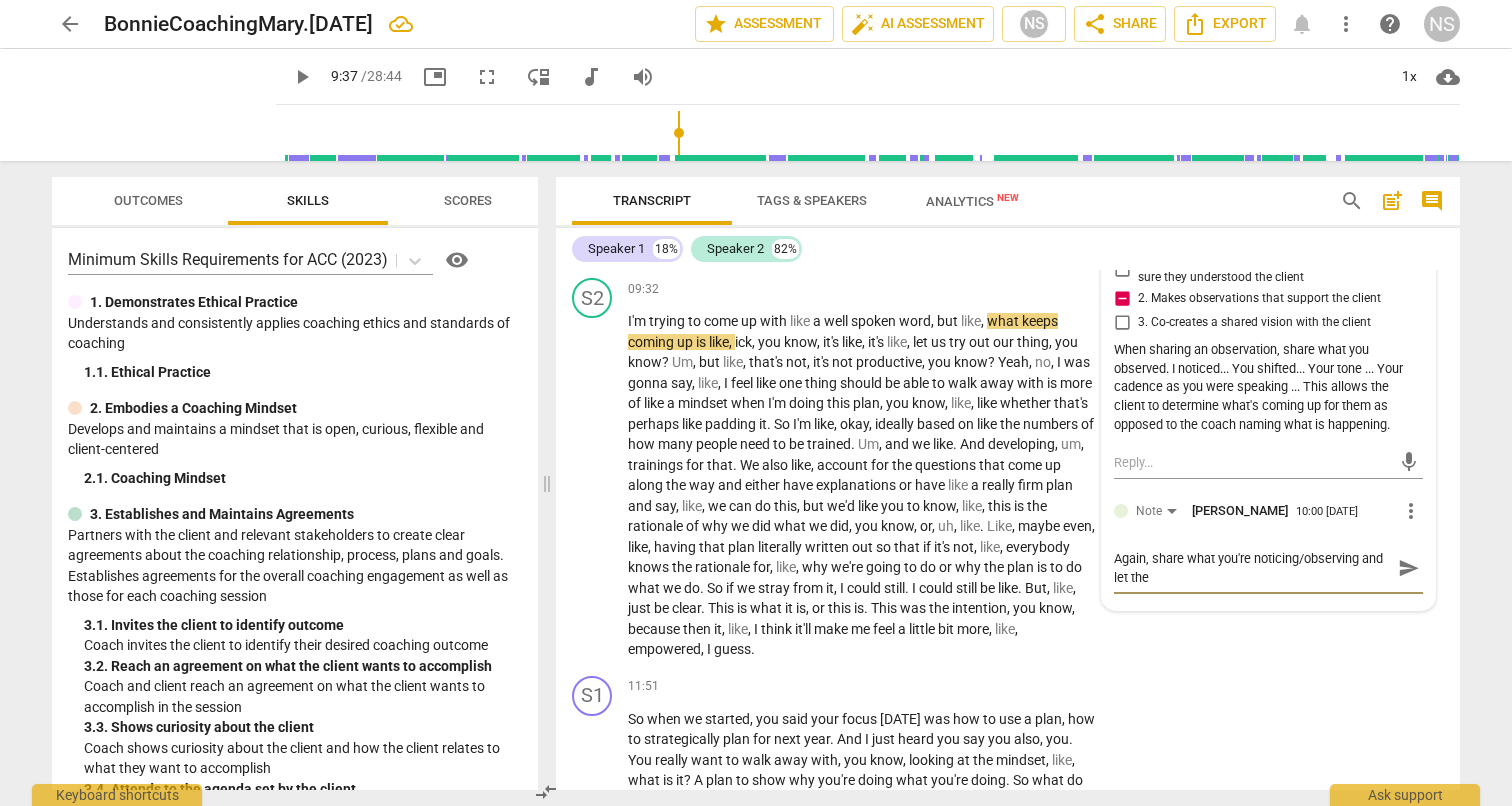 type on "Again, share what you're noticing/observing and let the c" 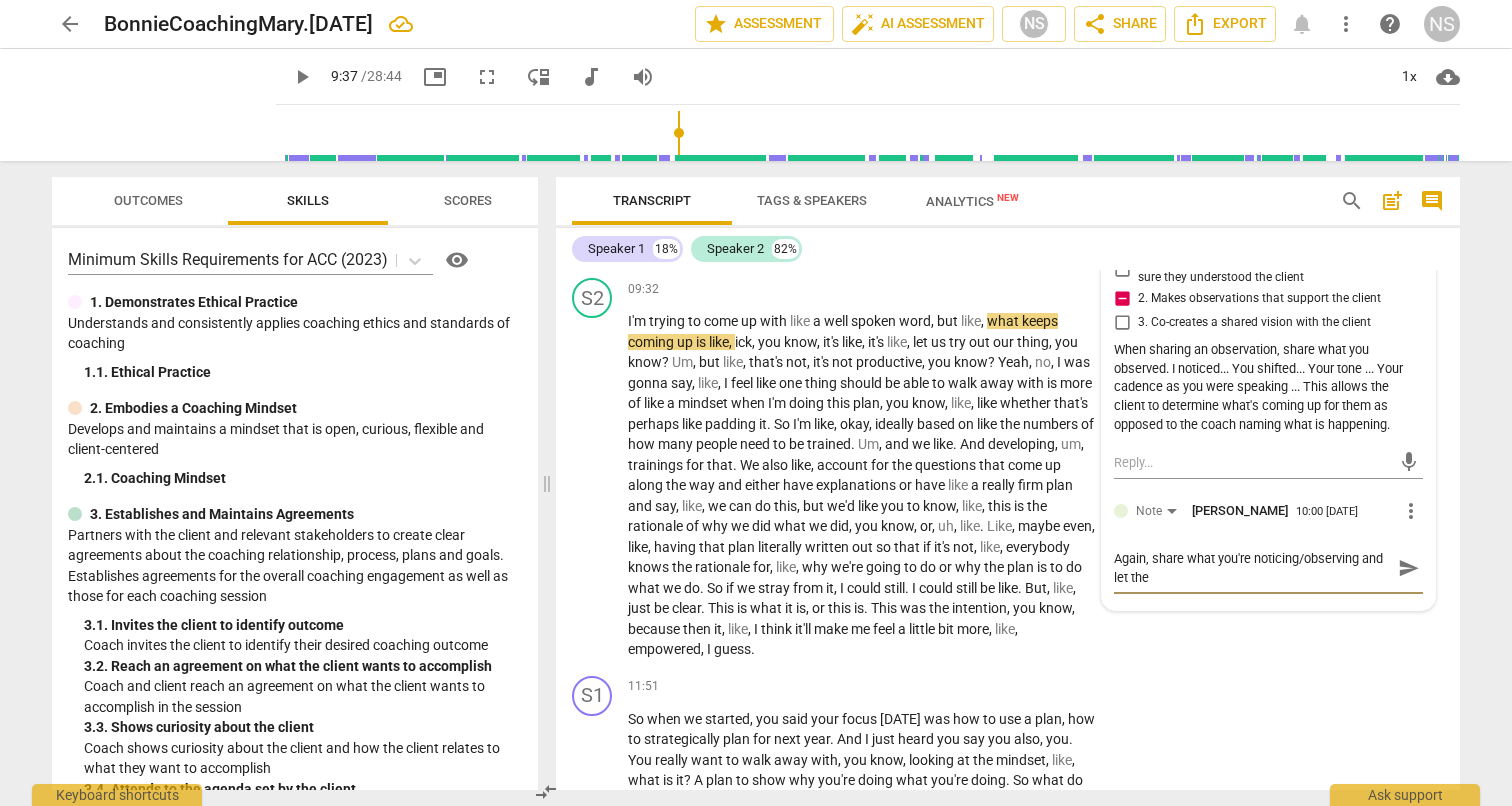 type on "Again, share what you're noticing/observing and let the c" 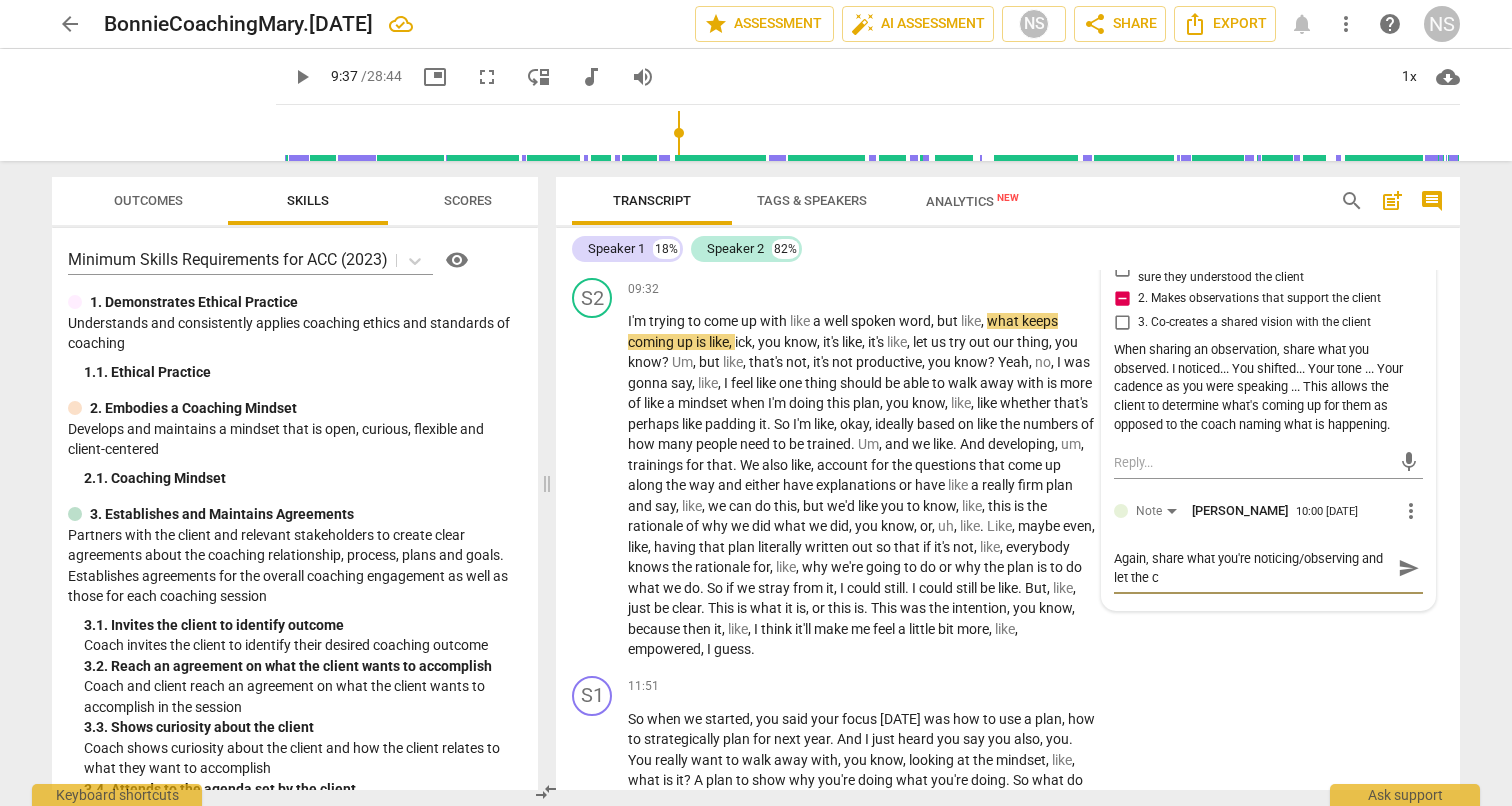 type on "Again, share what you're noticing/observing and let the cl" 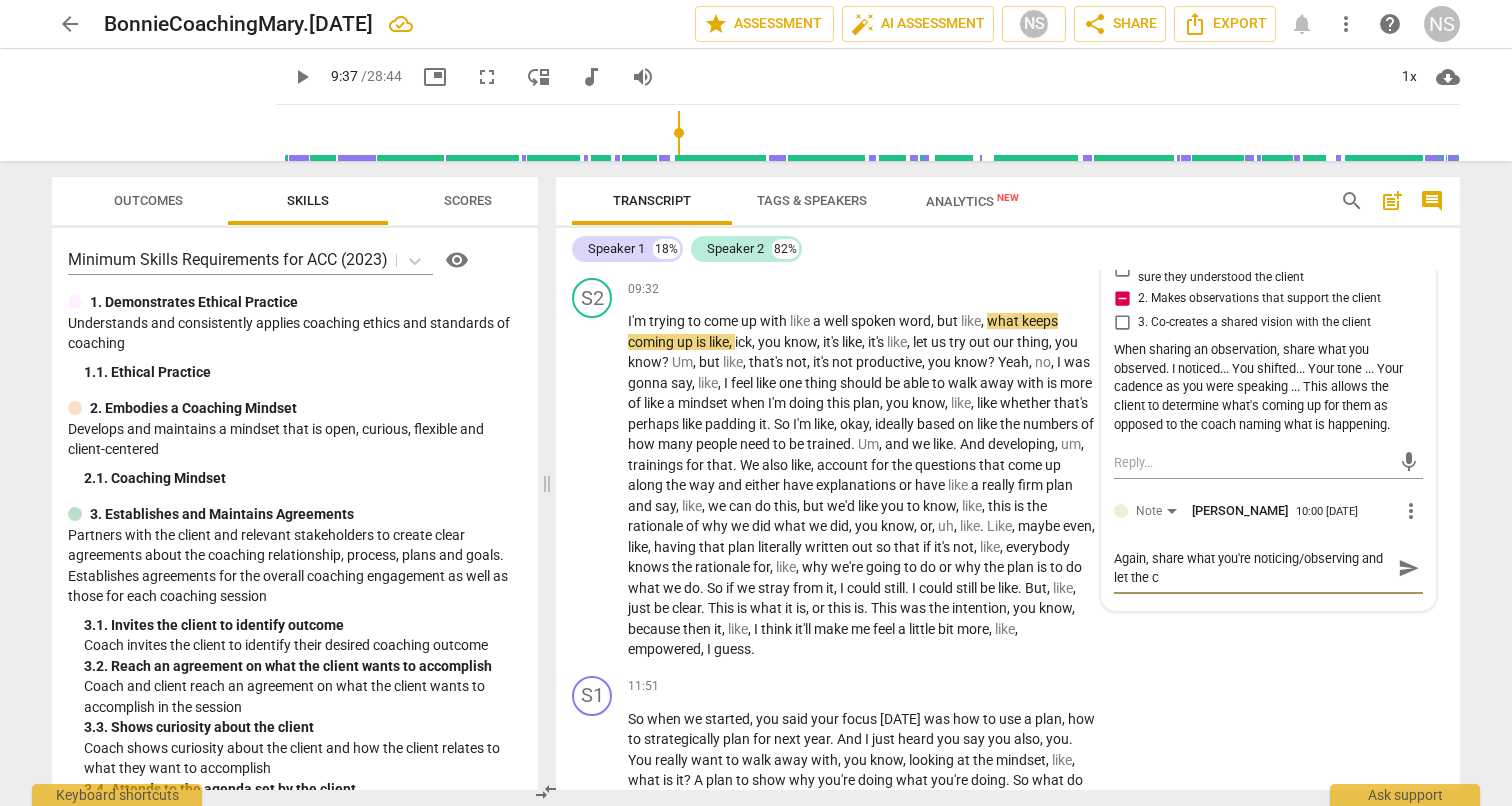 type on "Again, share what you're noticing/observing and let the cl" 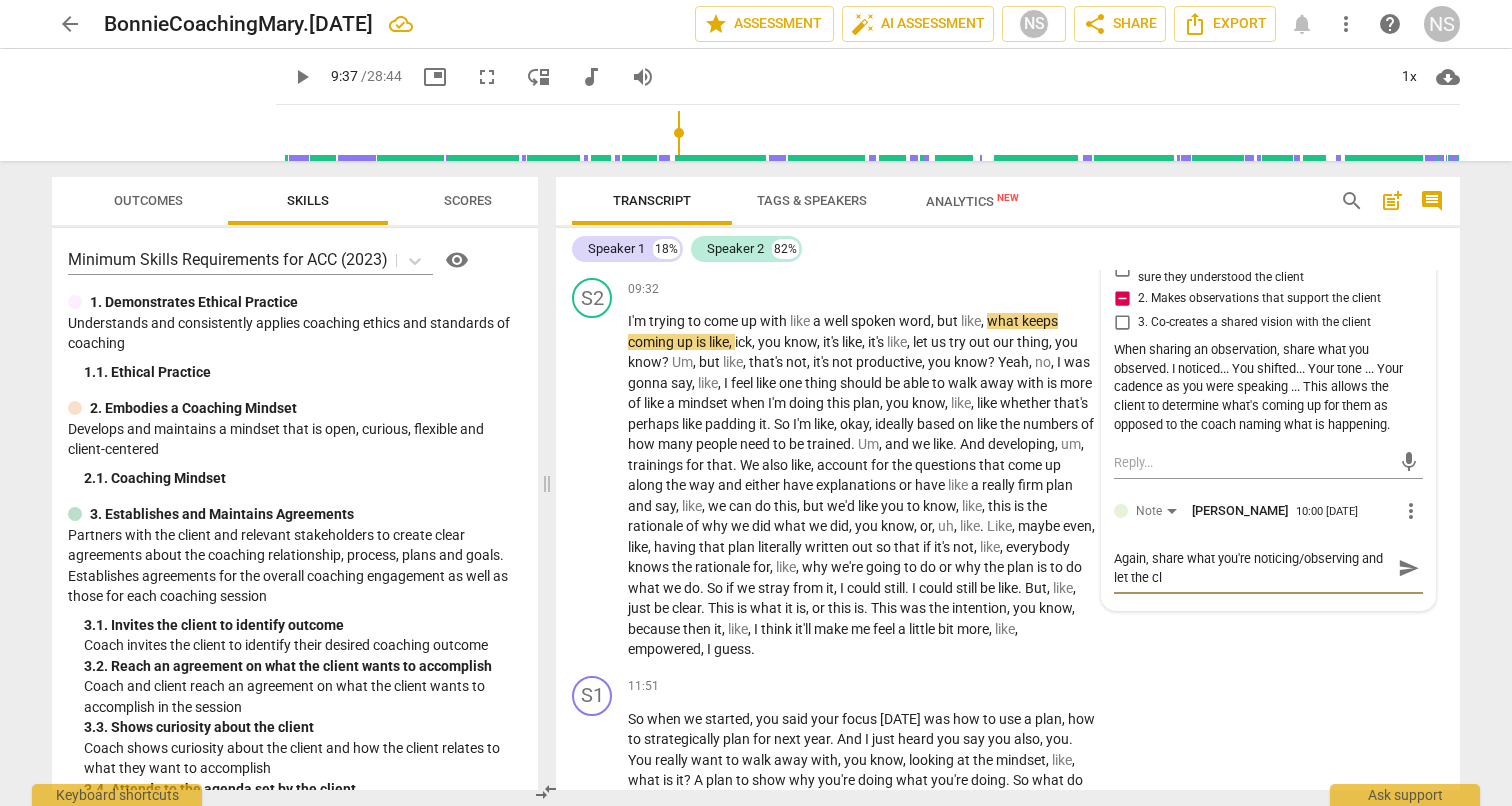 type on "Again, share what you're noticing/observing and let the cli" 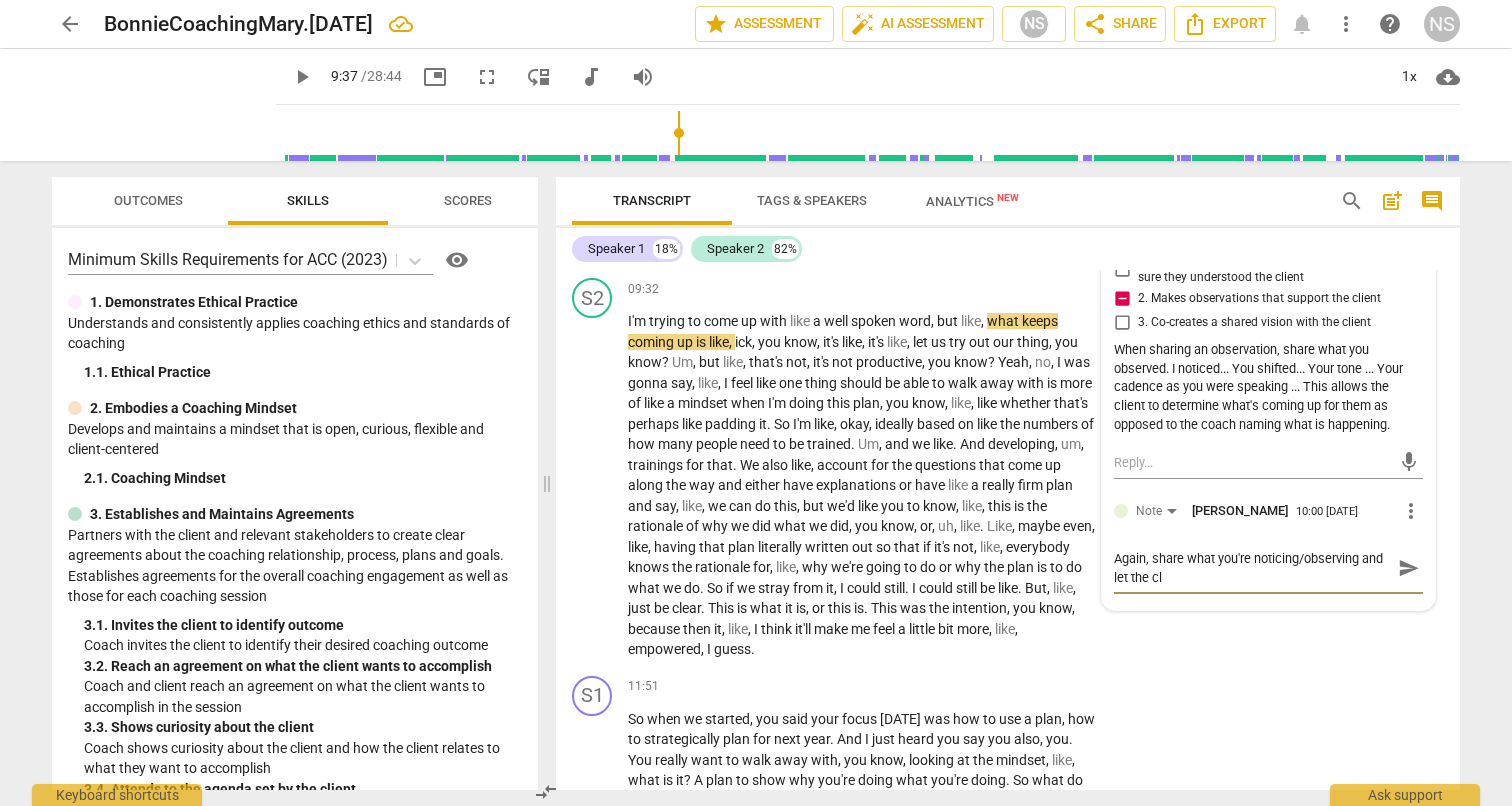 type on "Again, share what you're noticing/observing and let the cli" 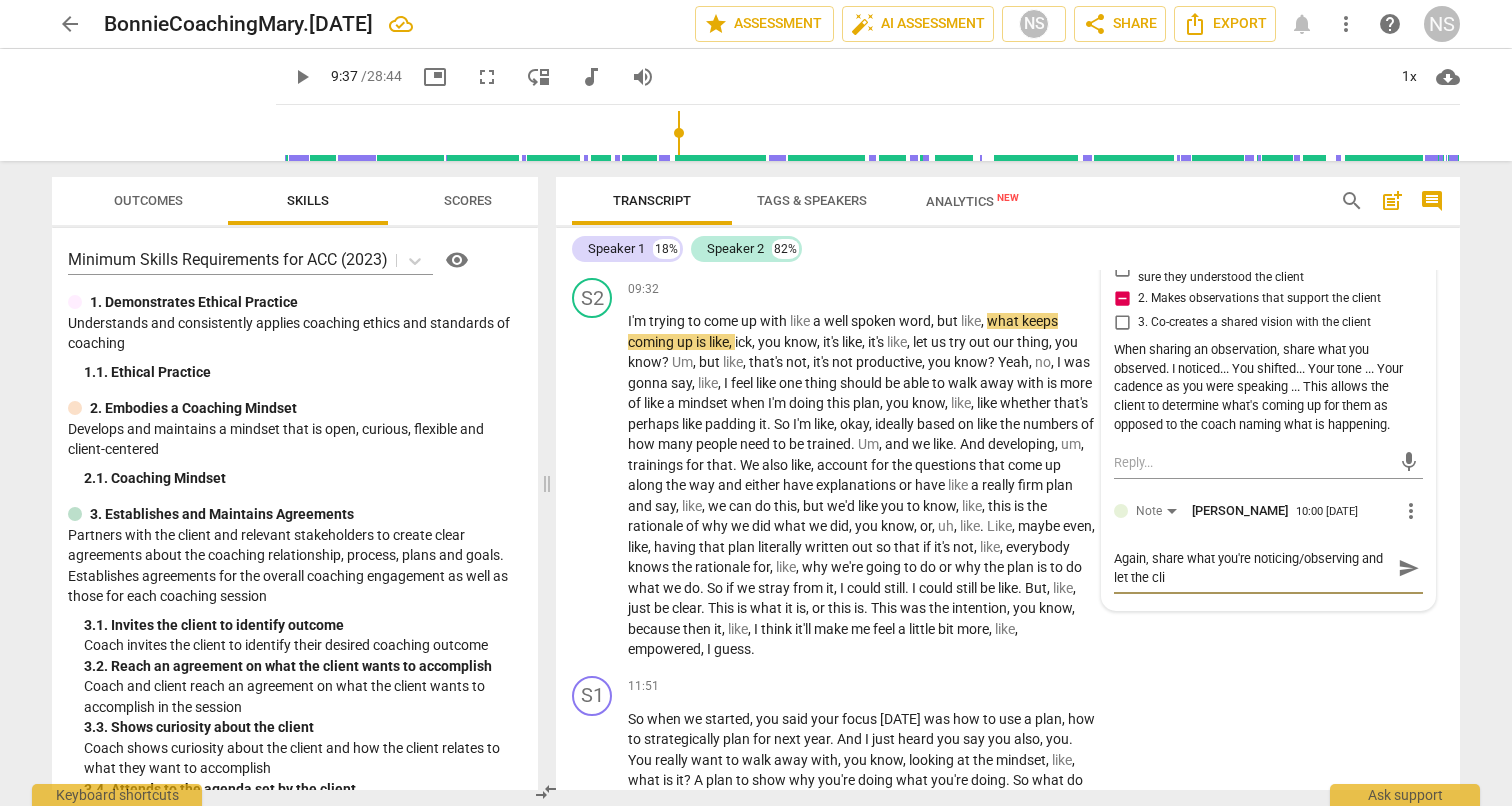 type on "Again, share what you're noticing/observing and let the clie" 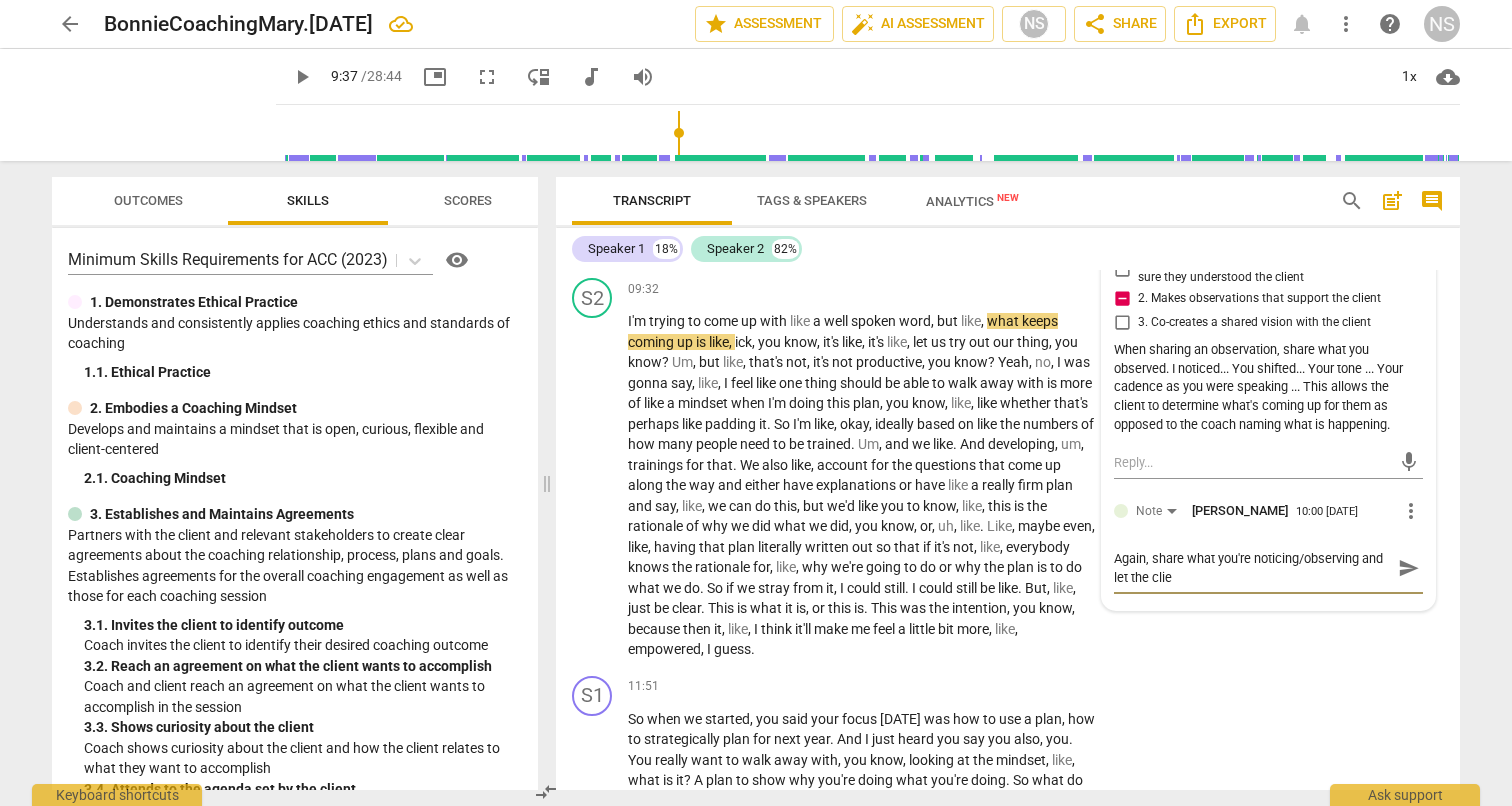 type on "Again, share what you're noticing/observing and let the clien" 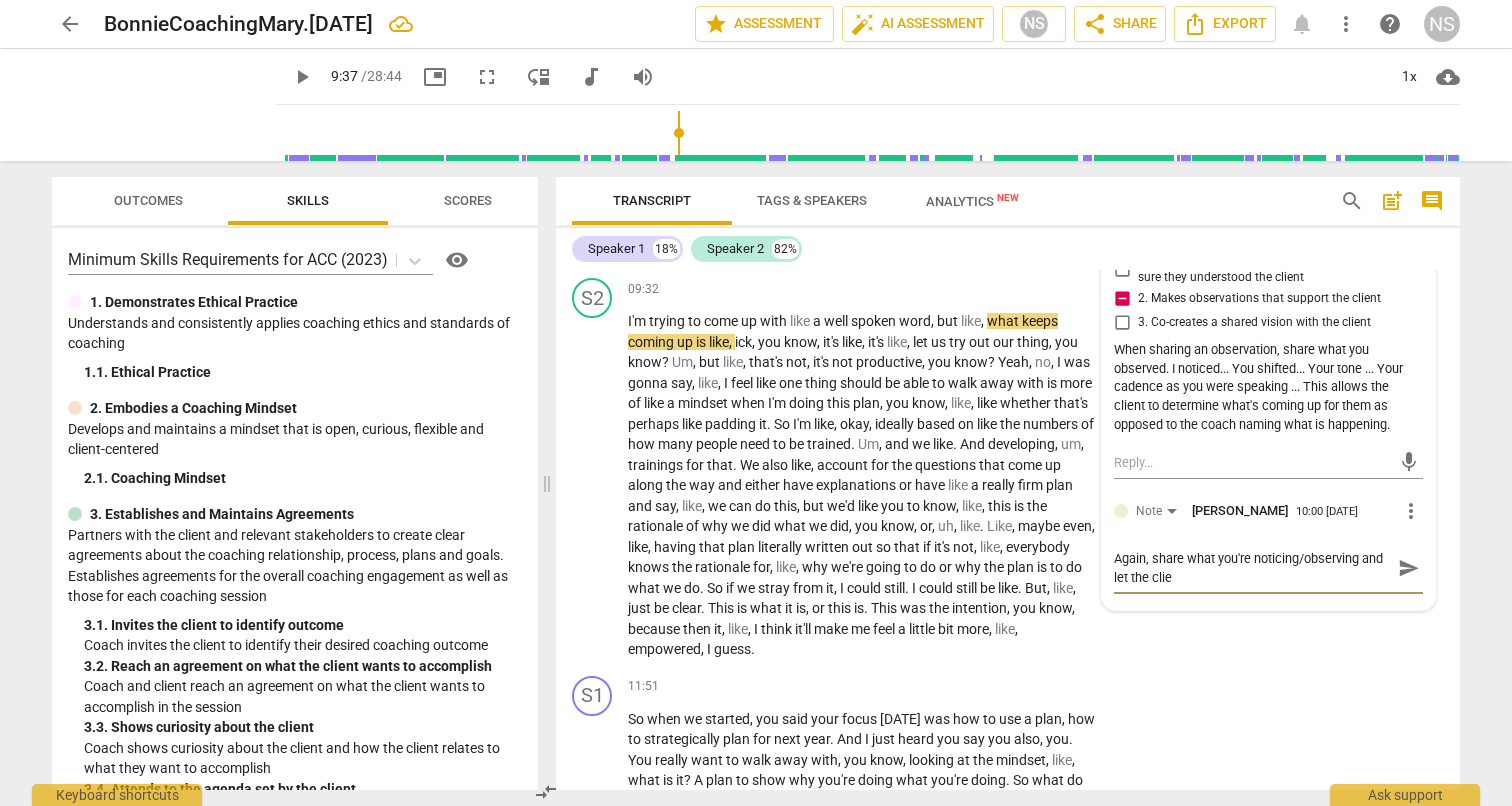 type on "Again, share what you're noticing/observing and let the clien" 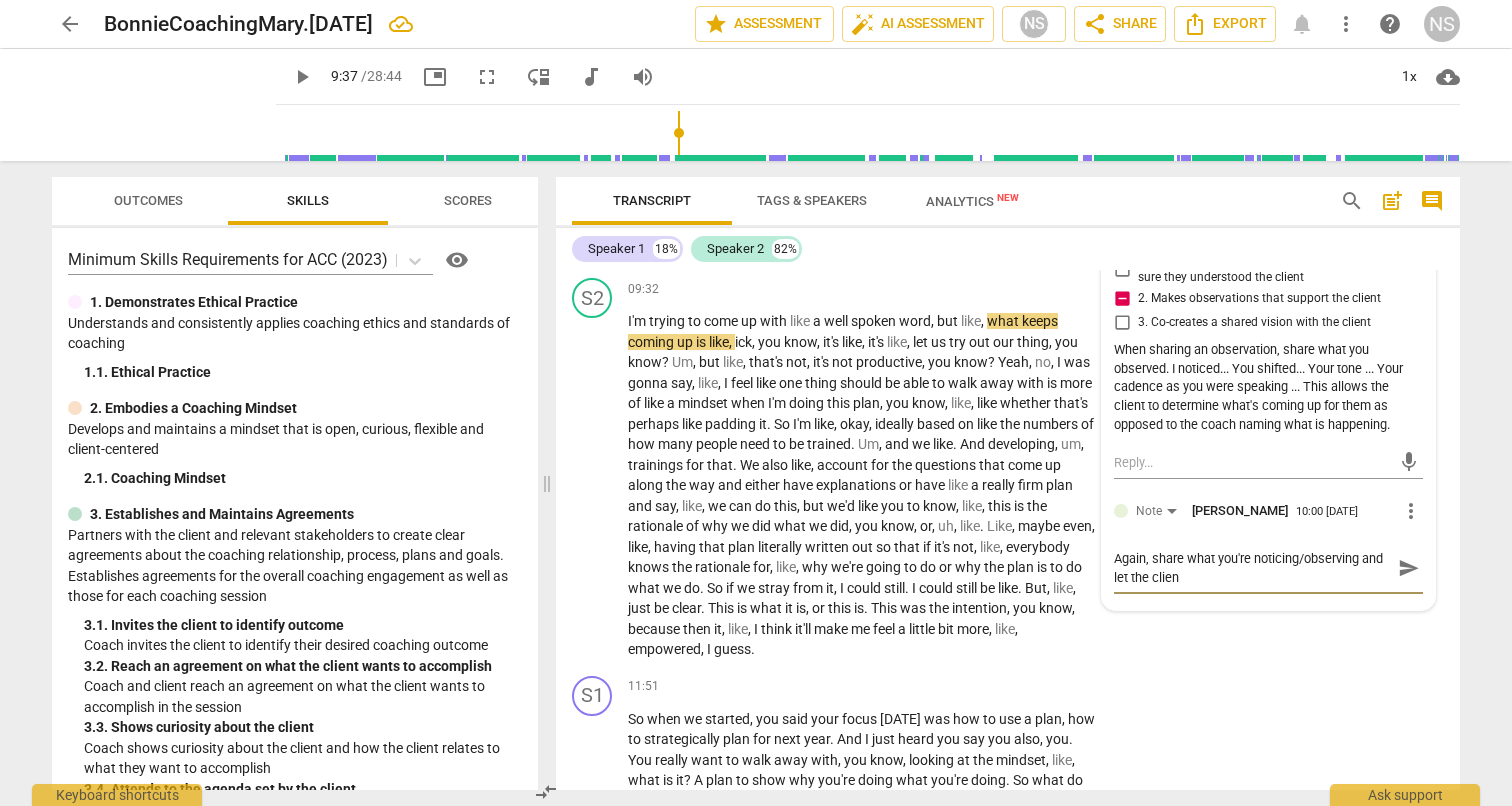 type on "Again, share what you're noticing/observing and let the client" 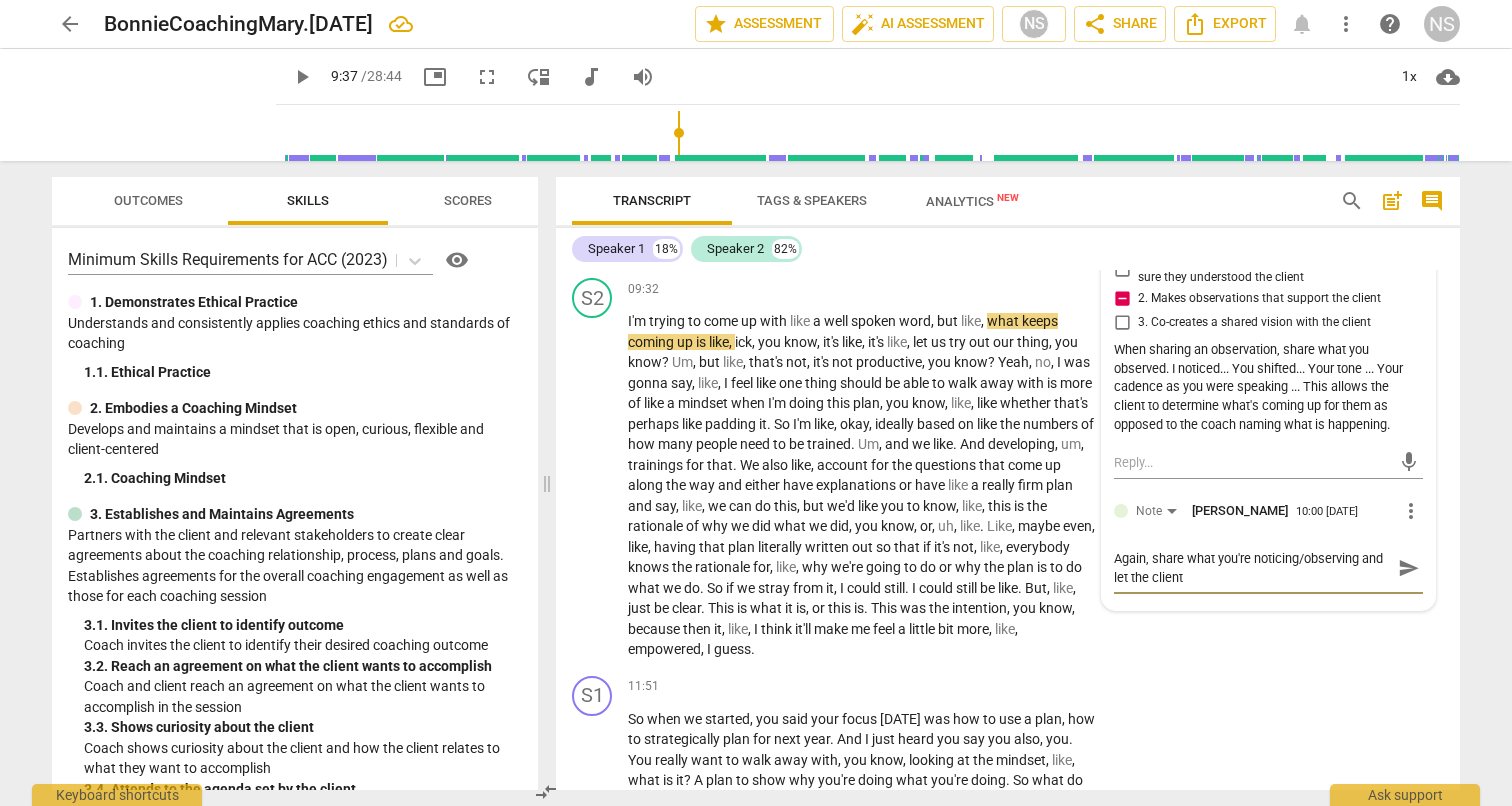 type on "Again, share what you're noticing/observing and let the client" 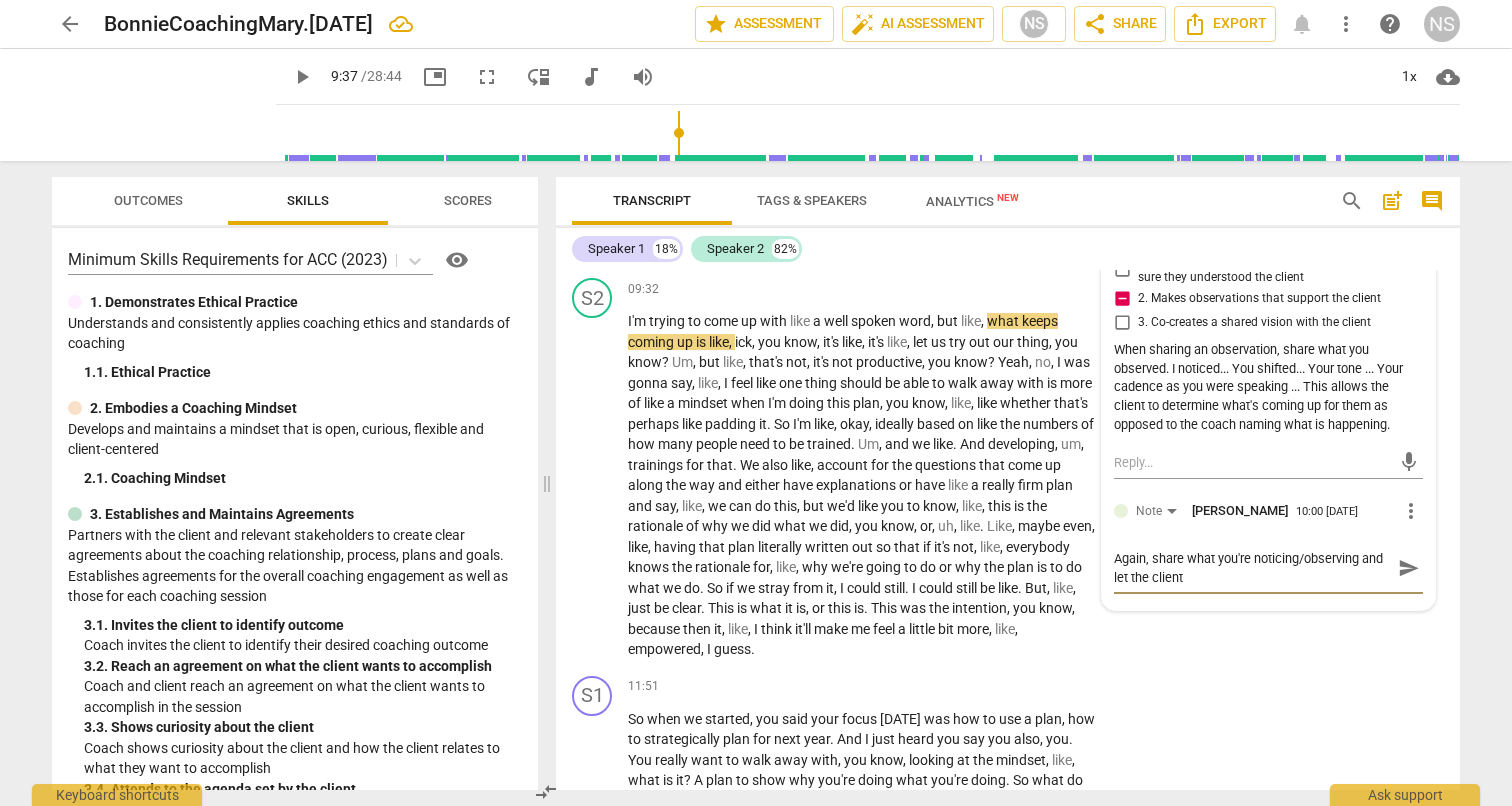 type on "Again, share what you're noticing/observing and let the client l" 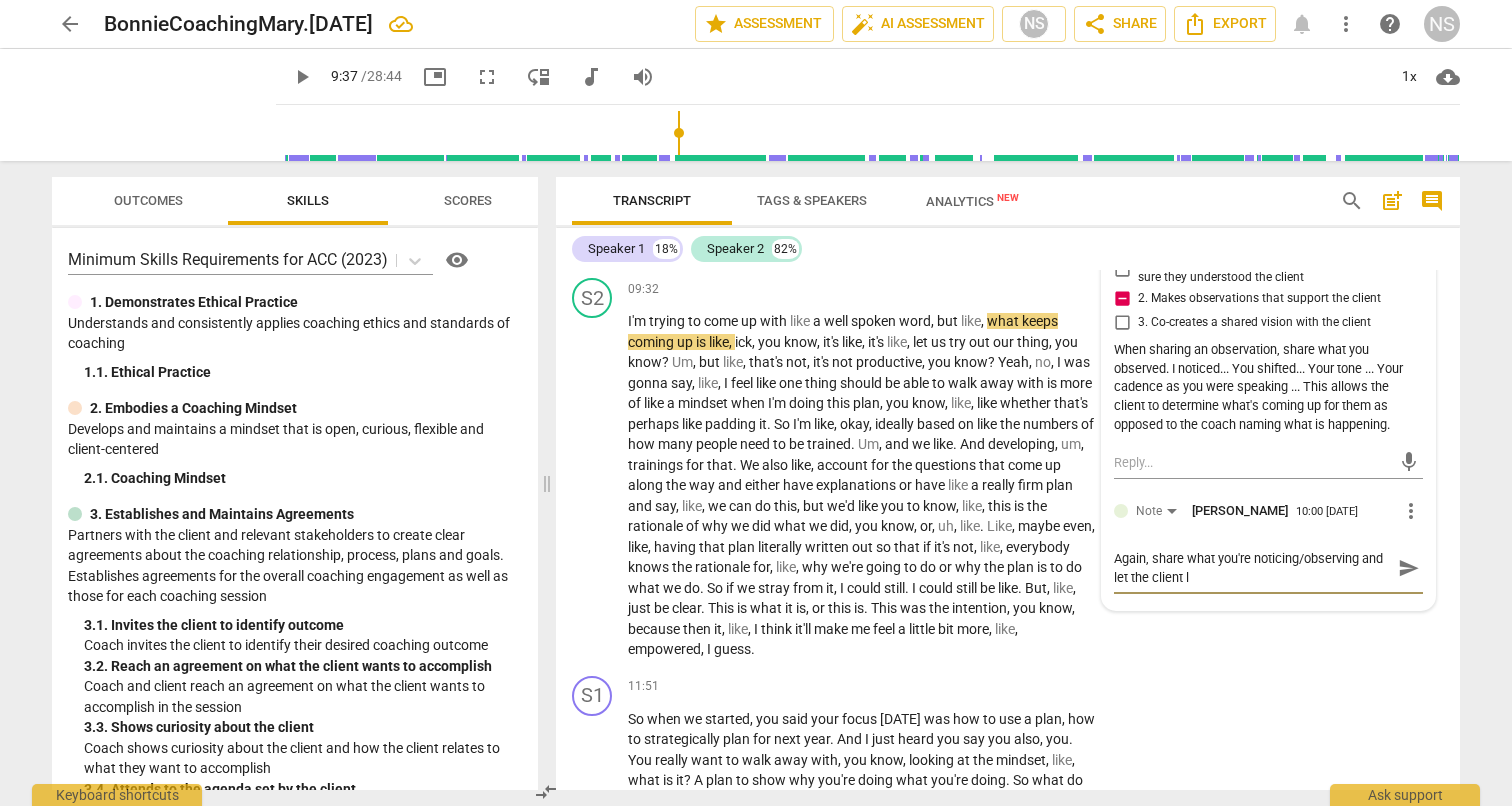 type on "Again, share what you're noticing/observing and let the client la" 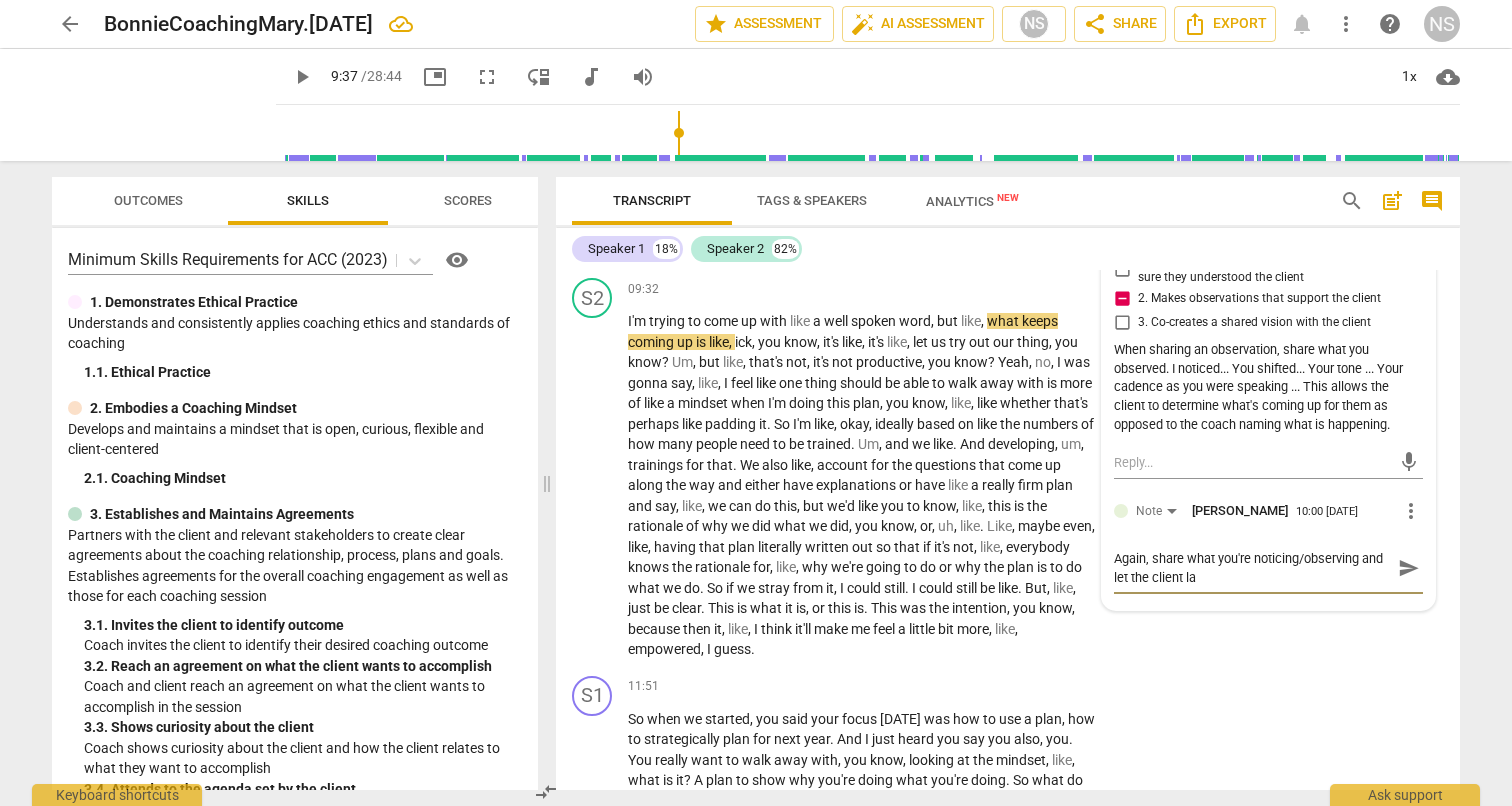 type on "Again, share what you're noticing/observing and let the client lab" 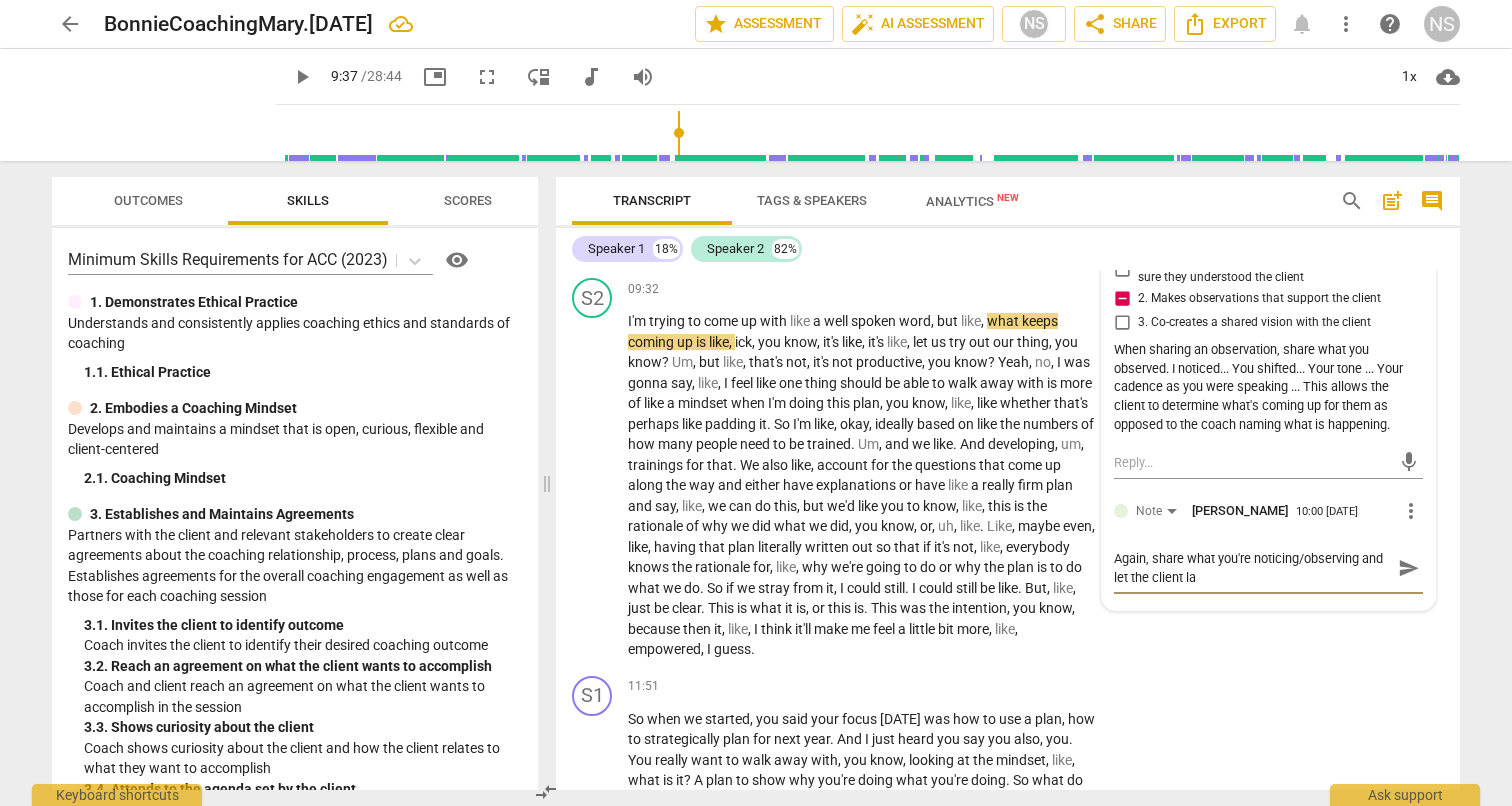 type on "Again, share what you're noticing/observing and let the client lab" 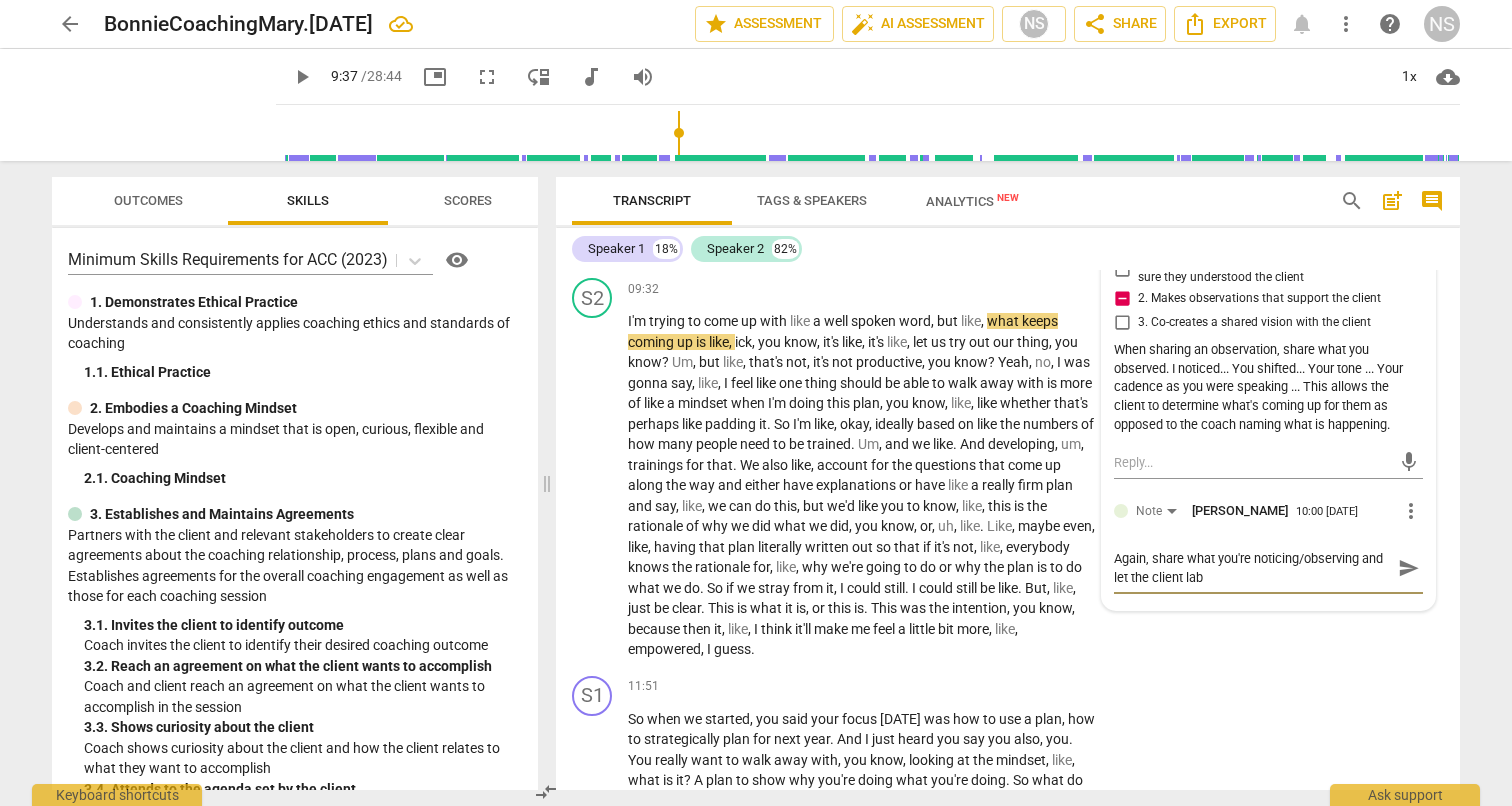 type on "Again, share what you're noticing/observing and let the client labe" 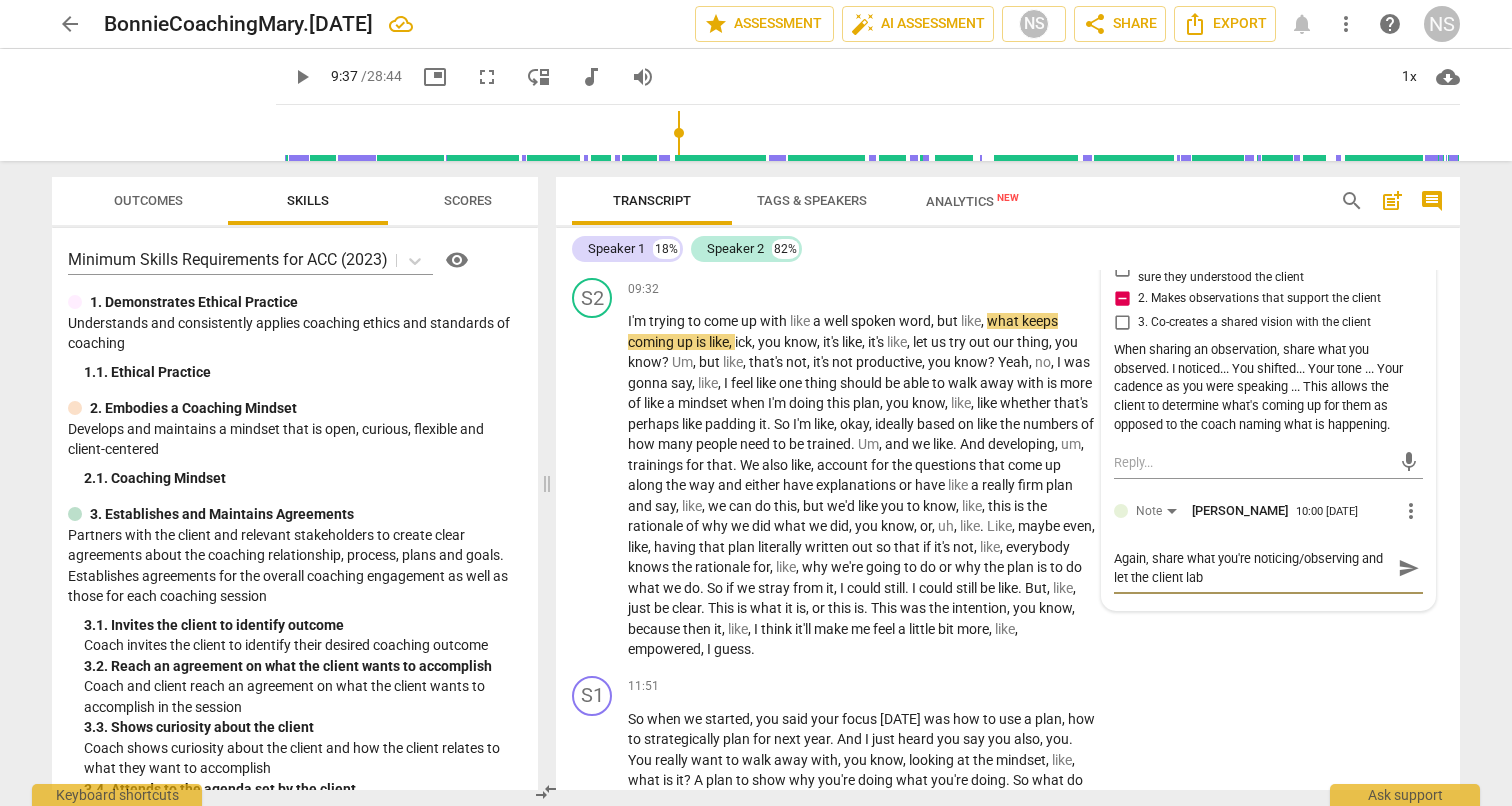 type on "Again, share what you're noticing/observing and let the client labe" 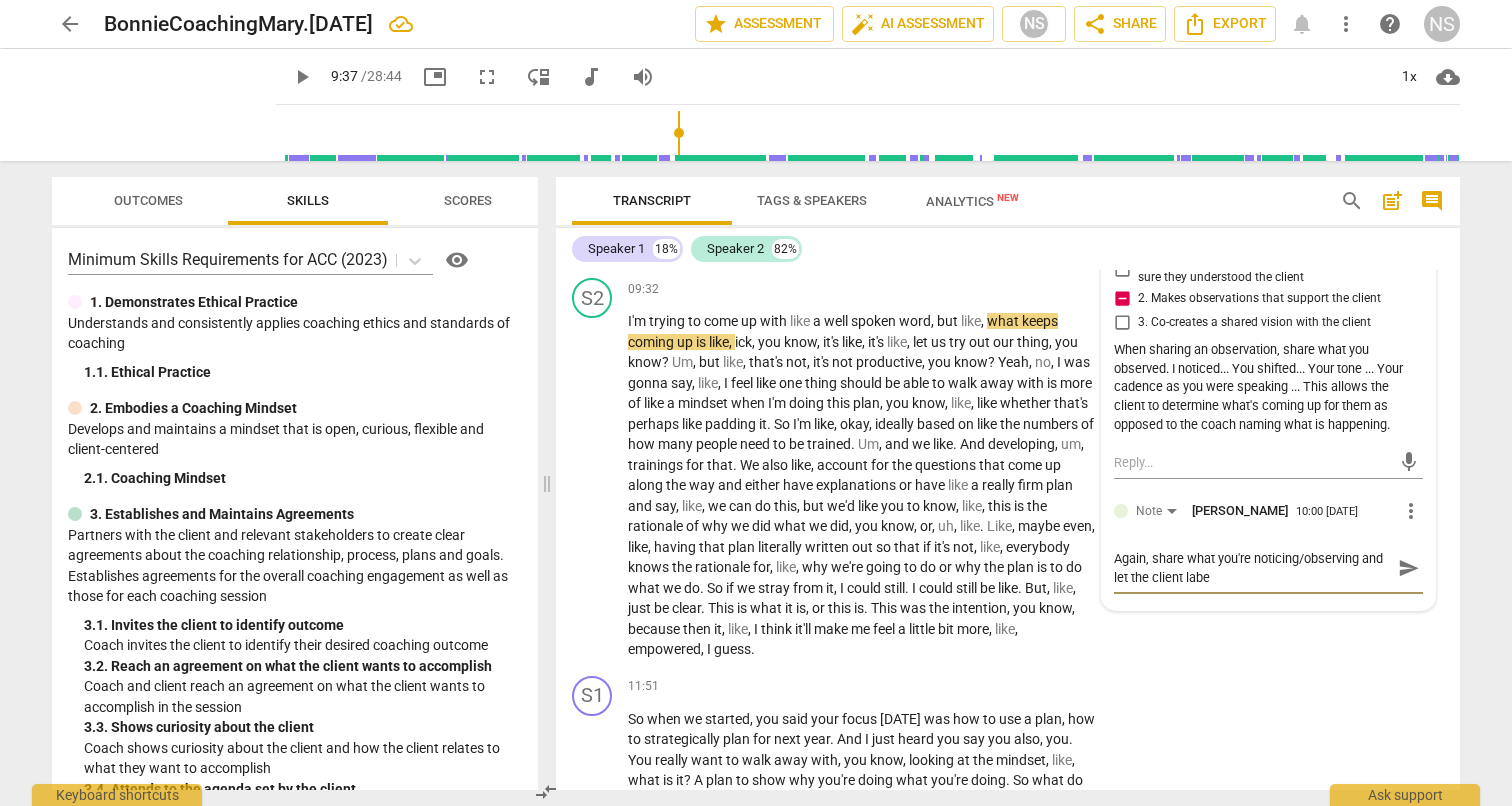 type on "Again, share what you're noticing/observing and let the client label" 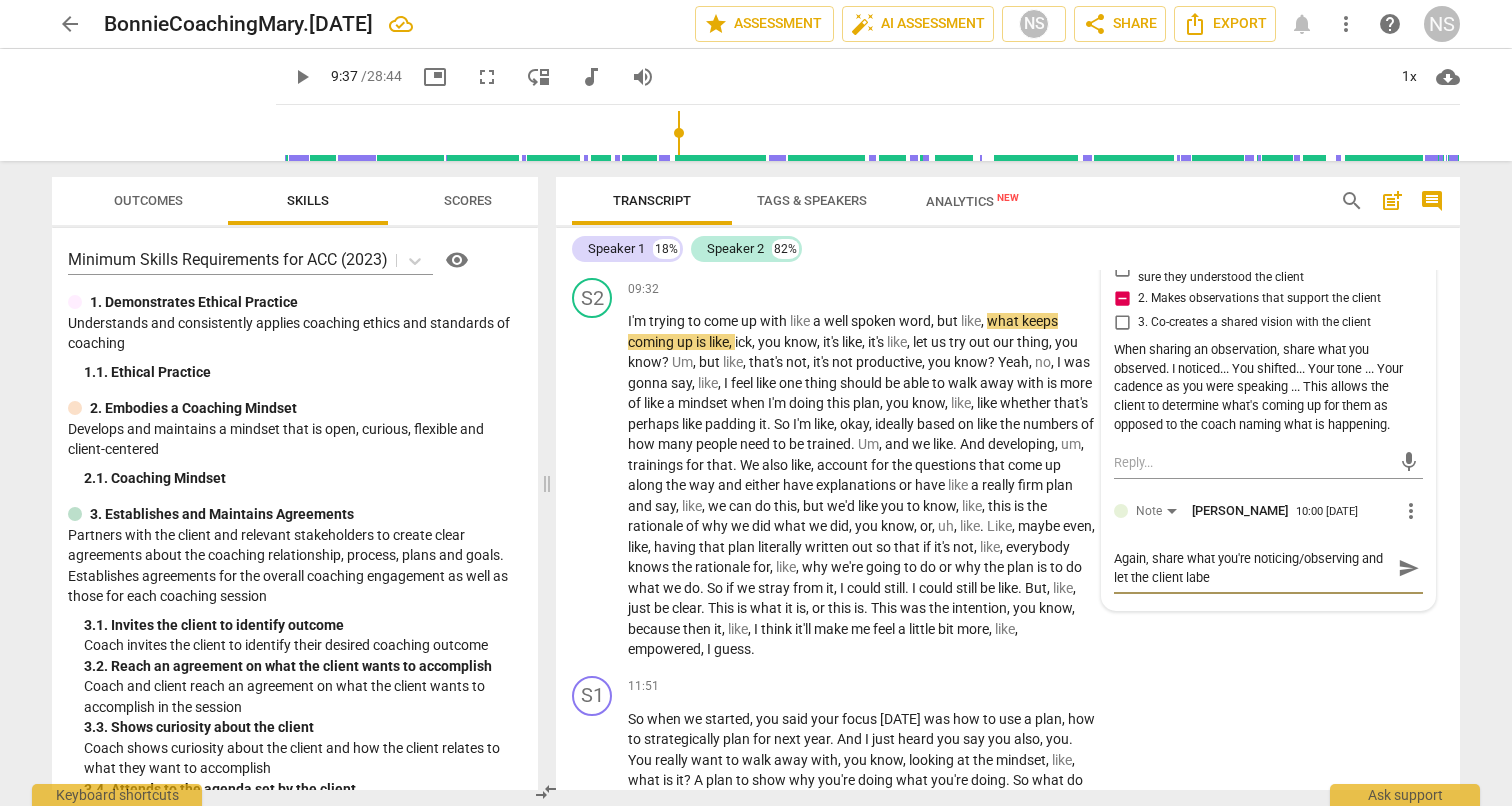 type on "Again, share what you're noticing/observing and let the client label" 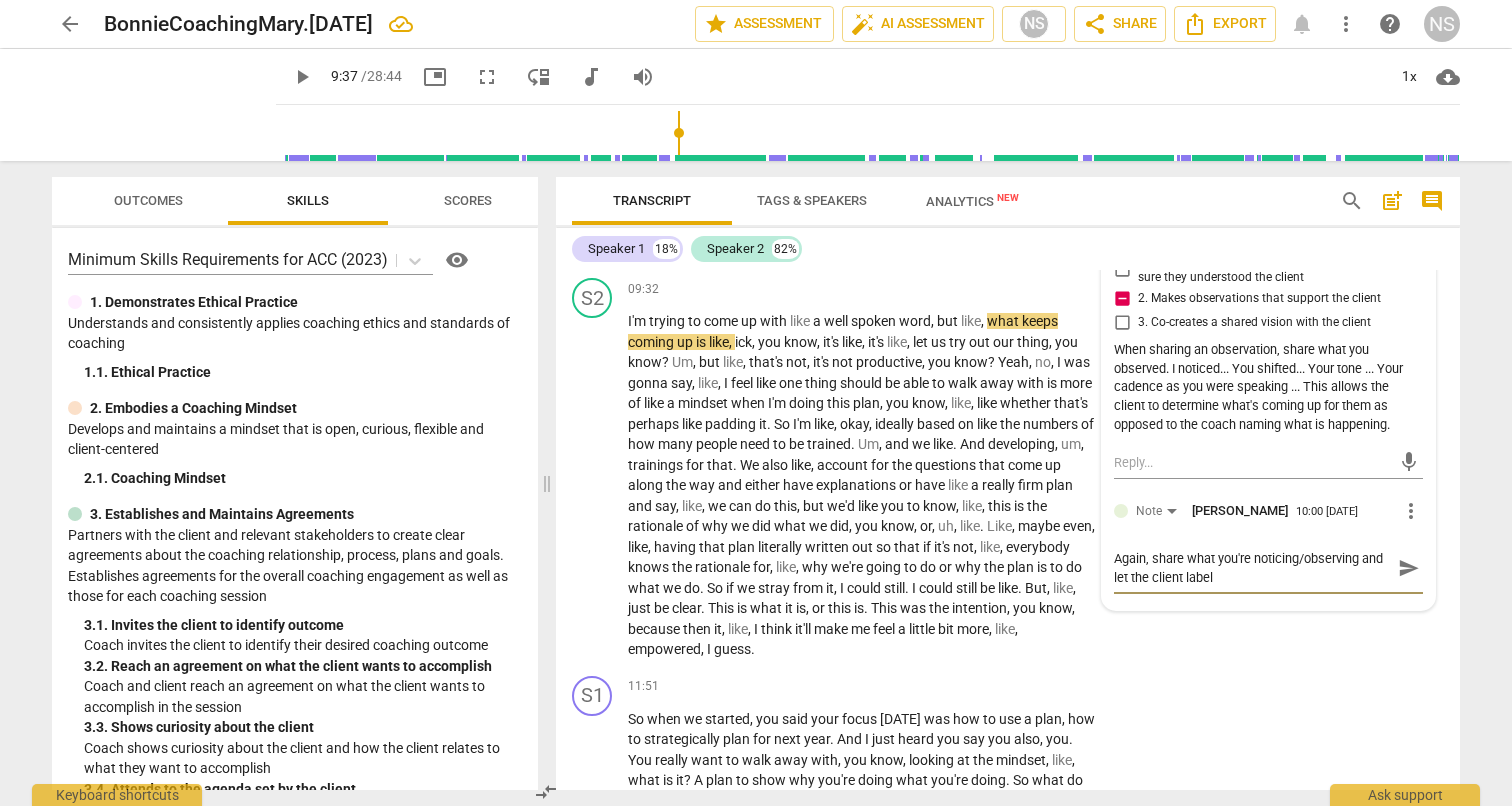 type on "Again, share what you're noticing/observing and let the client label" 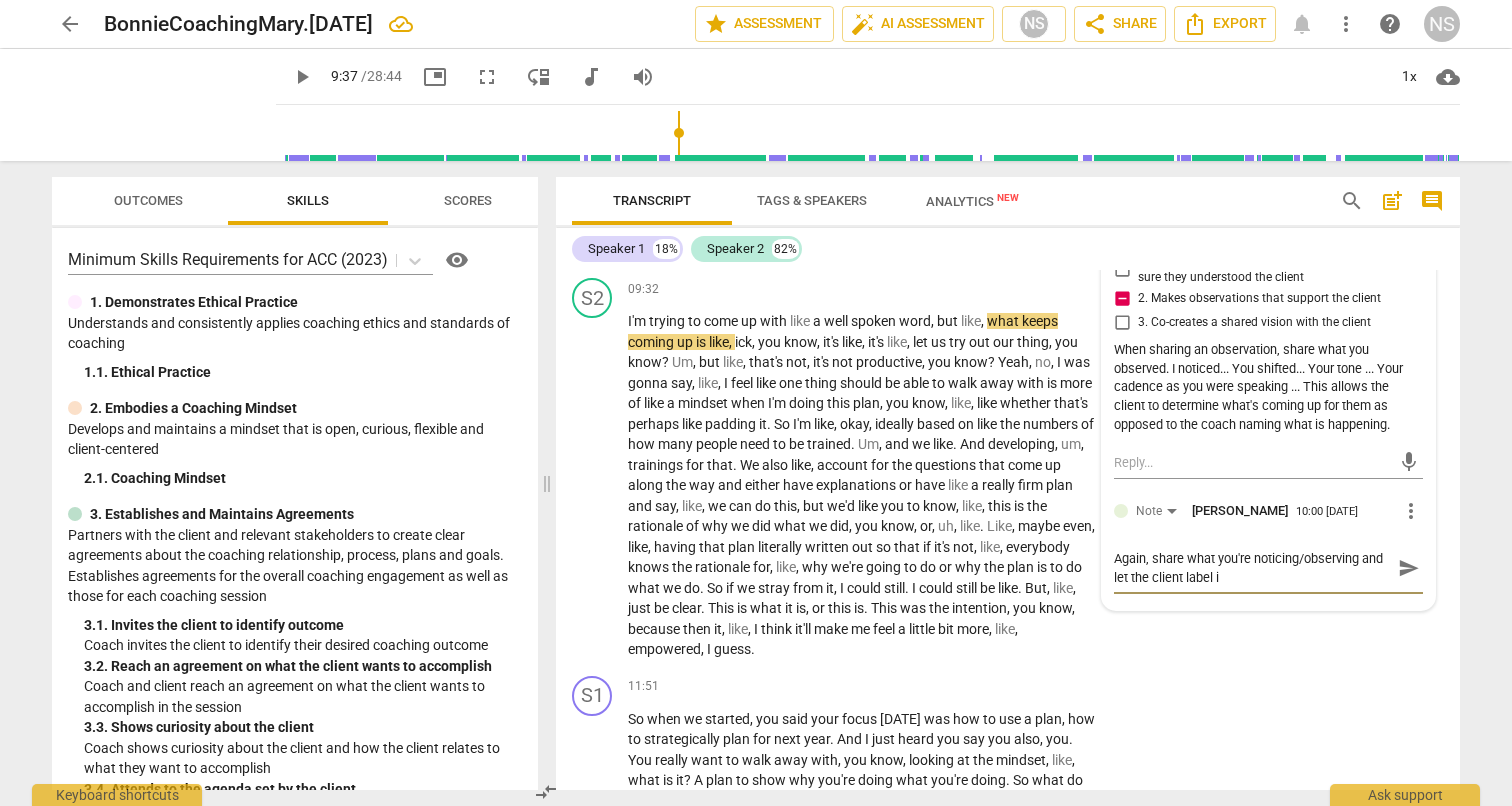 type on "Again, share what you're noticing/observing and let the client label it" 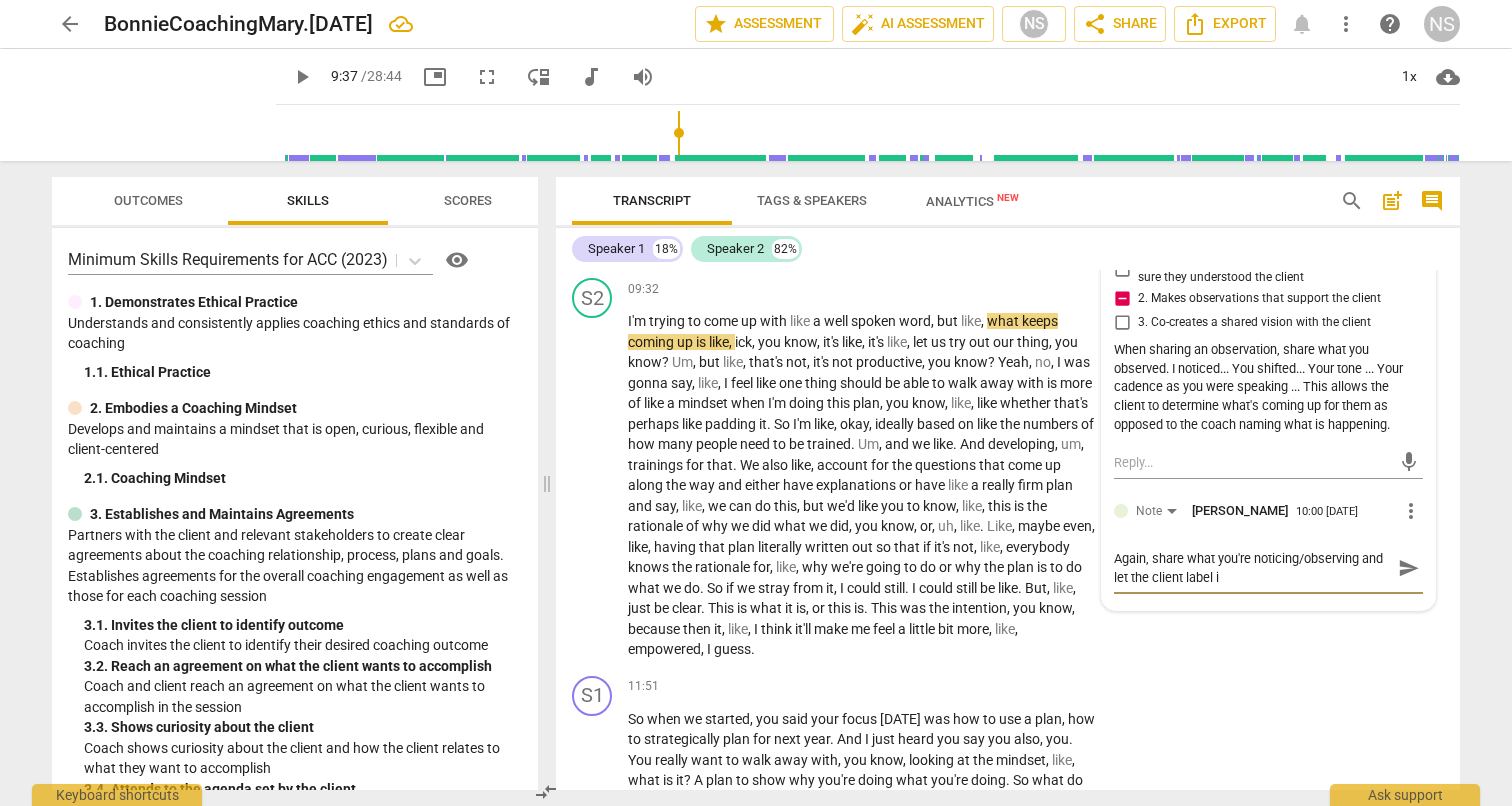 type on "Again, share what you're noticing/observing and let the client label it" 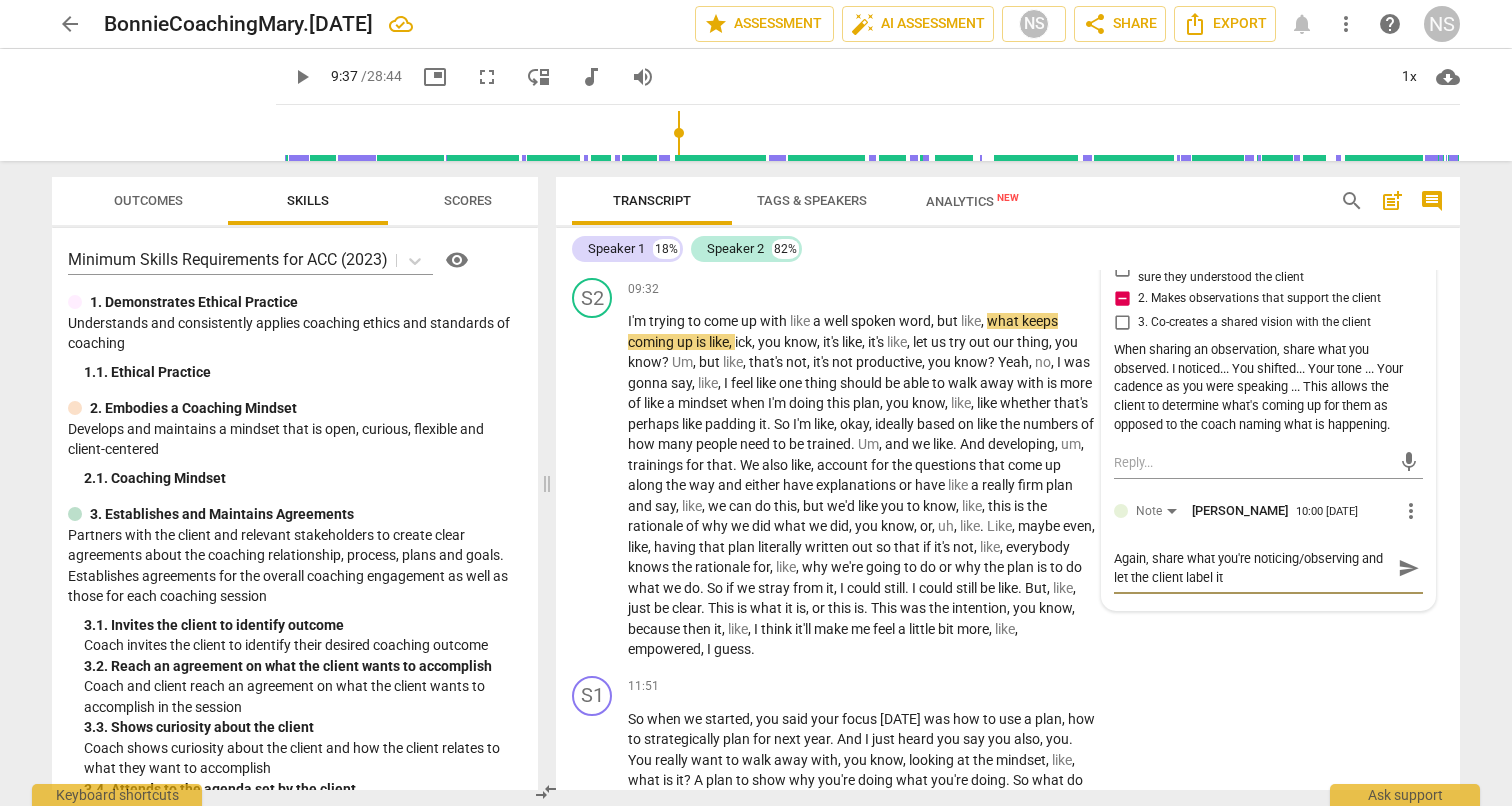 type on "Again, share what you're noticing/observing and let the client label it." 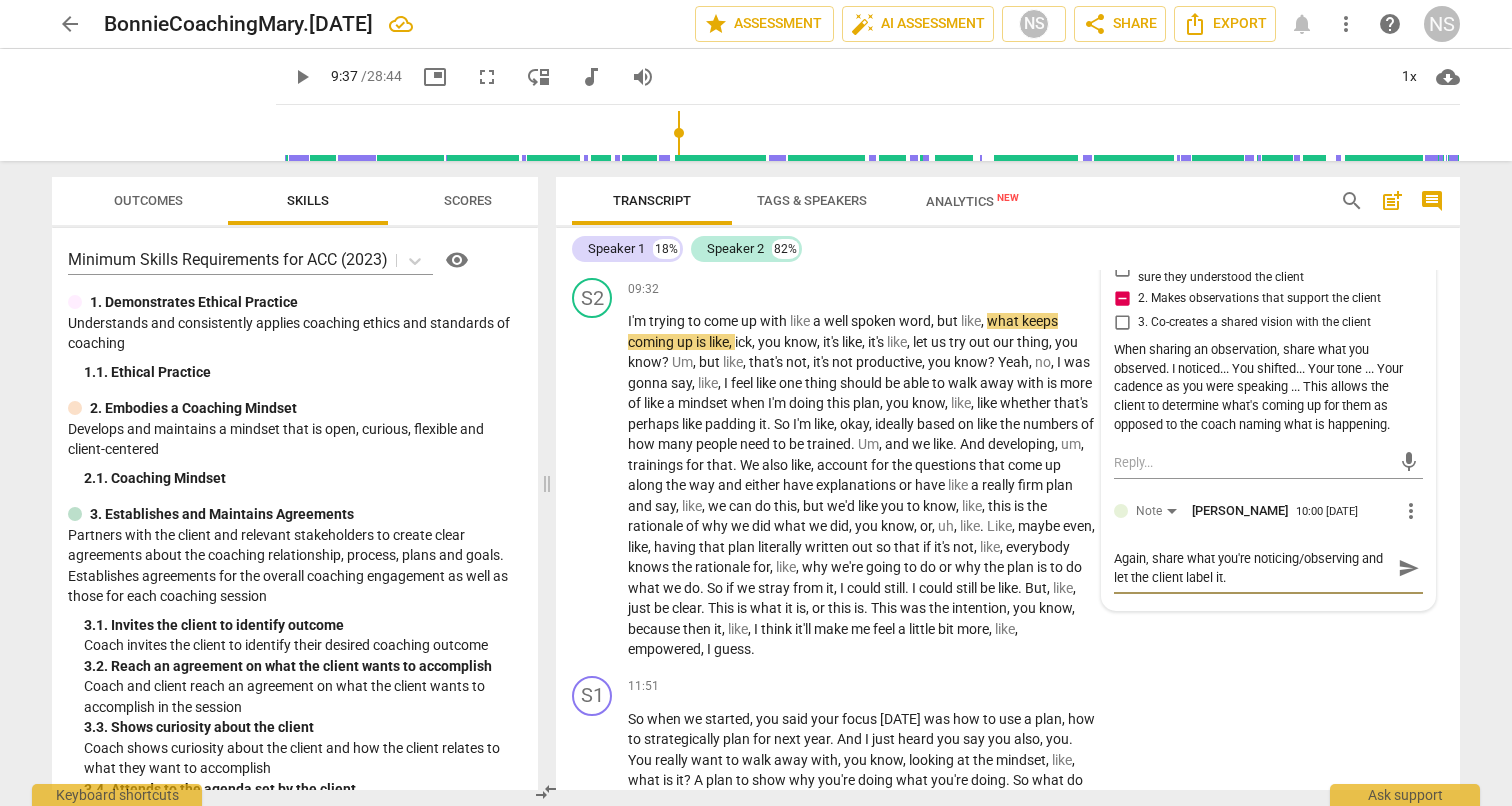 type on "Again, share what you're noticing/observing and let the client label it." 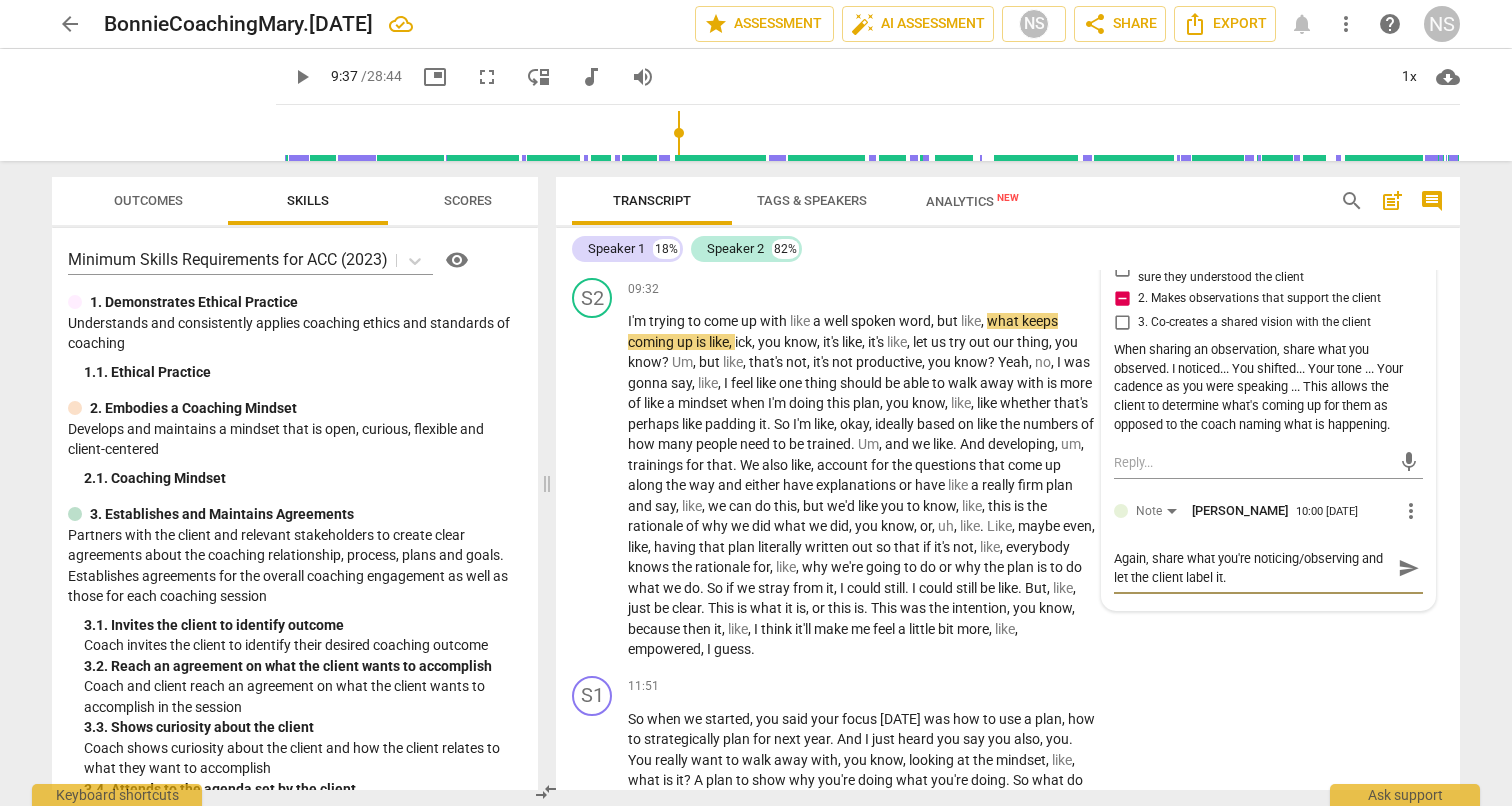 type 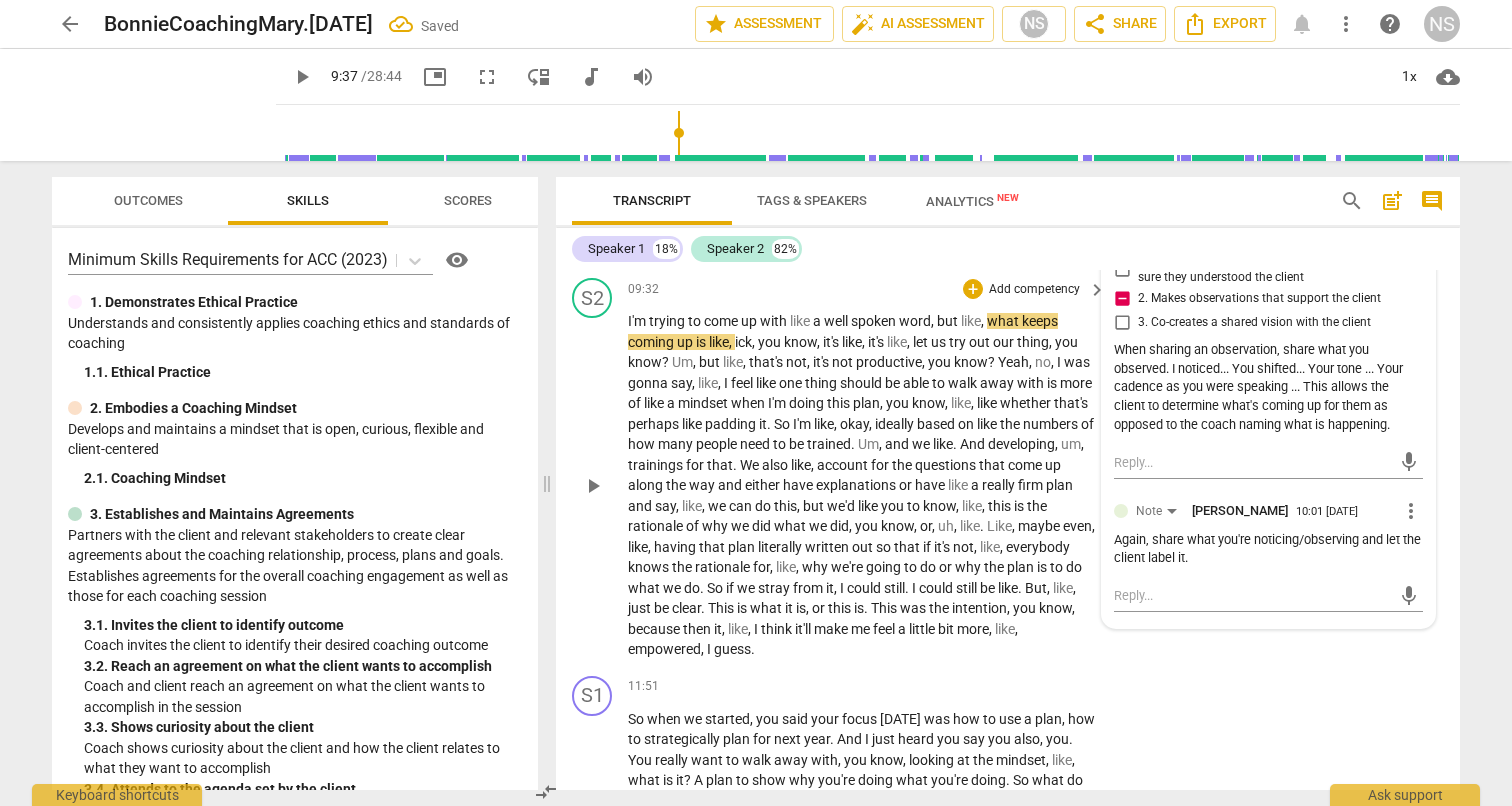 click on "play_arrow pause" at bounding box center [602, 486] 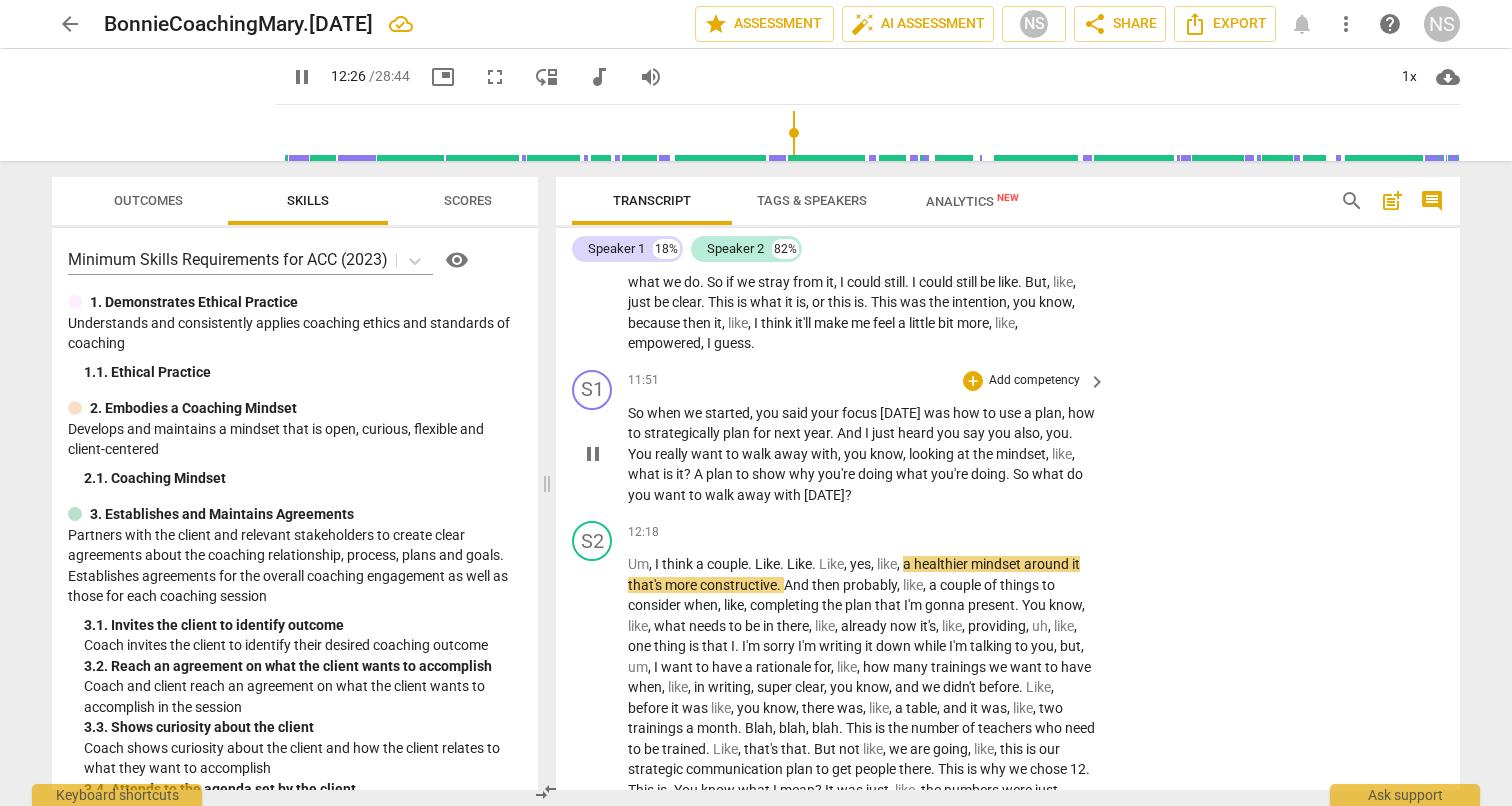 scroll, scrollTop: 2965, scrollLeft: 0, axis: vertical 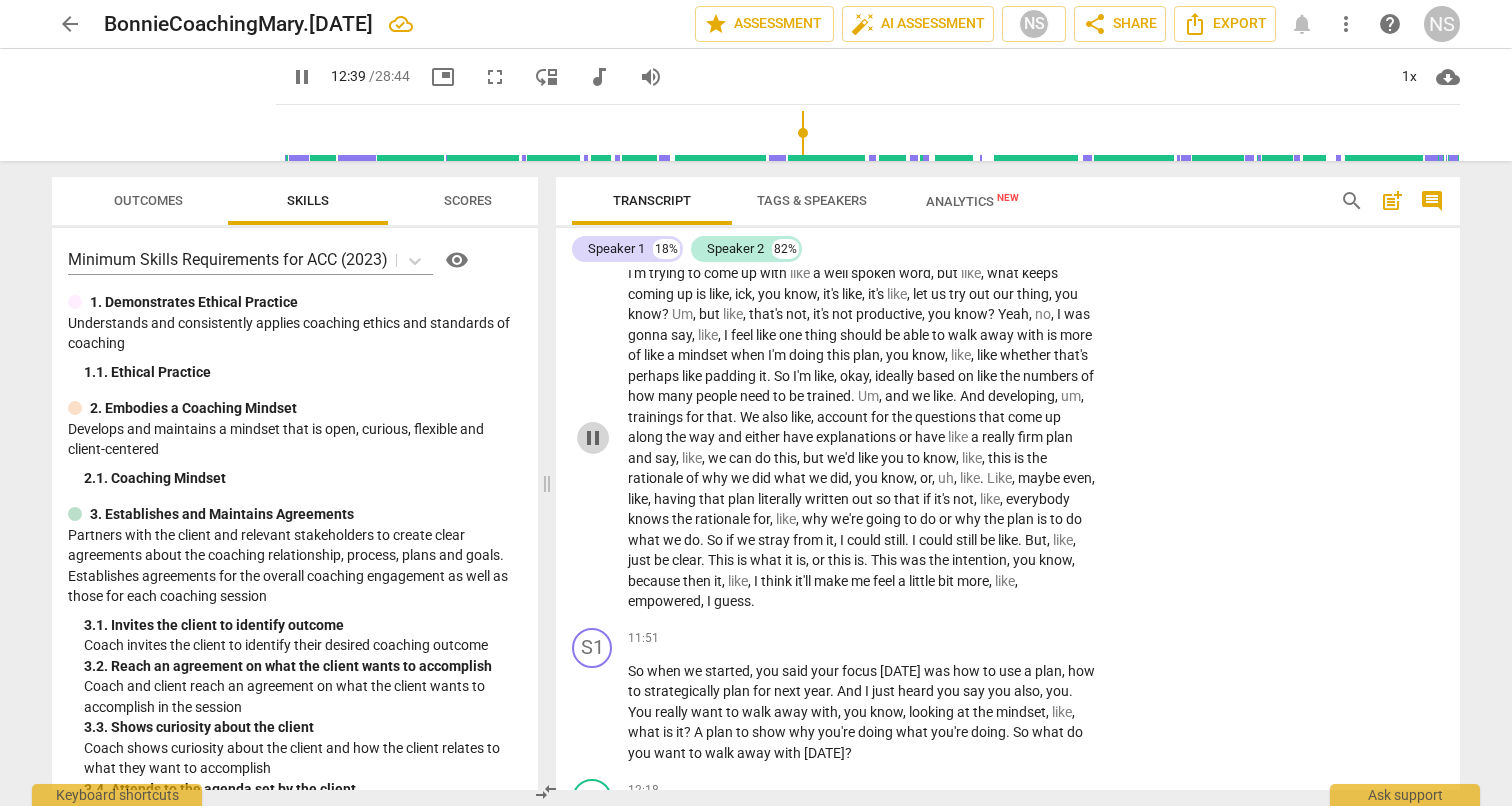 click on "pause" at bounding box center [593, 438] 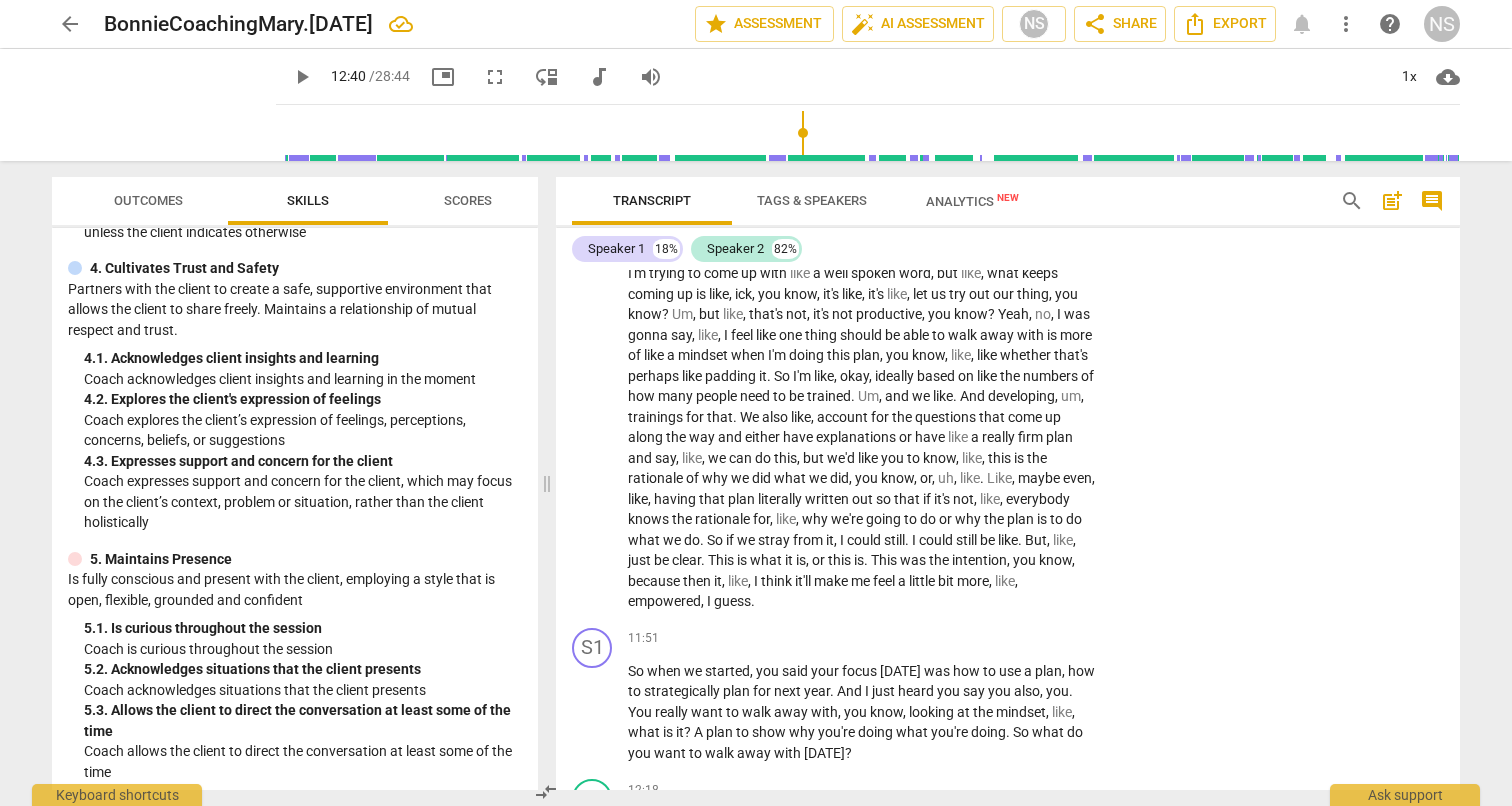 scroll, scrollTop: 599, scrollLeft: 0, axis: vertical 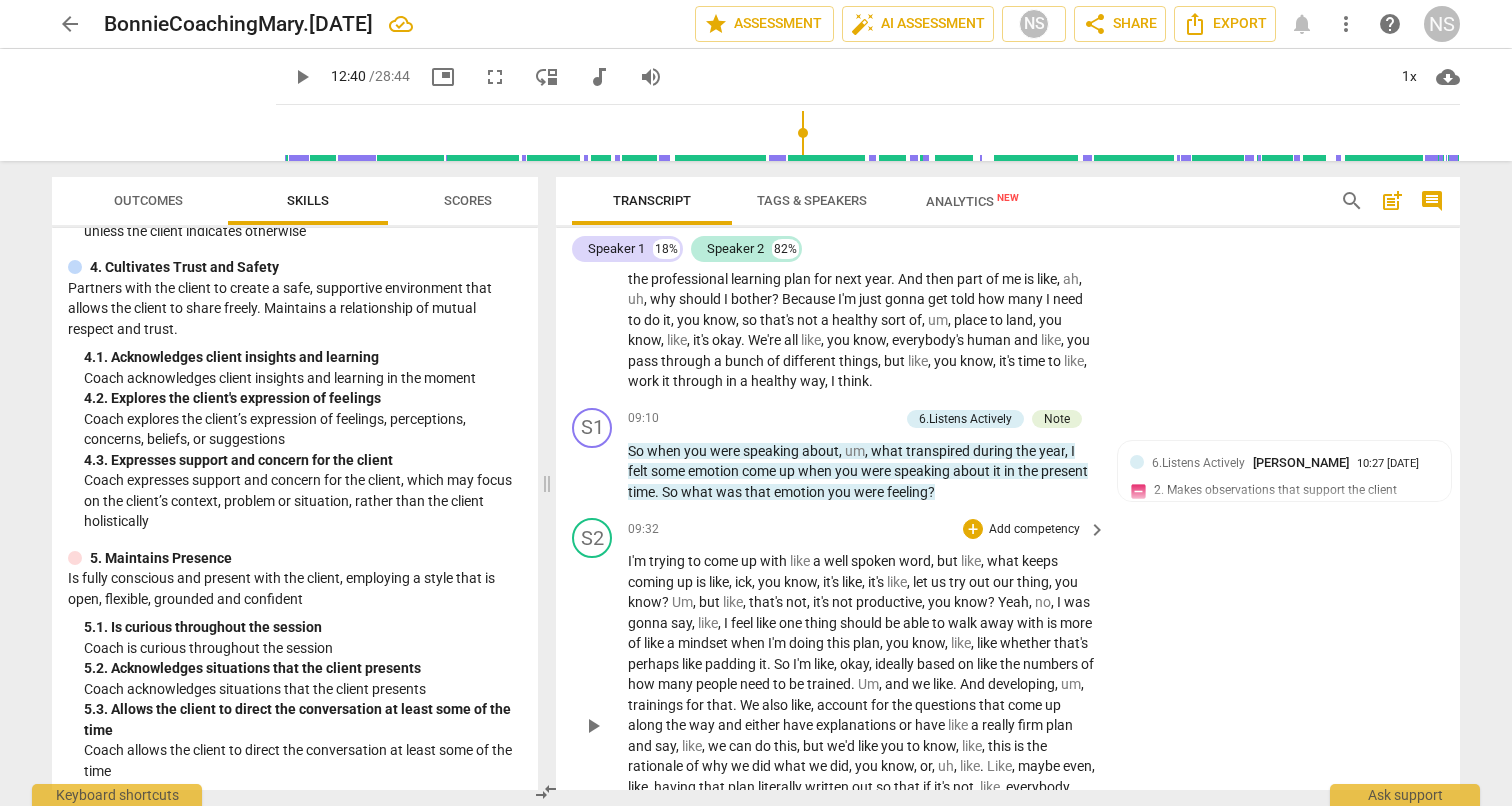 click on "+ Add competency" at bounding box center [1022, 529] 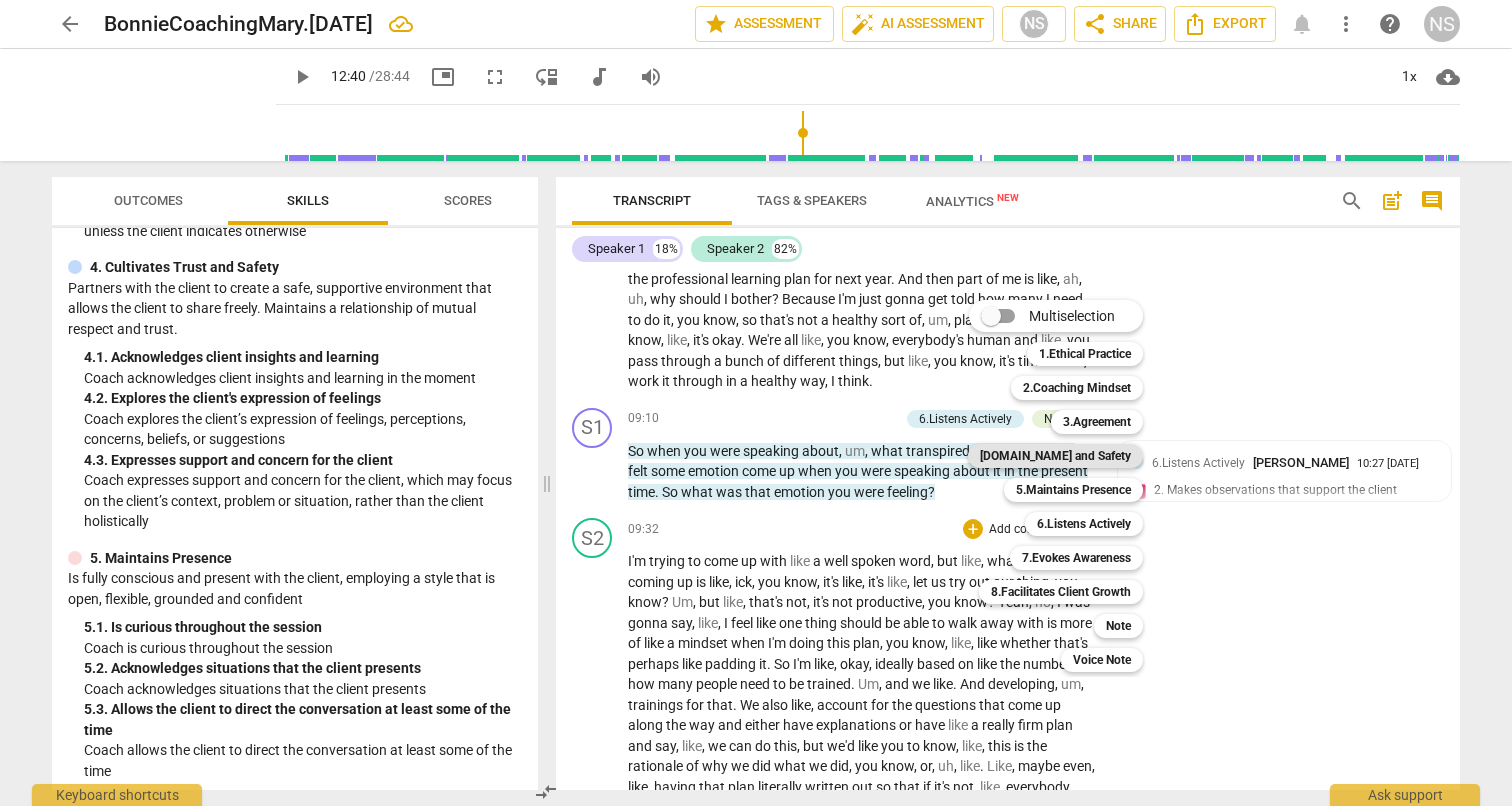 click on "[DOMAIN_NAME] and Safety" at bounding box center [1055, 456] 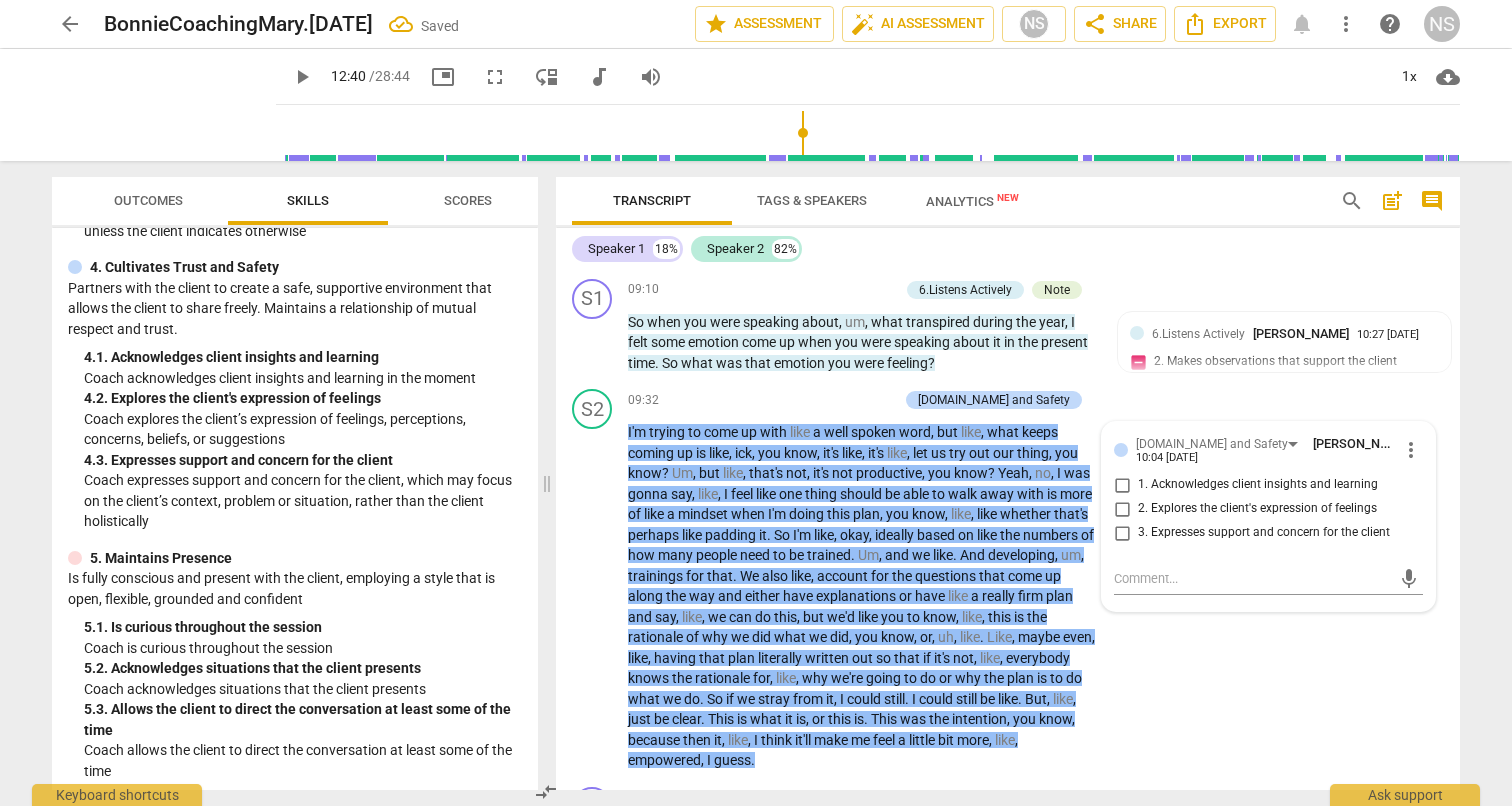 scroll, scrollTop: 2546, scrollLeft: 0, axis: vertical 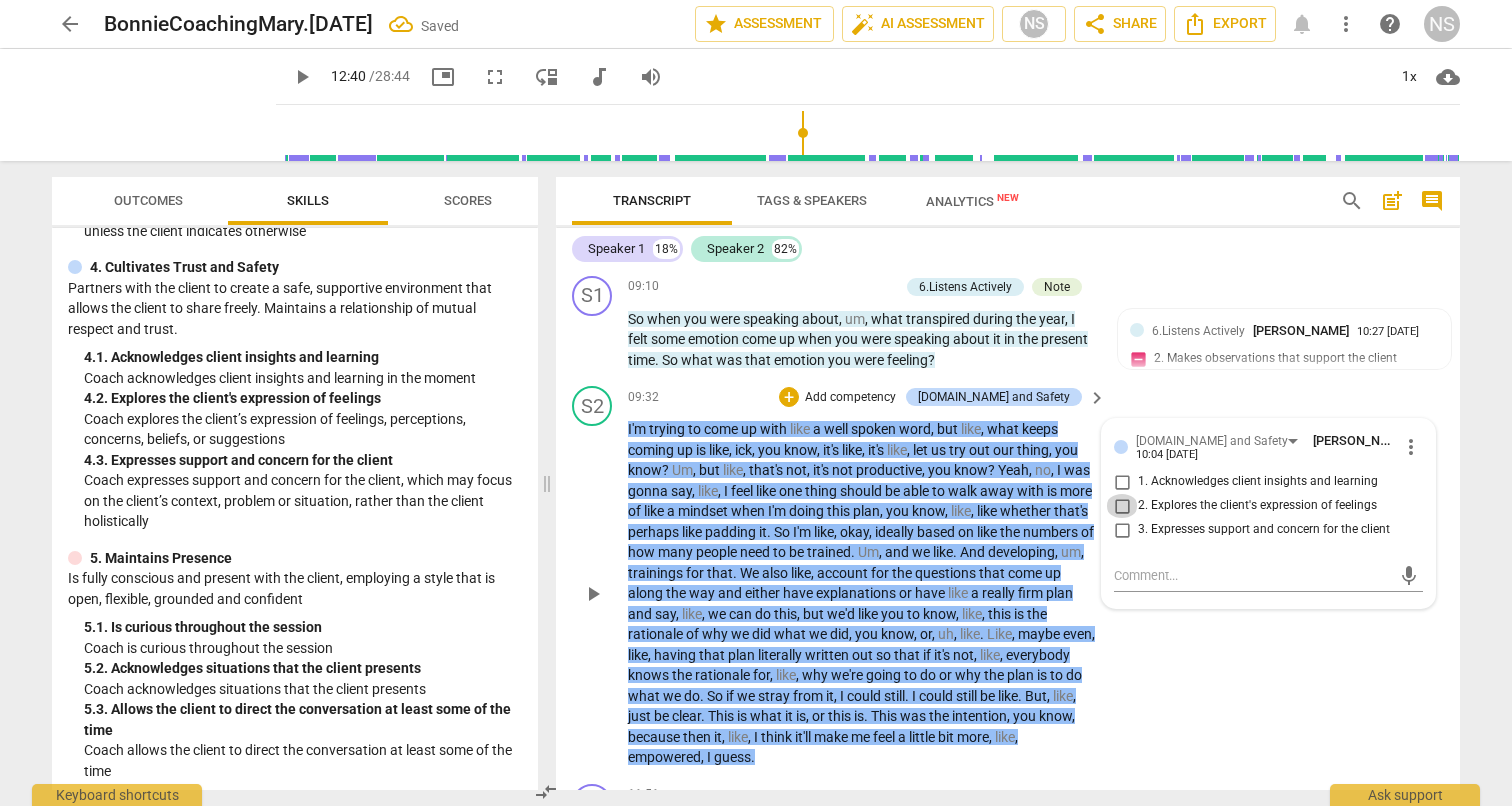 click on "2. Explores the client's expression of feelings" at bounding box center [1122, 506] 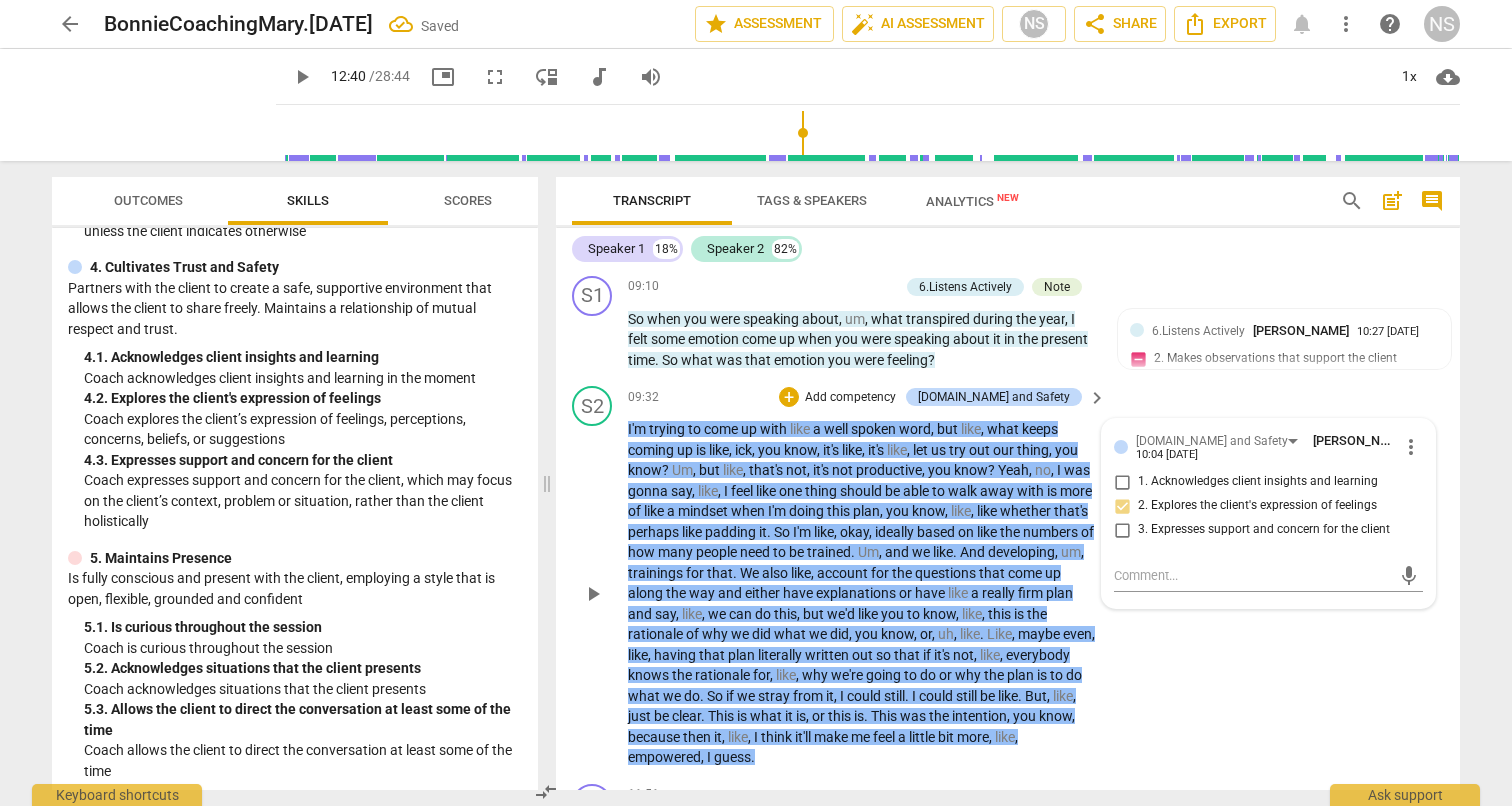 click on "2. Explores the client's expression of feelings" at bounding box center (1122, 506) 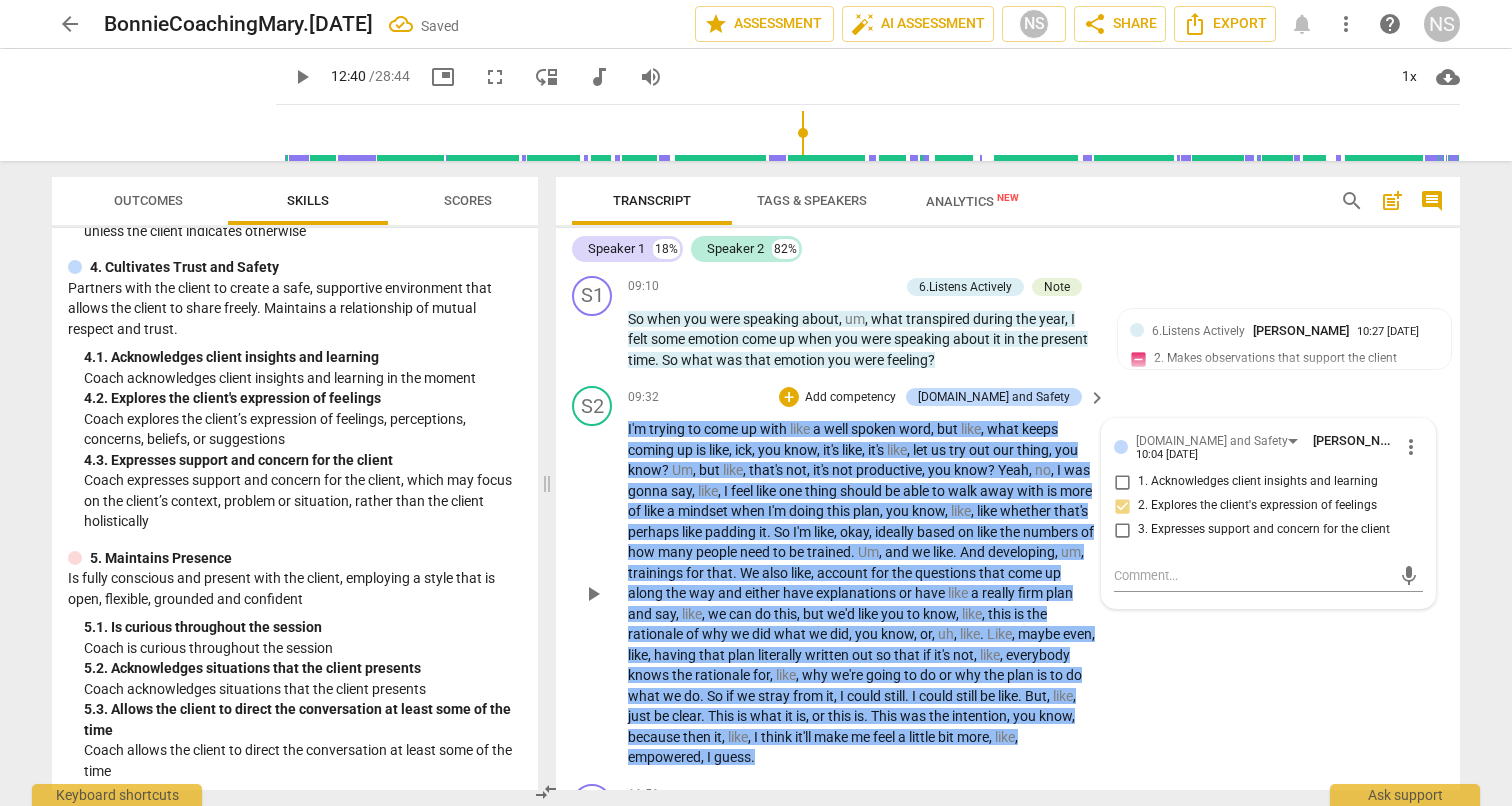 checkbox on "true" 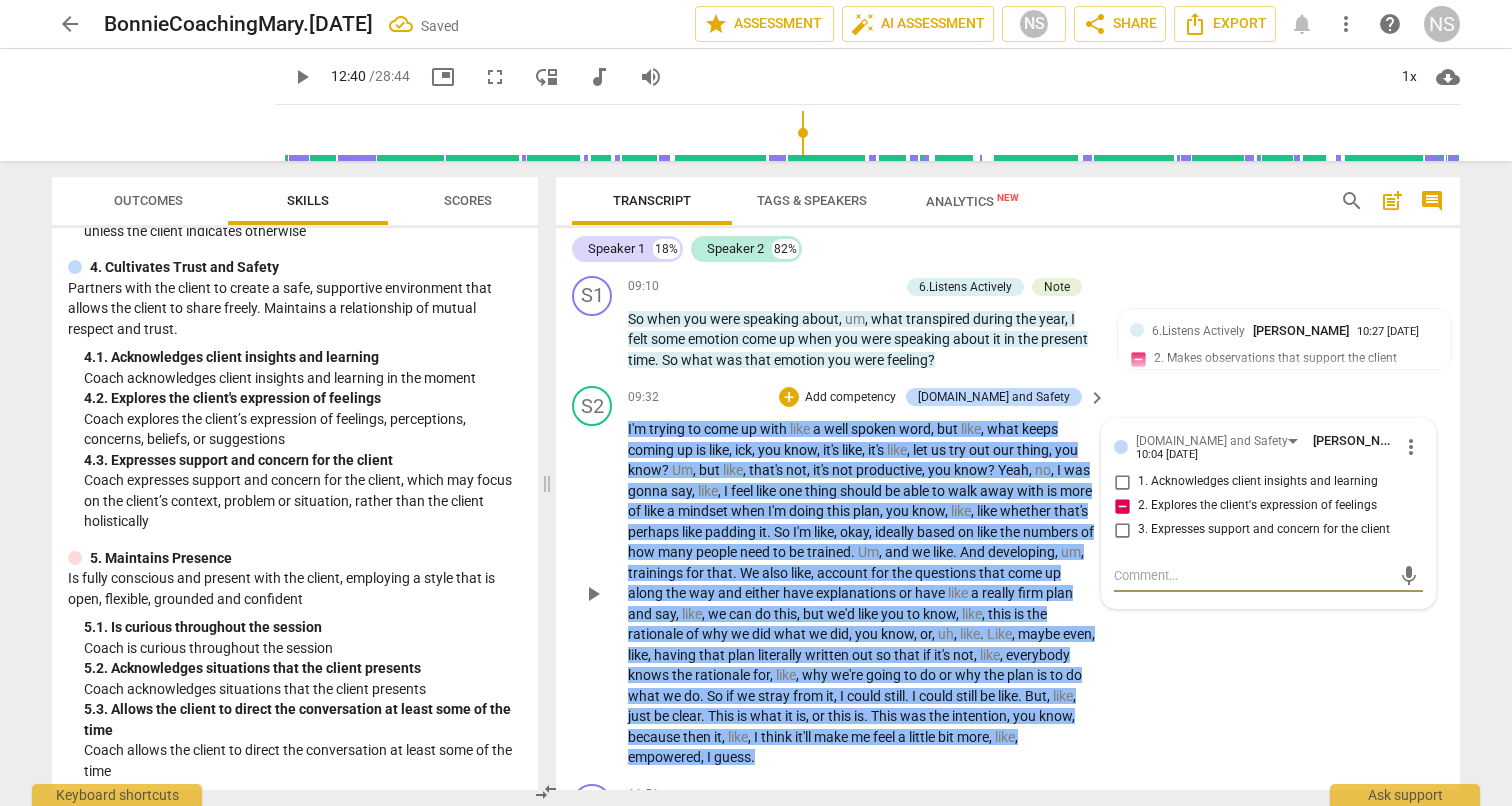 click at bounding box center (1252, 575) 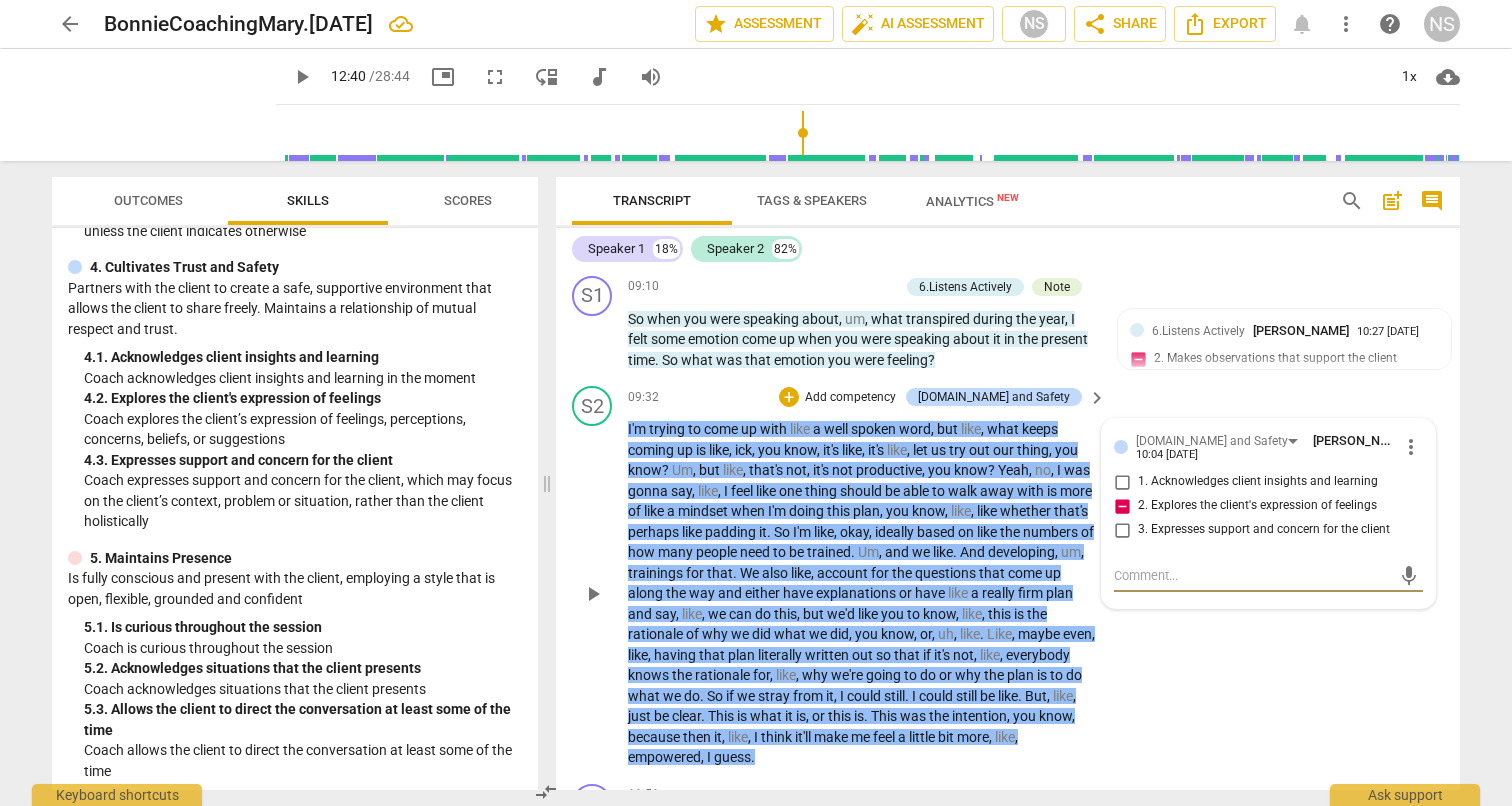 type on "H" 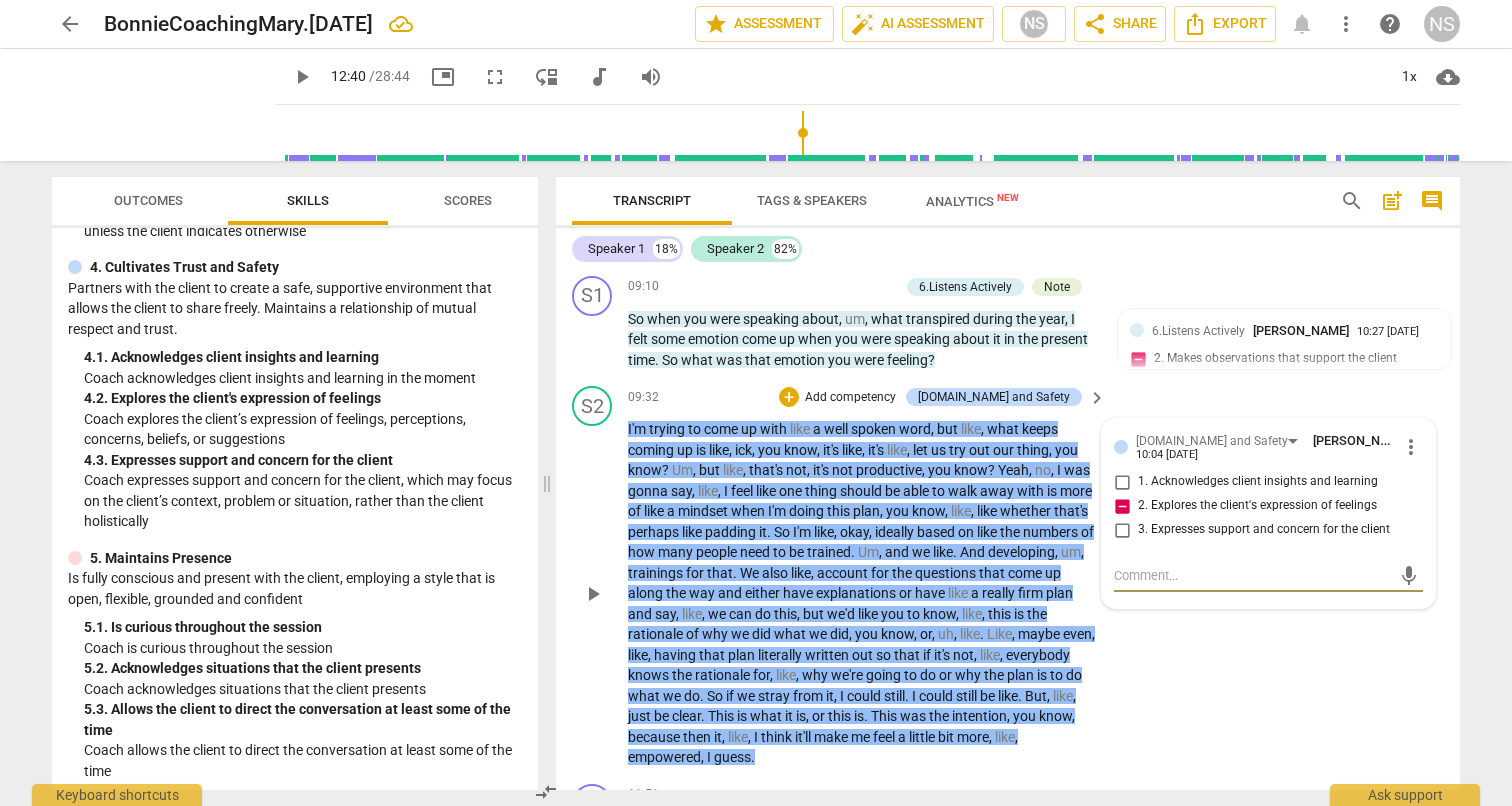 type on "H" 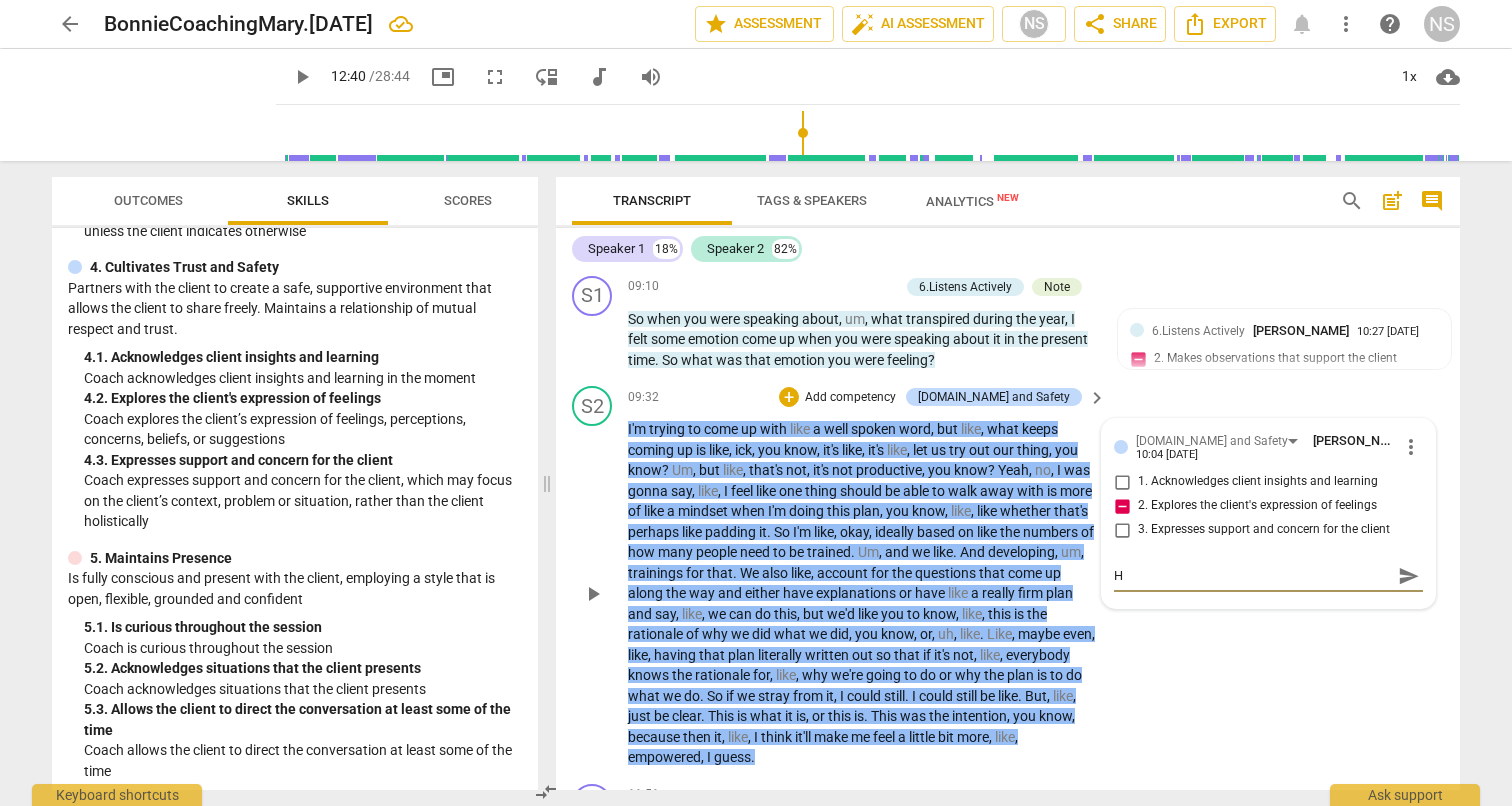 type on "He" 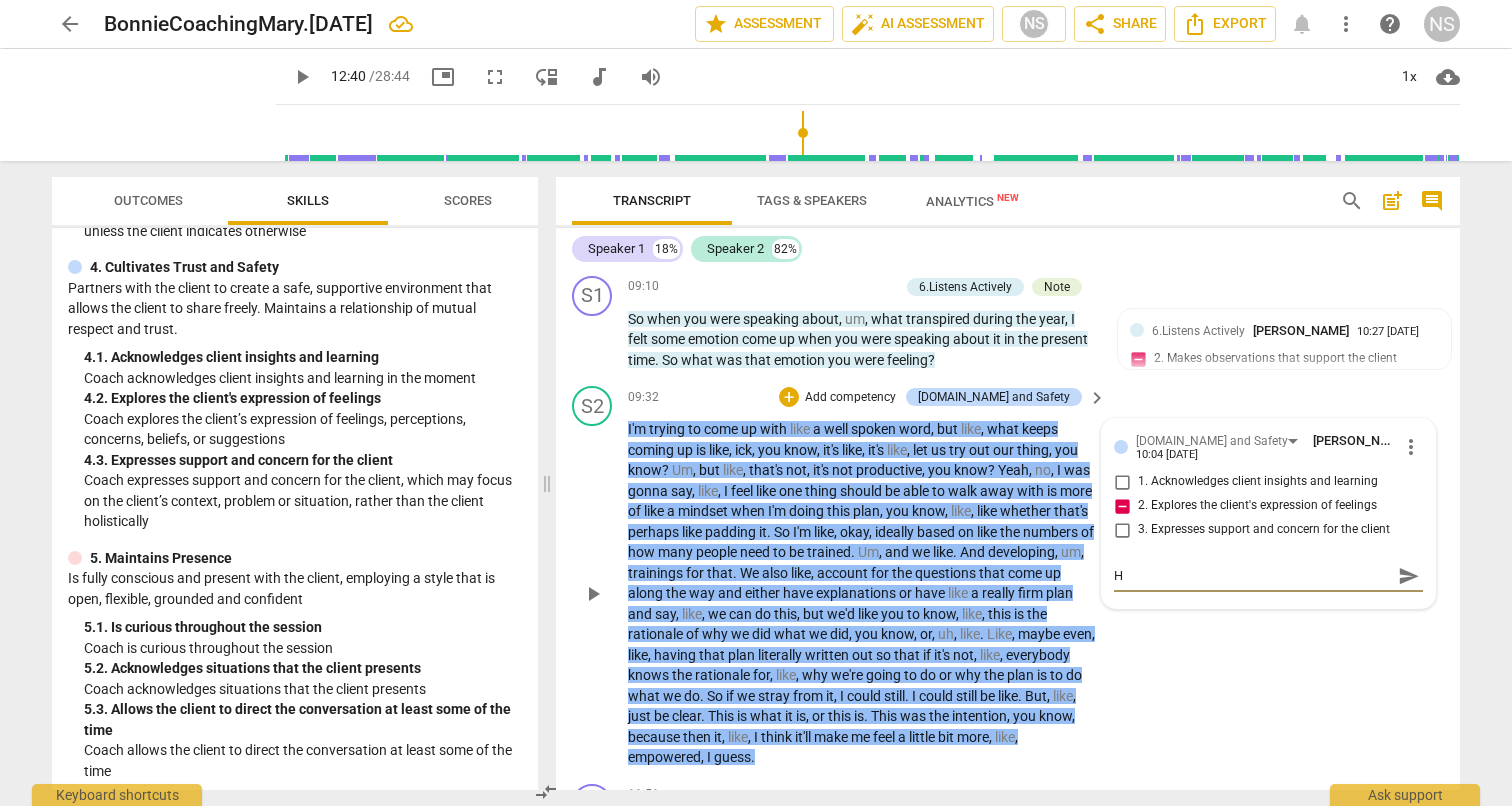 type on "He" 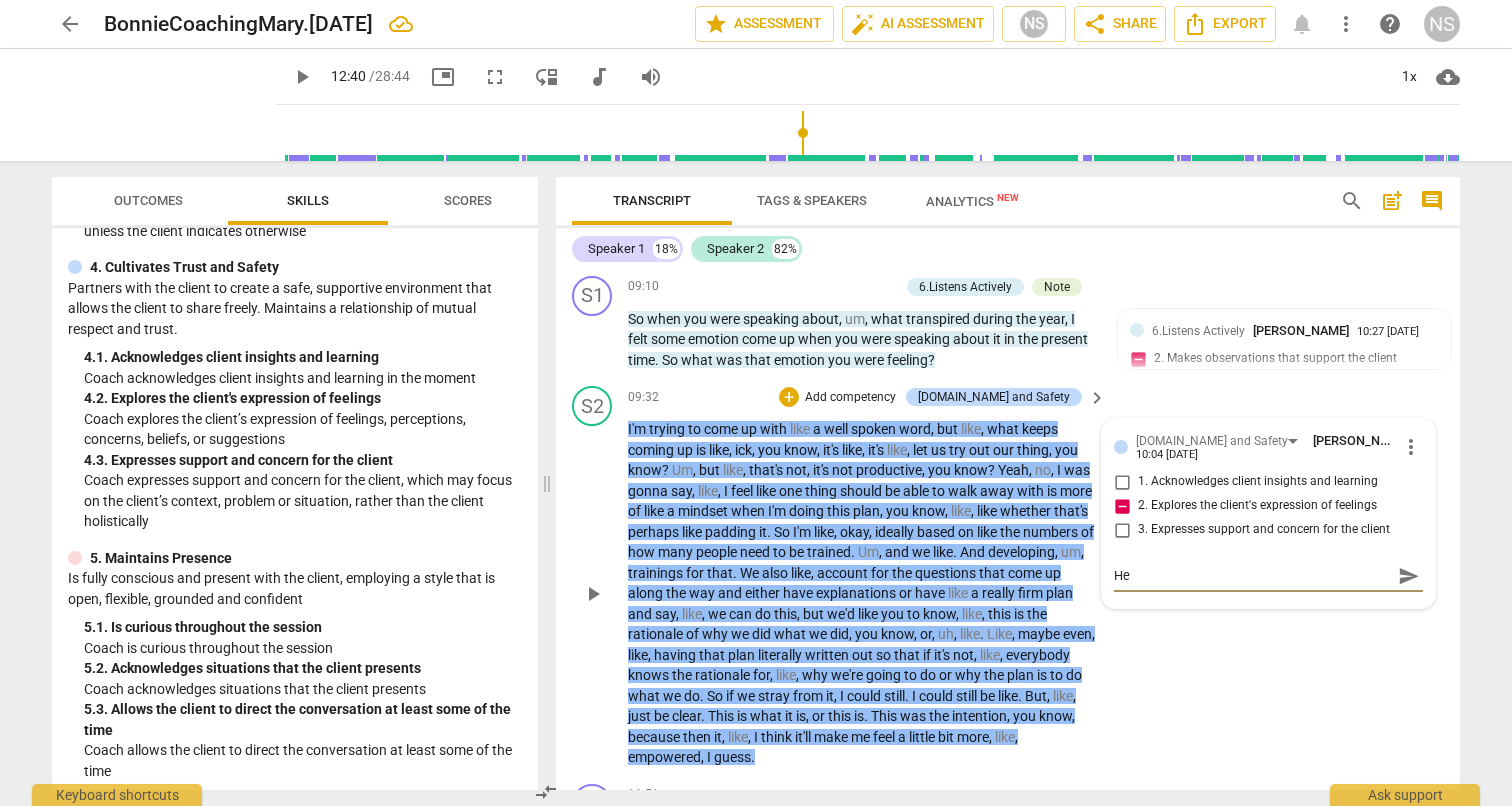 type on "Her" 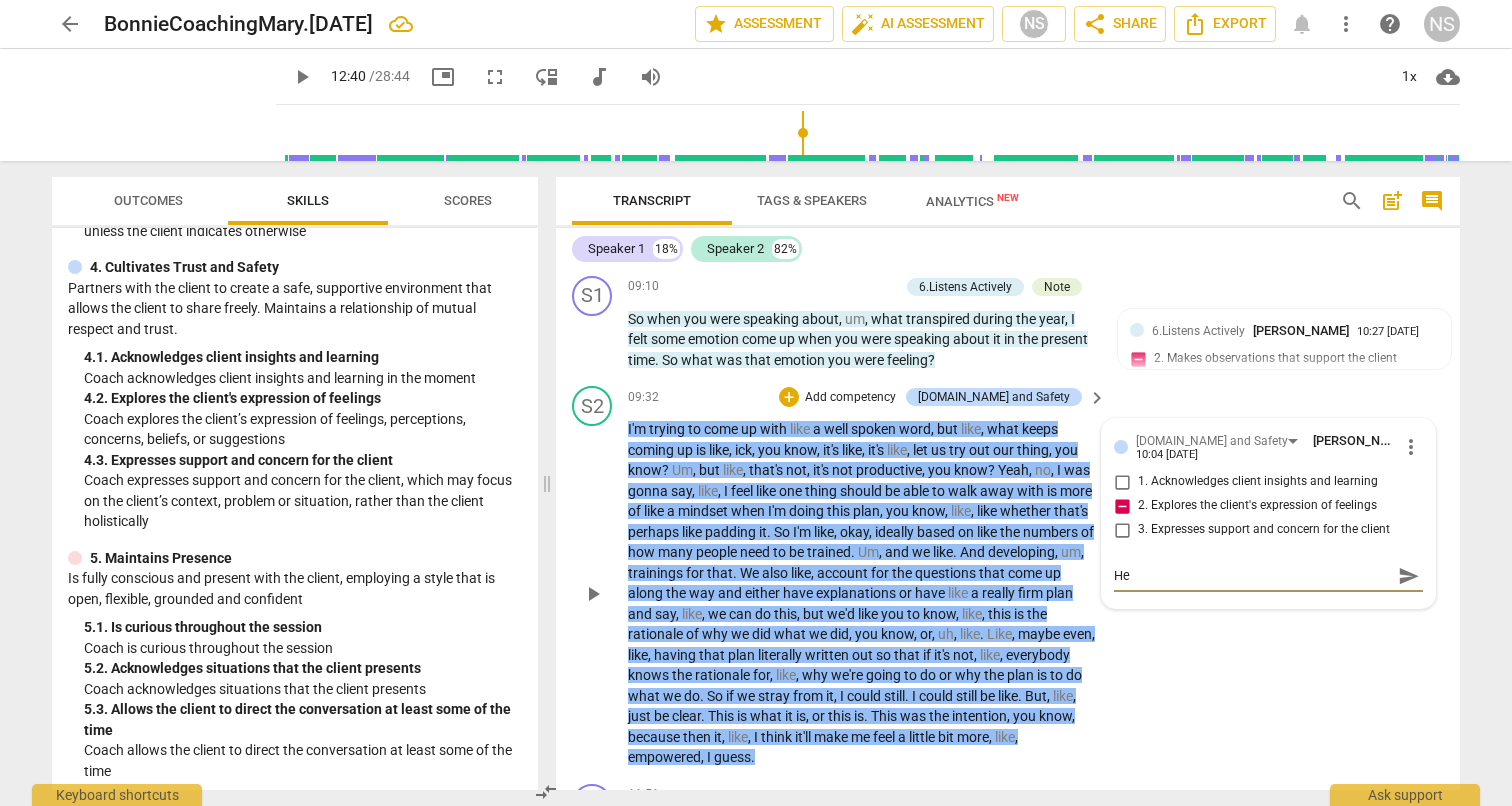 type on "Her" 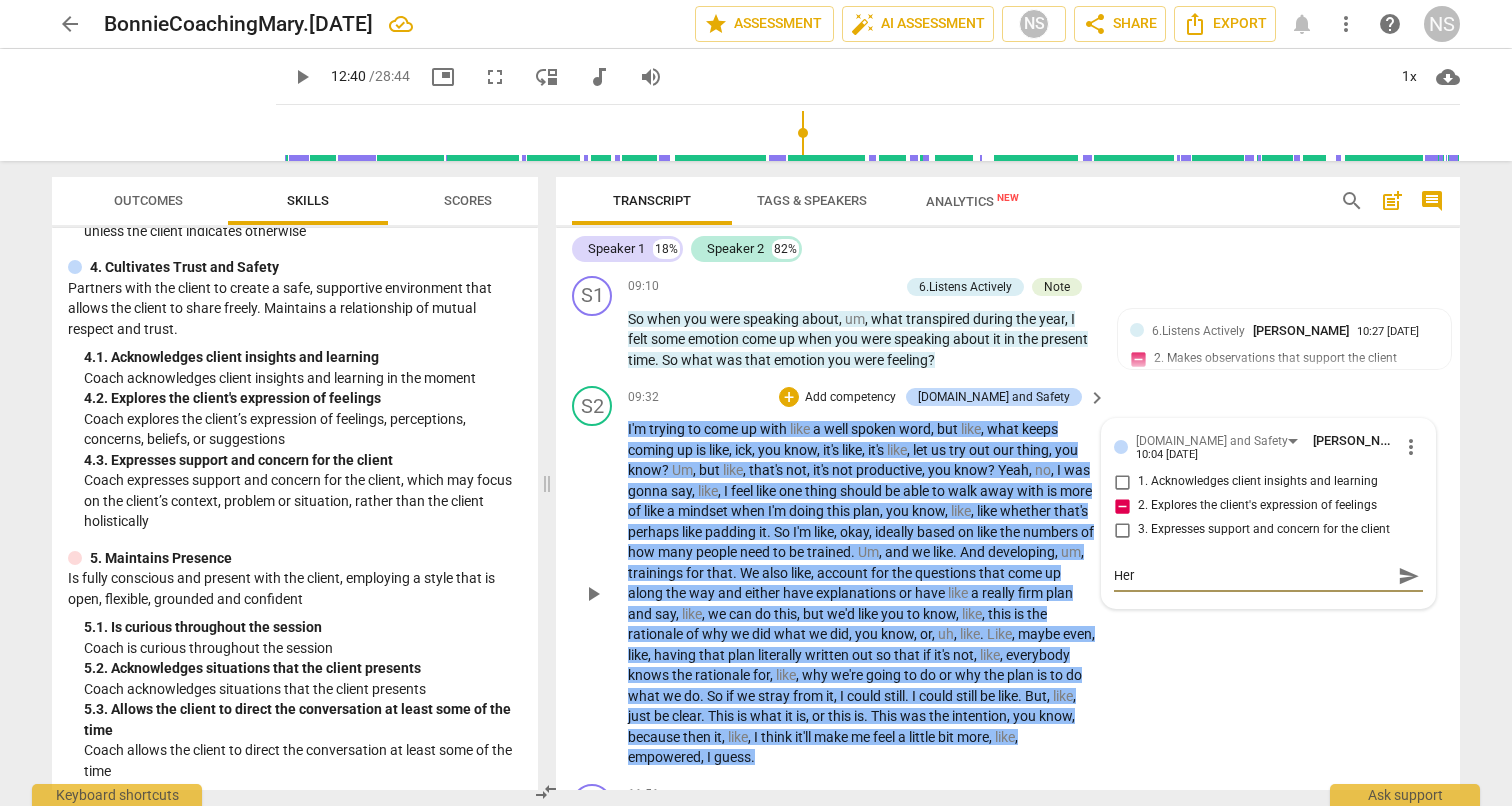 type on "Here" 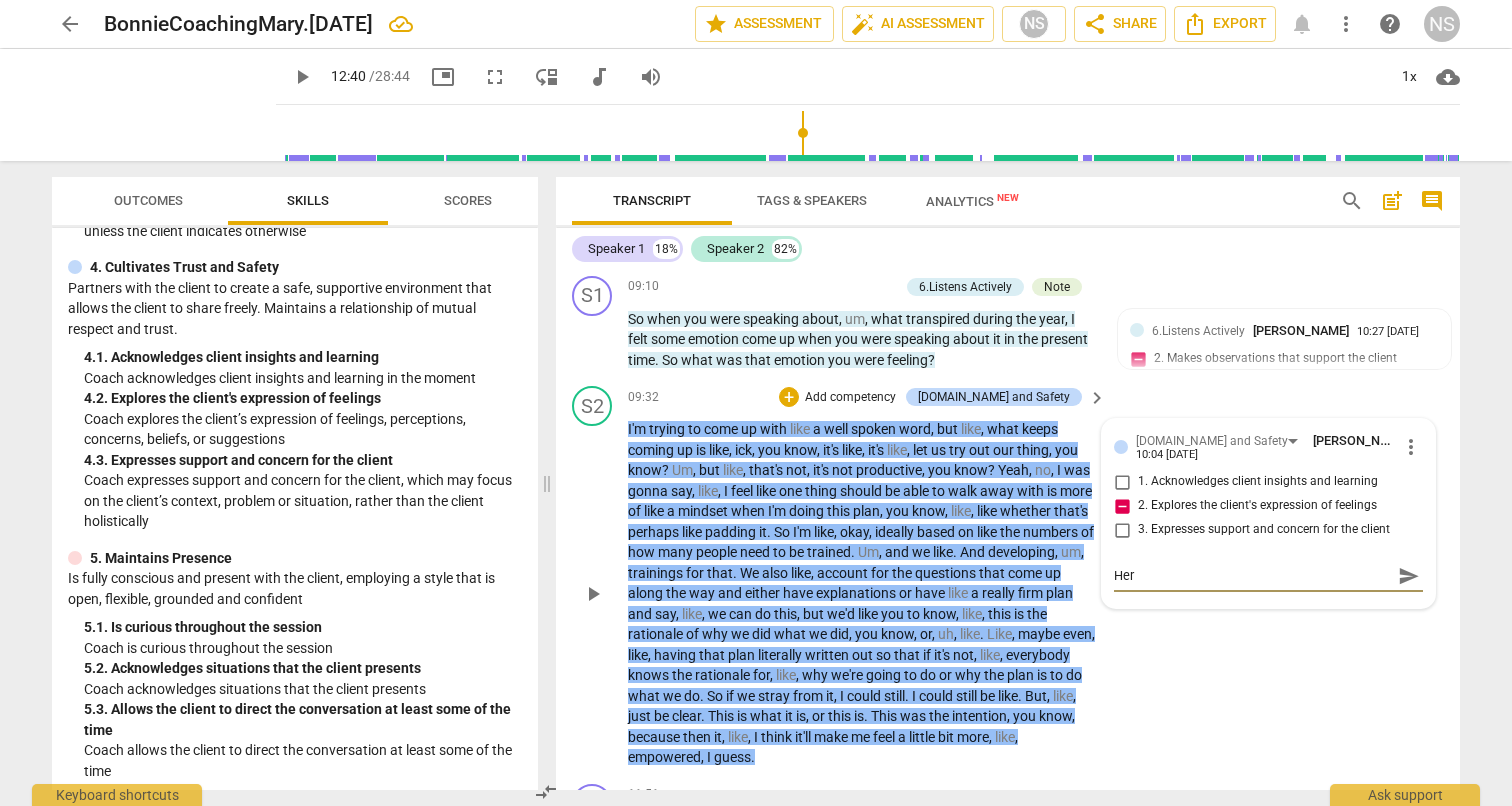 type on "Here" 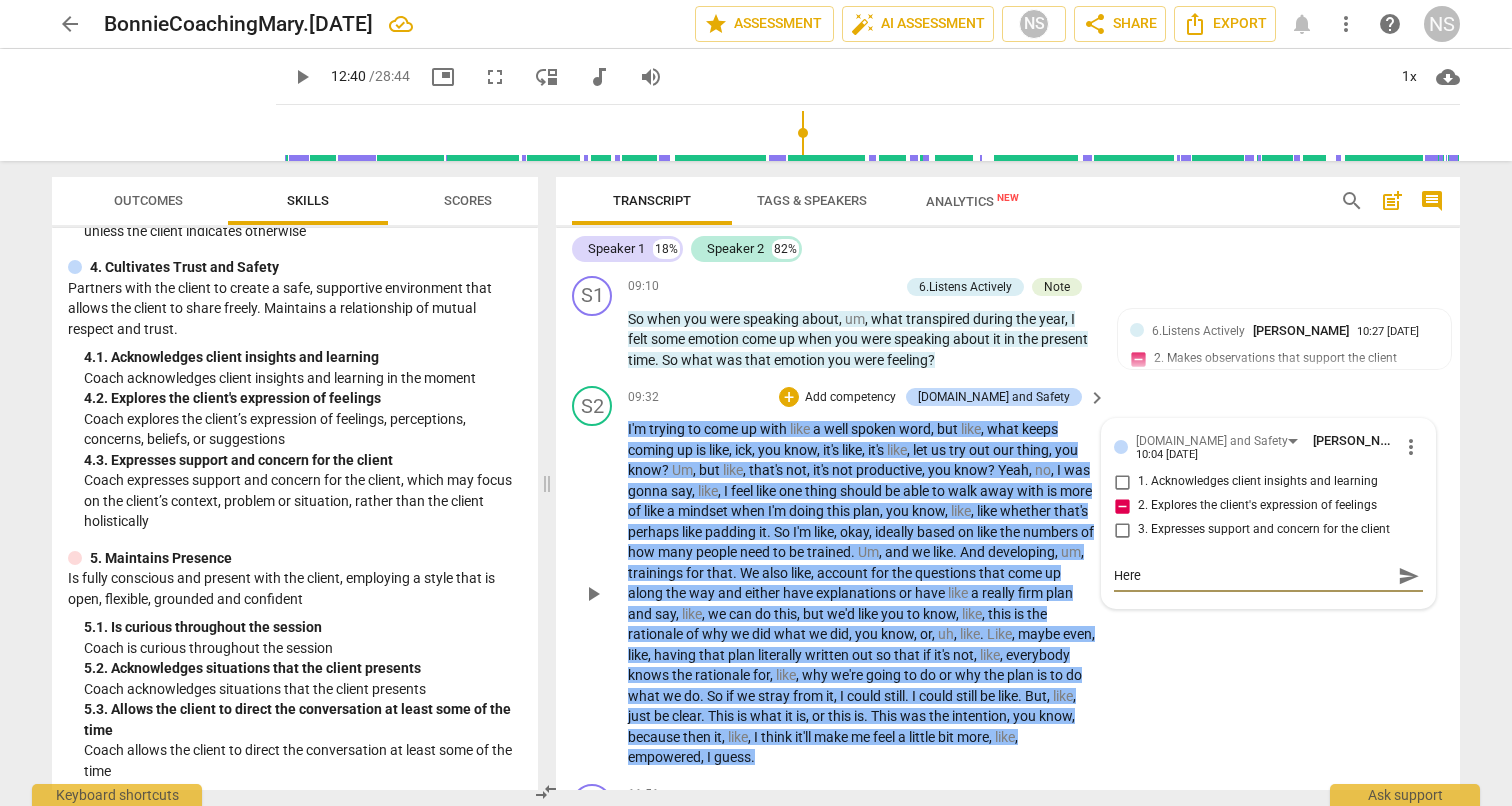 type on "Here" 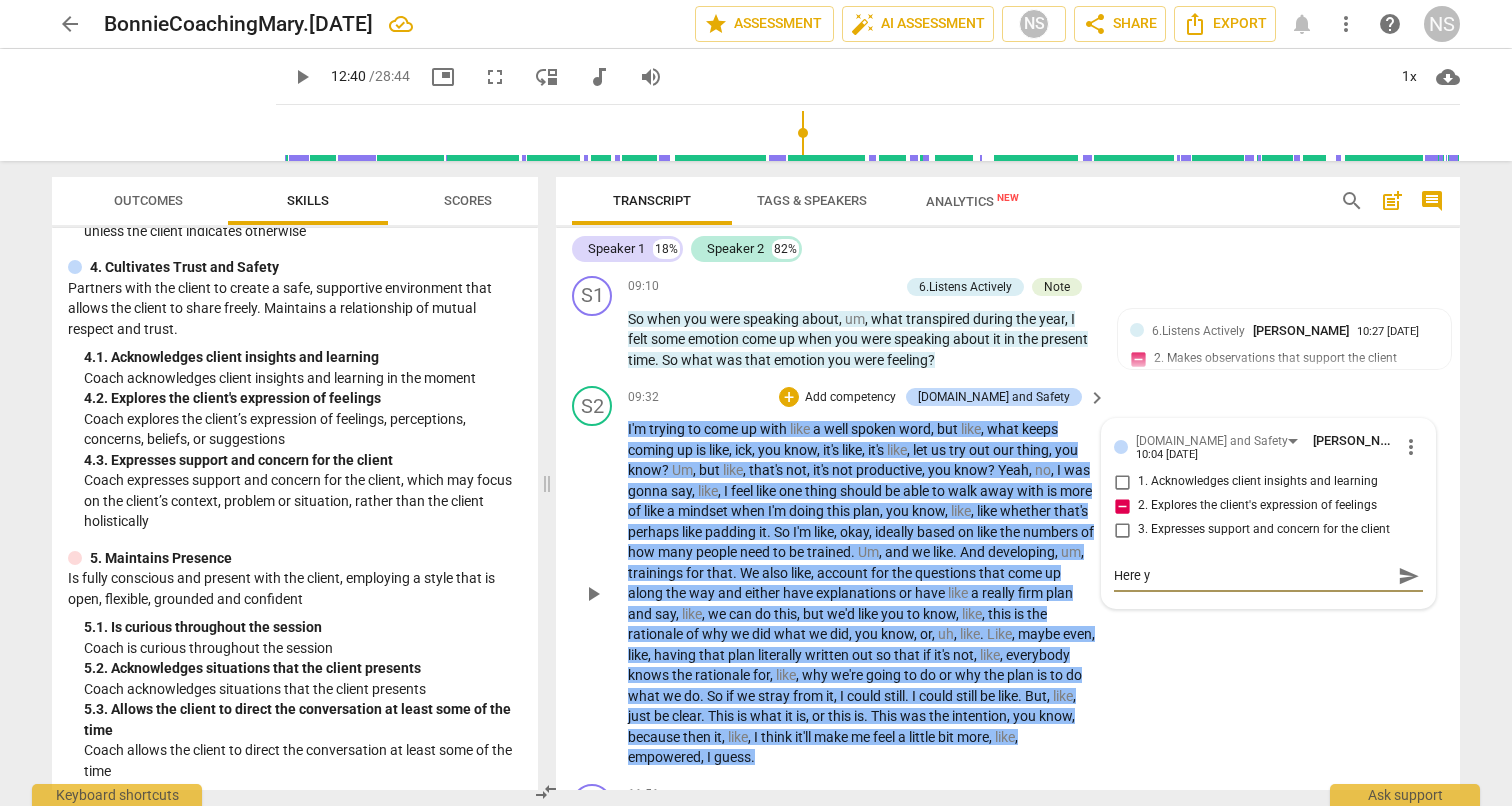 type on "Here yo" 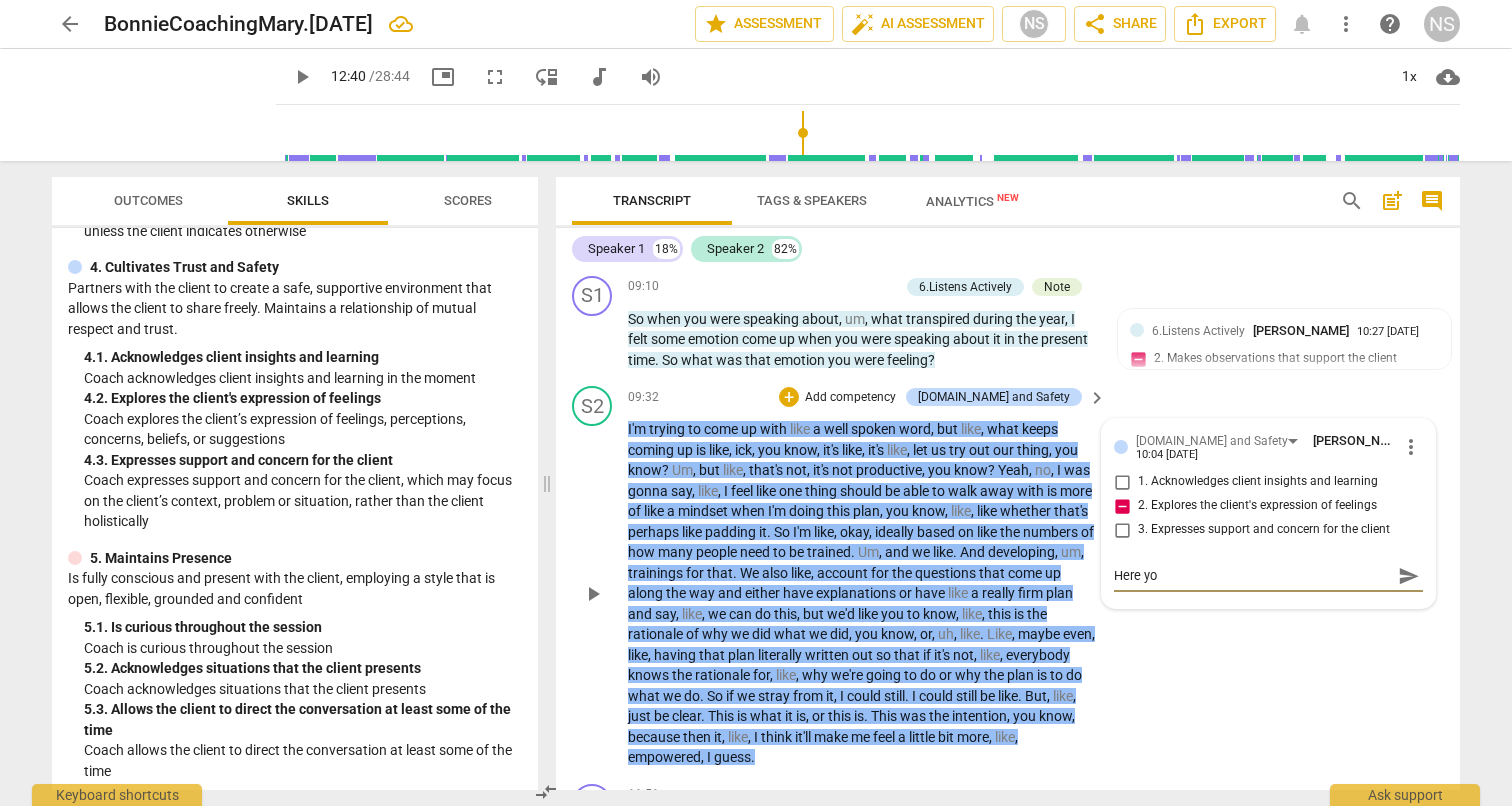 type on "Here you" 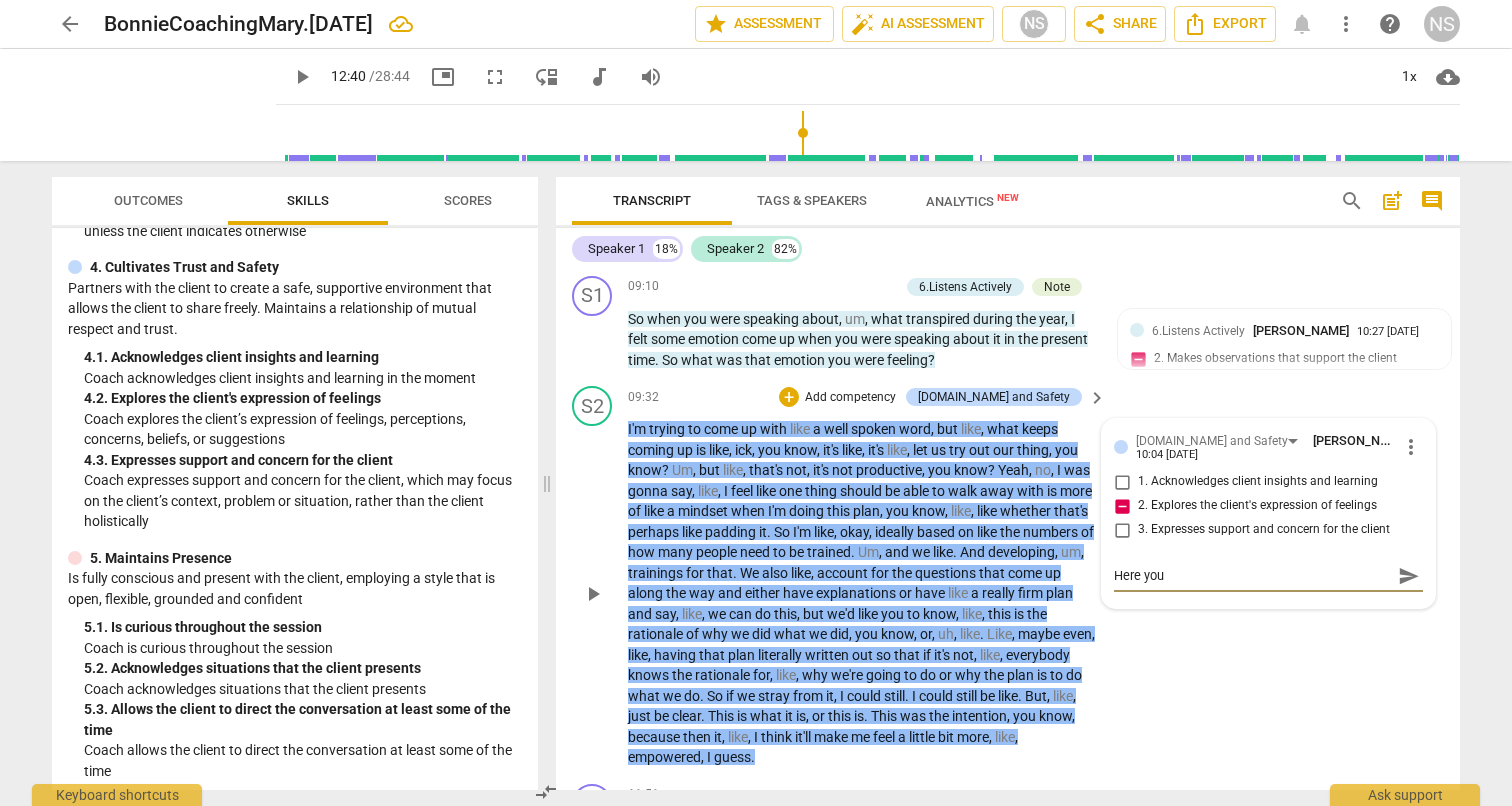 type on "Here your" 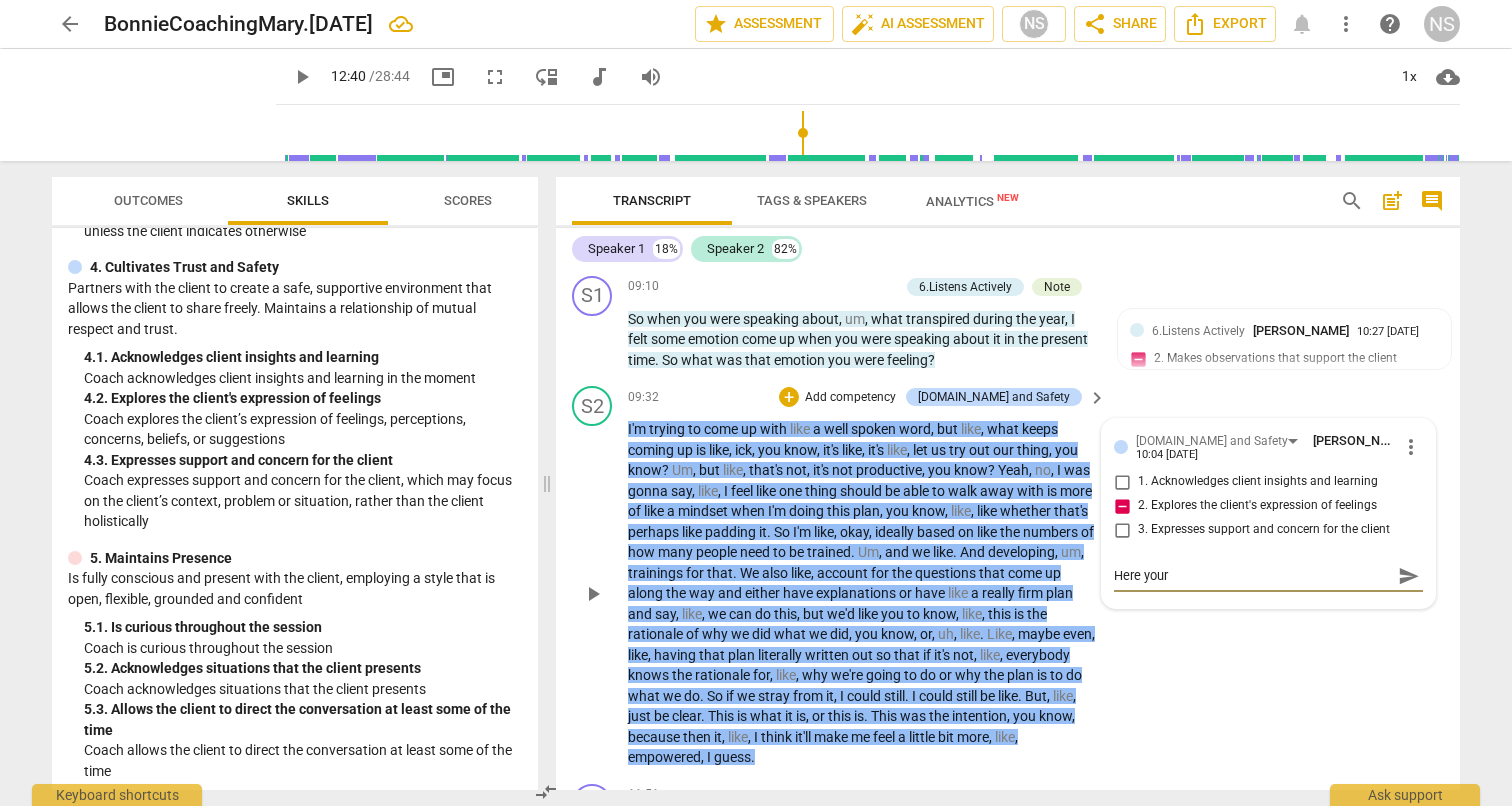 type on "Here your" 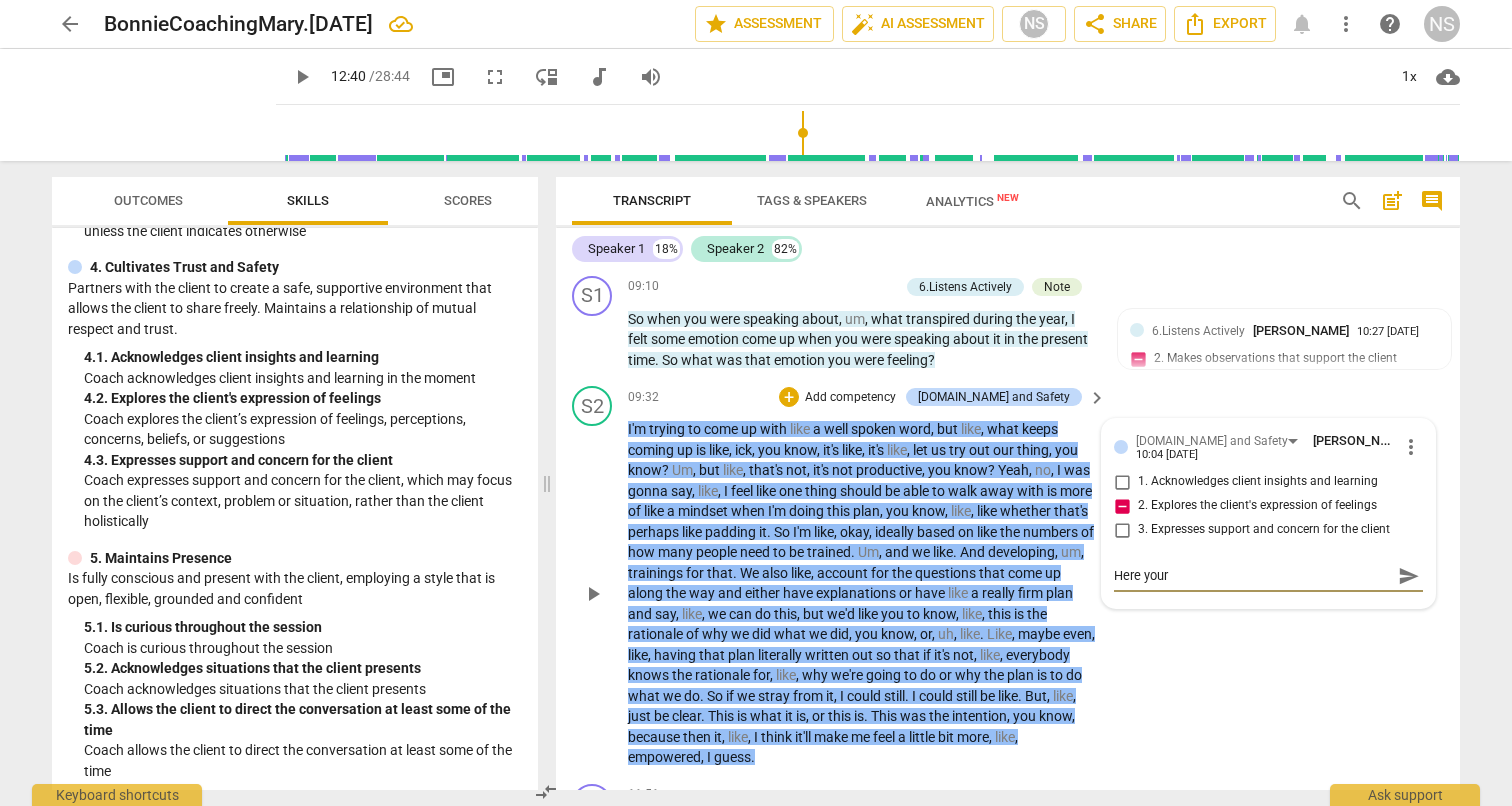 type on "Here your l" 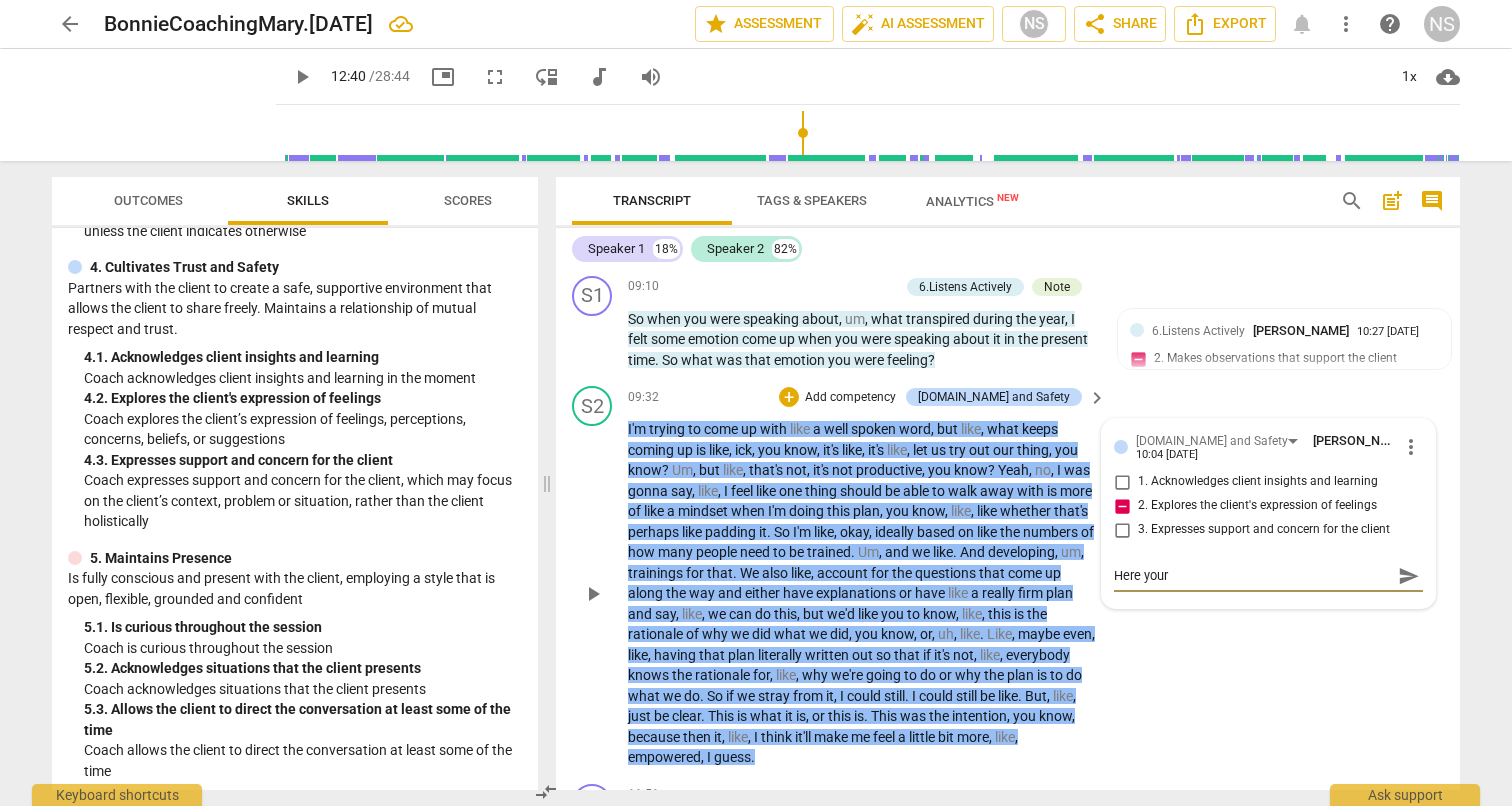 type on "Here your l" 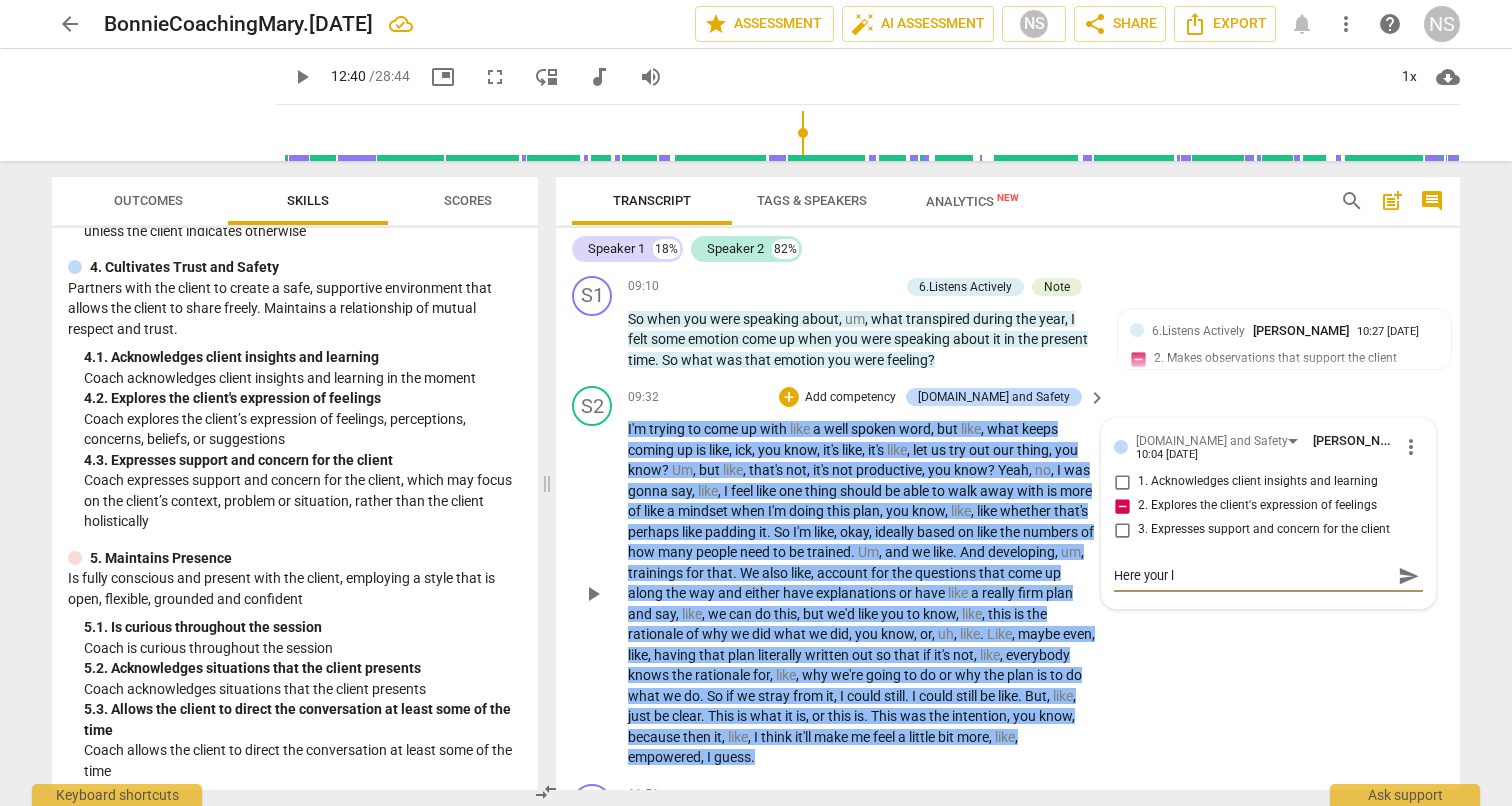 type on "Here your lc" 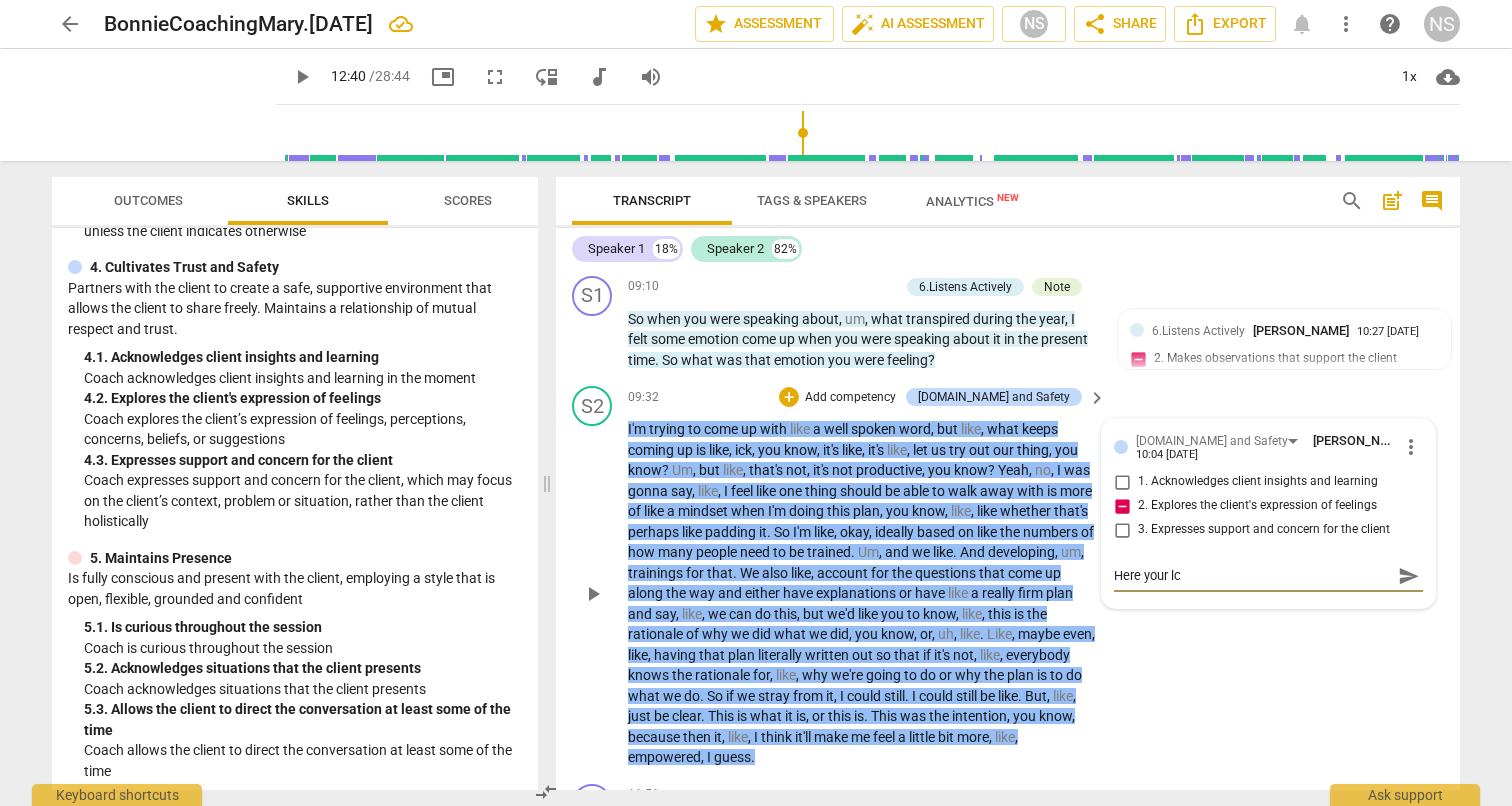 type on "Here your l" 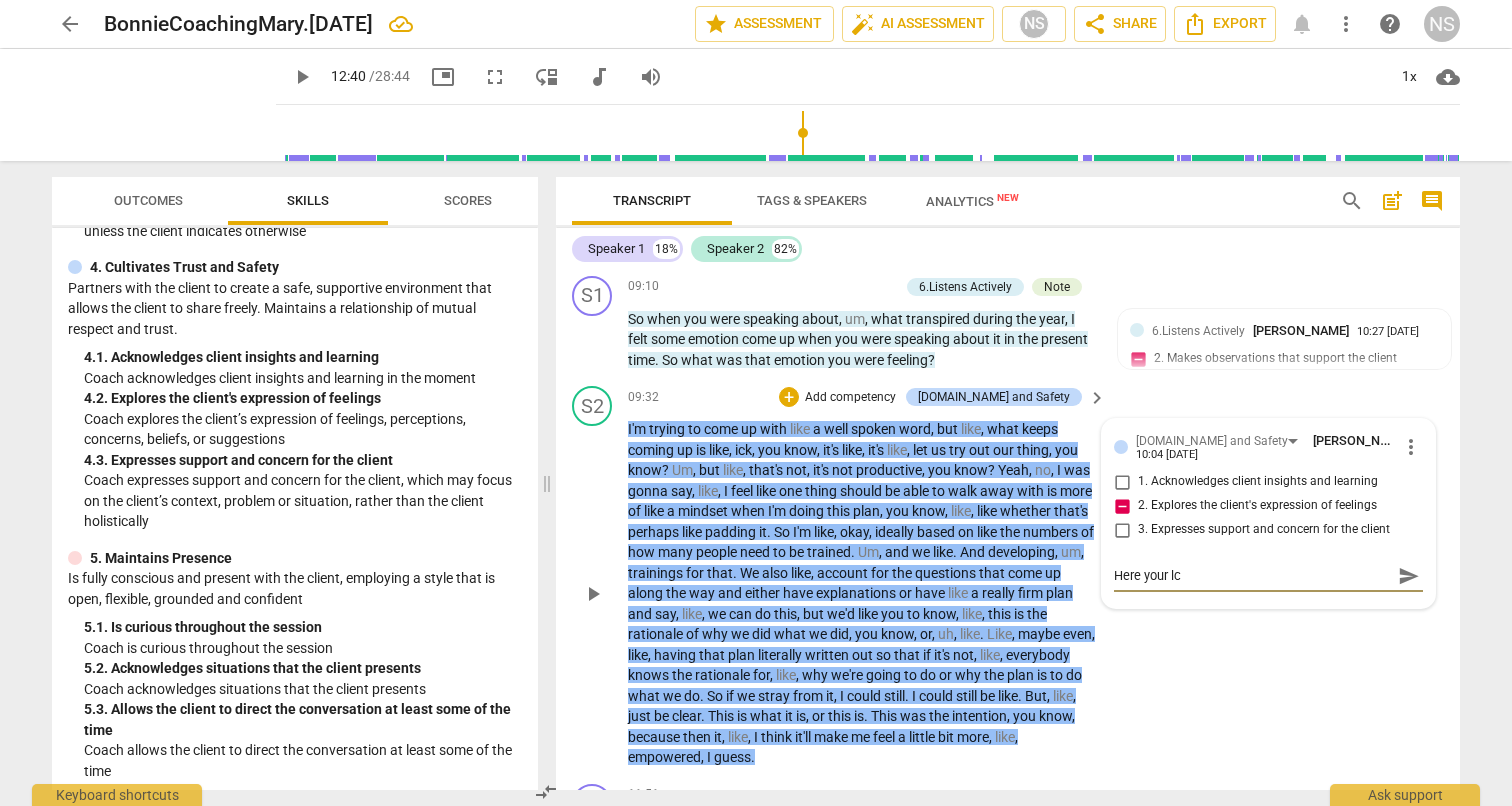 type on "Here your l" 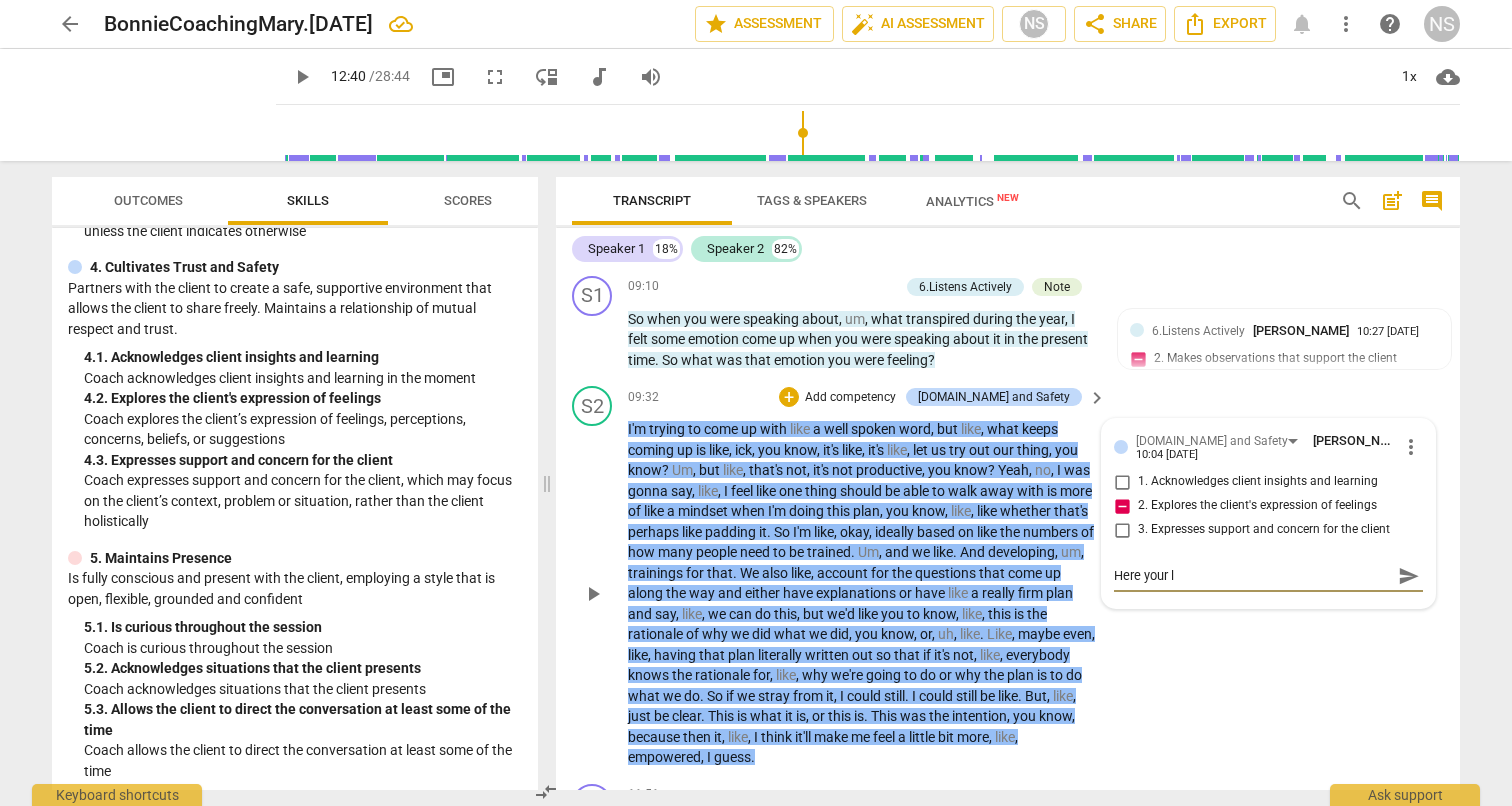 type on "Here your" 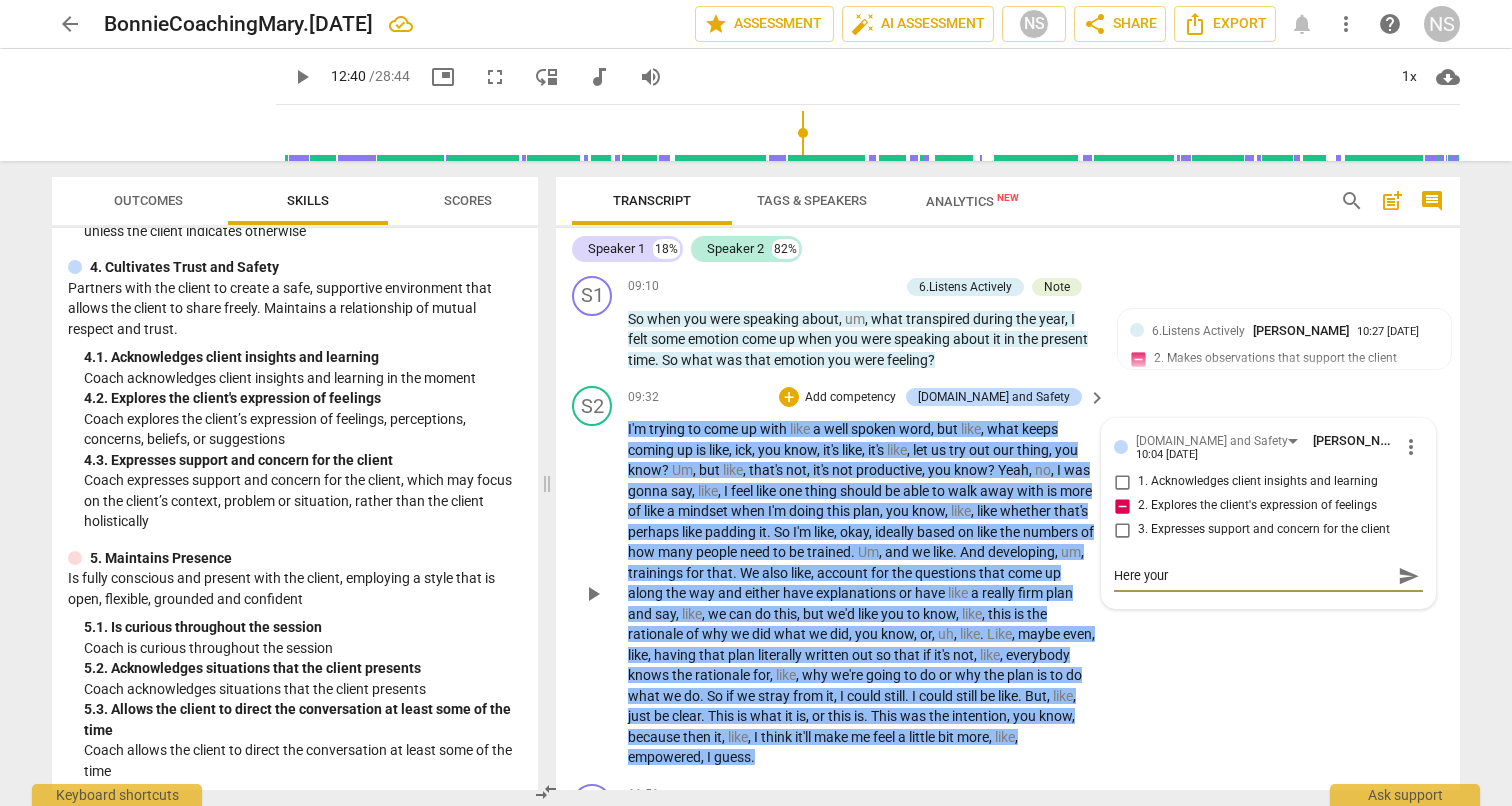 type on "Here your c" 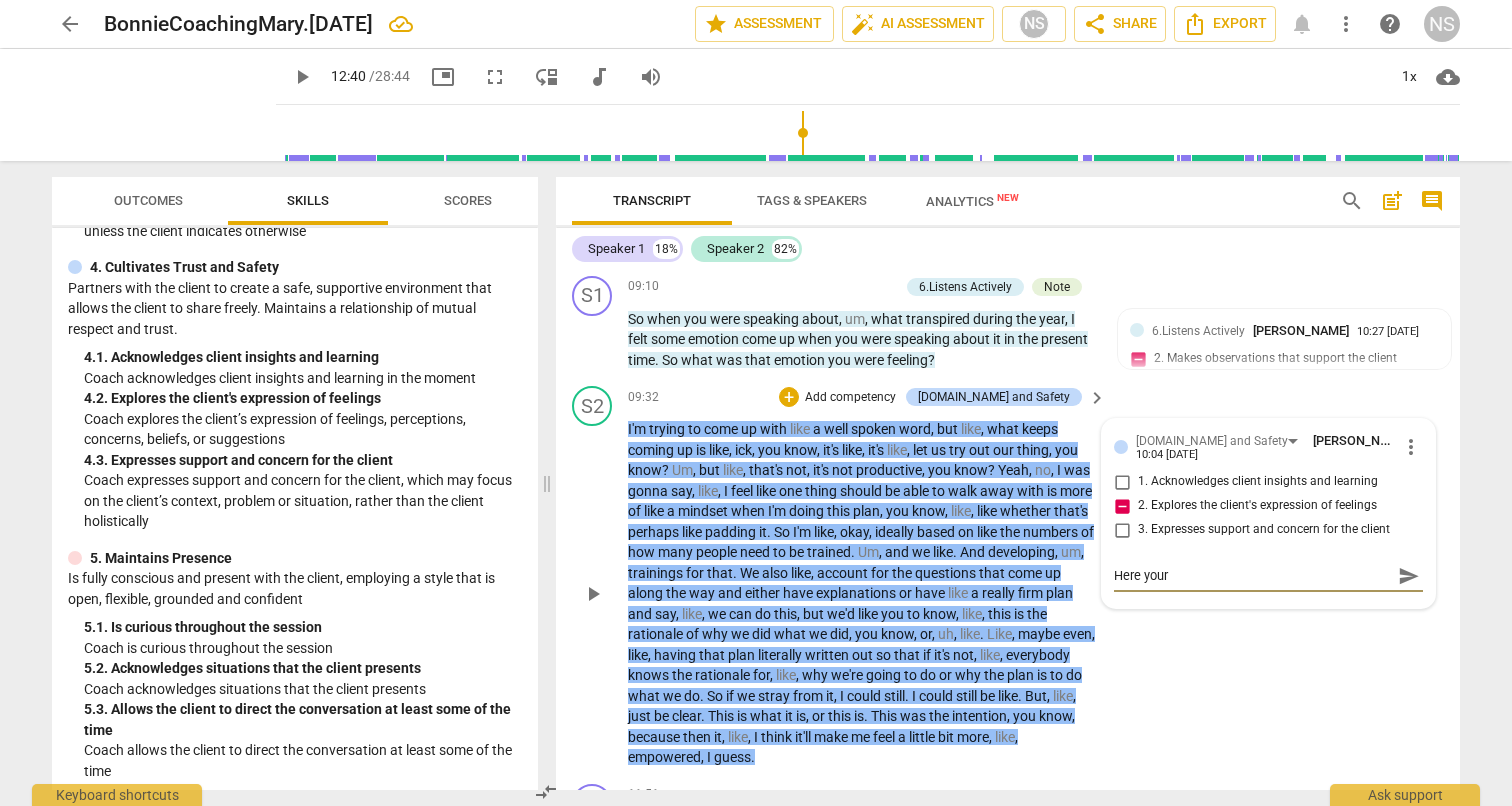 type on "Here your c" 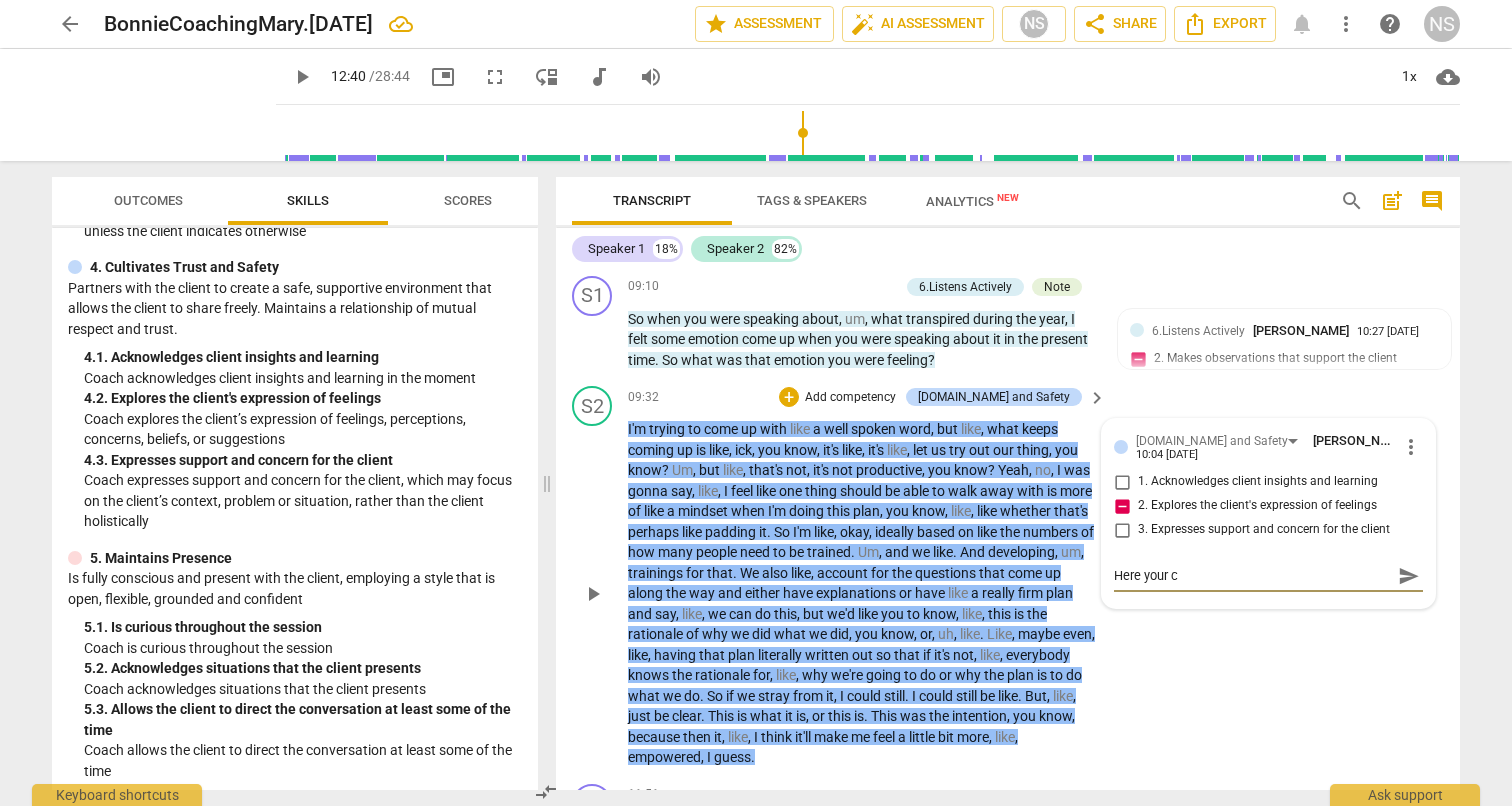 type on "Here your cl" 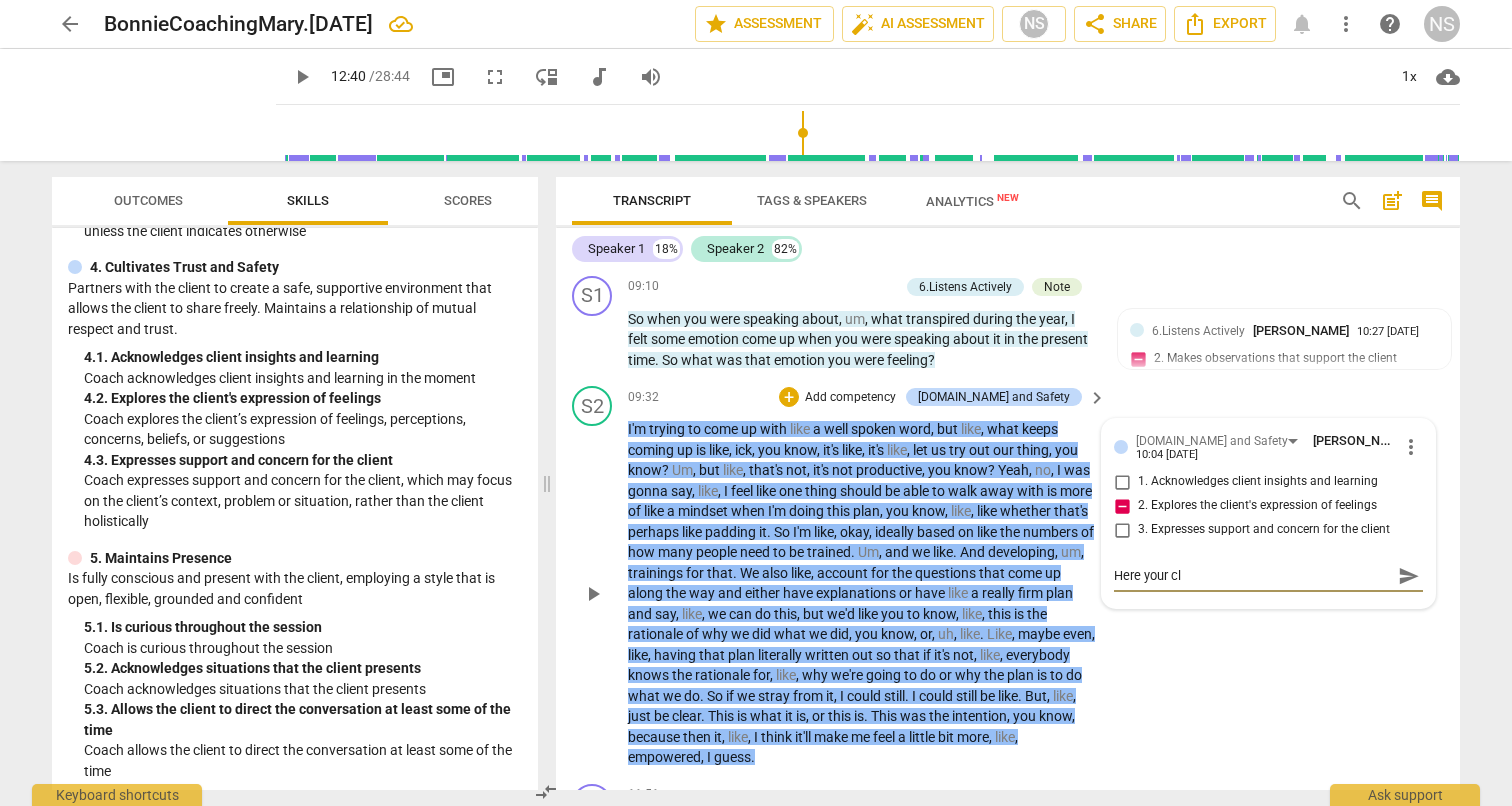 type on "Here your cli" 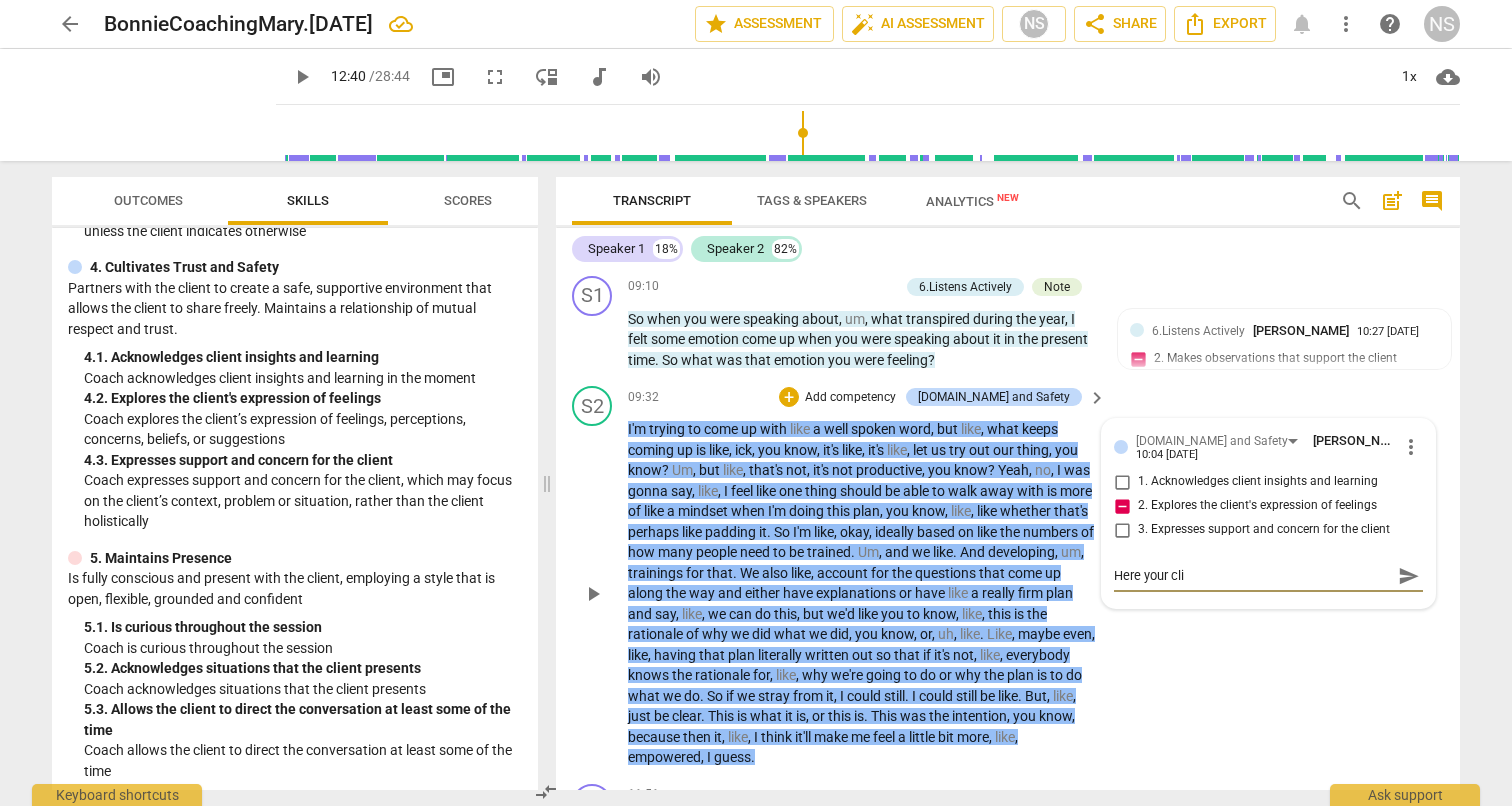 type on "Here your clie" 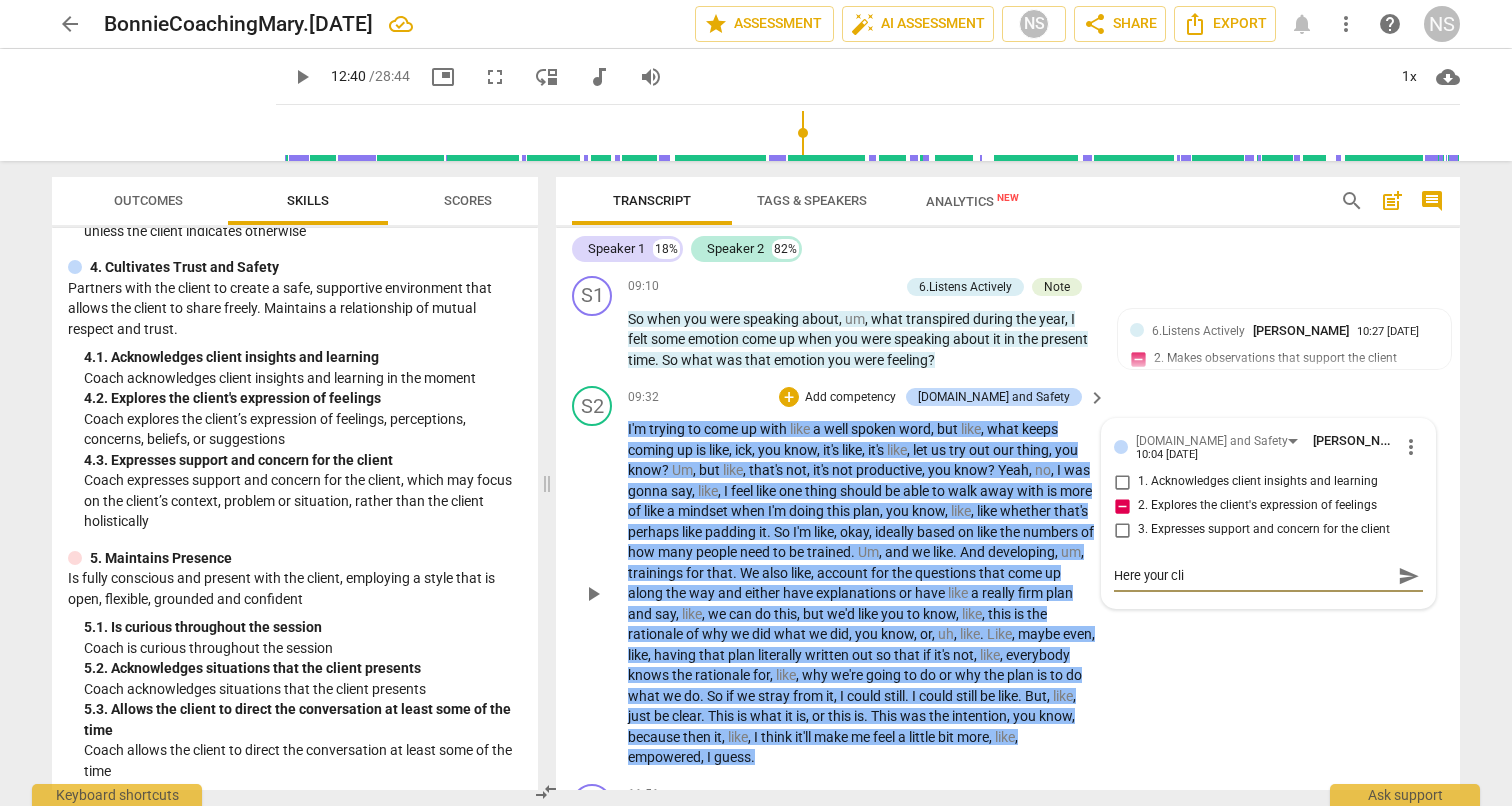 type on "Here your clie" 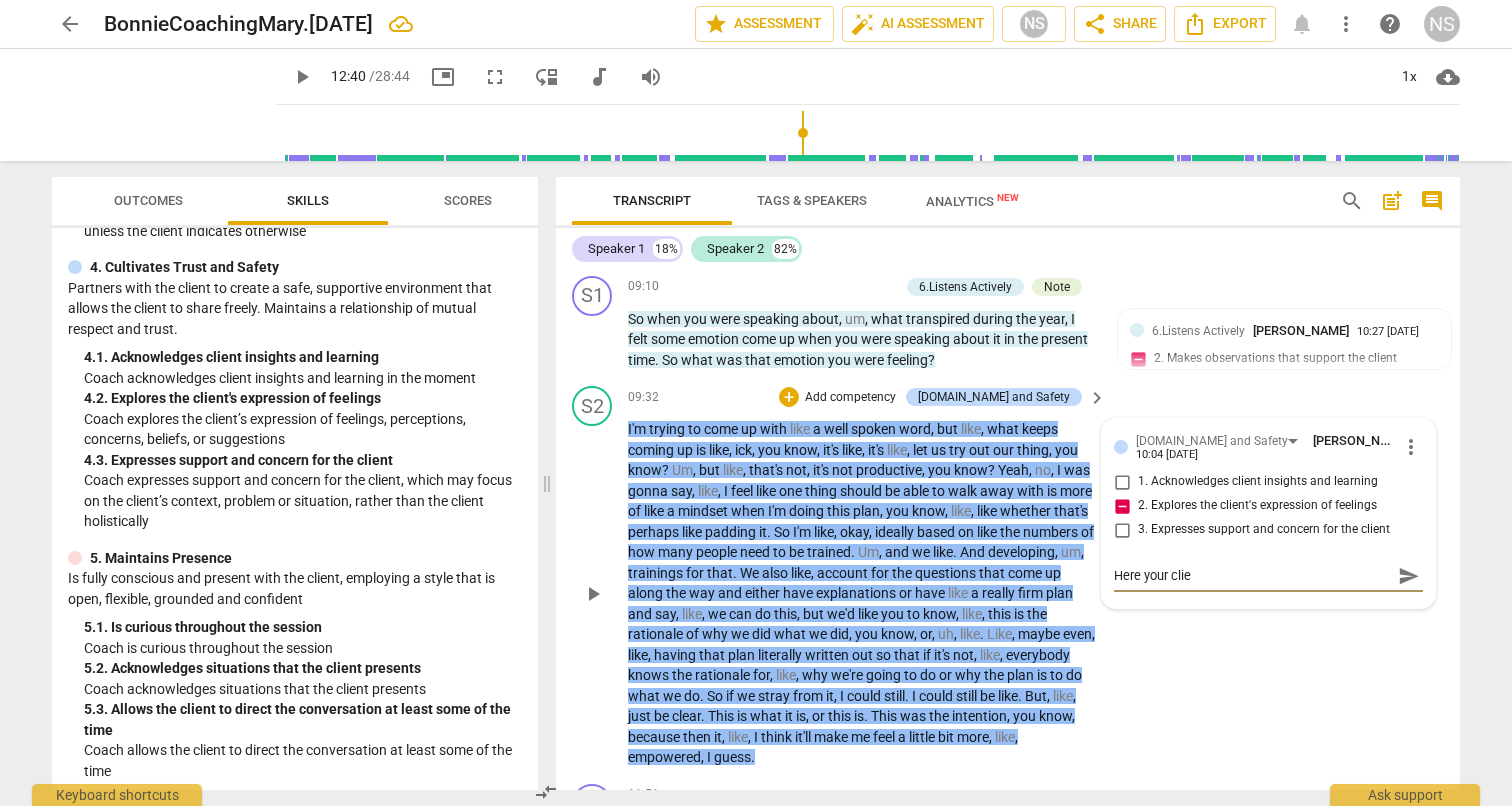 type on "Here your clien" 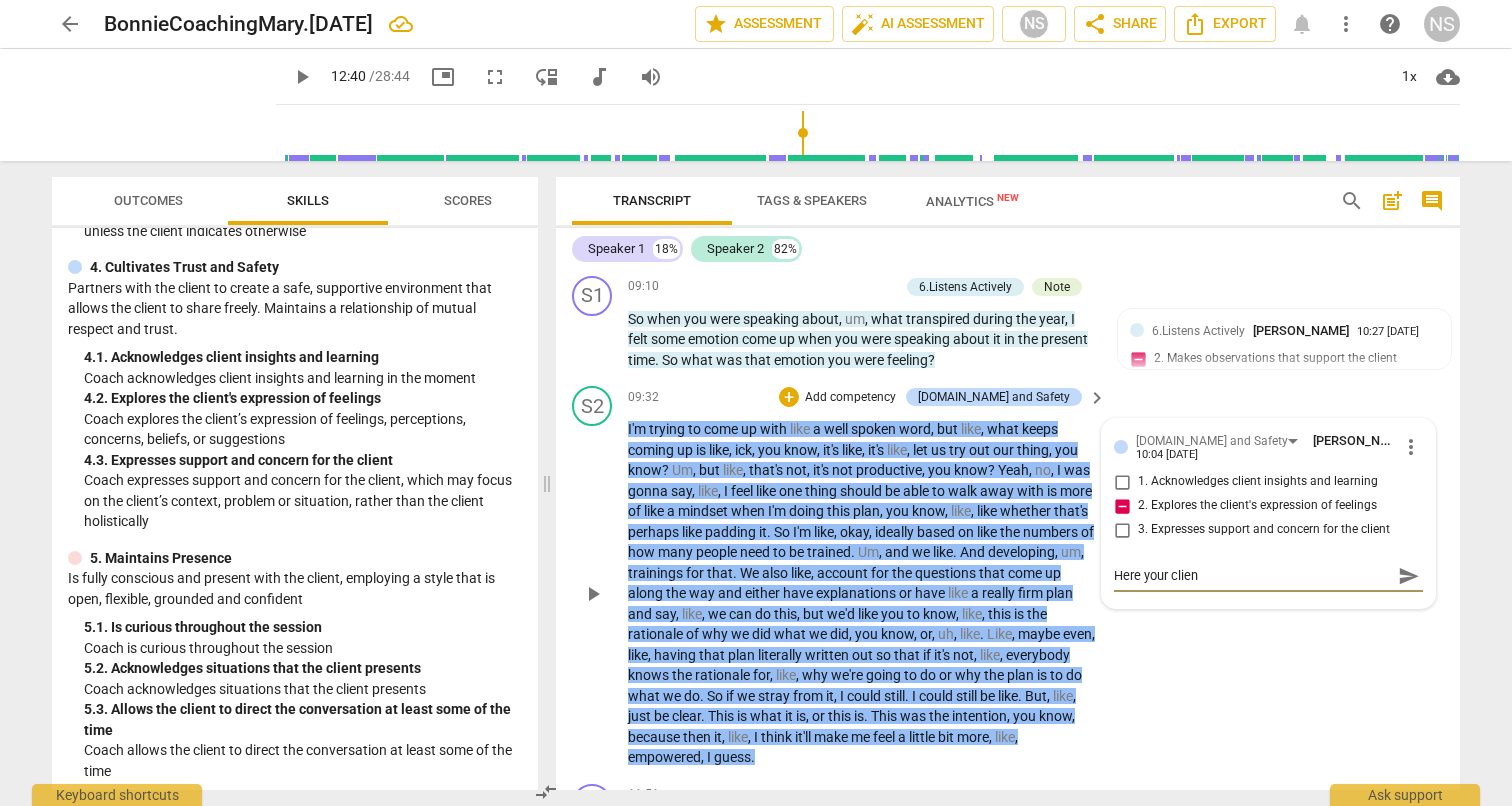 type on "Here your client" 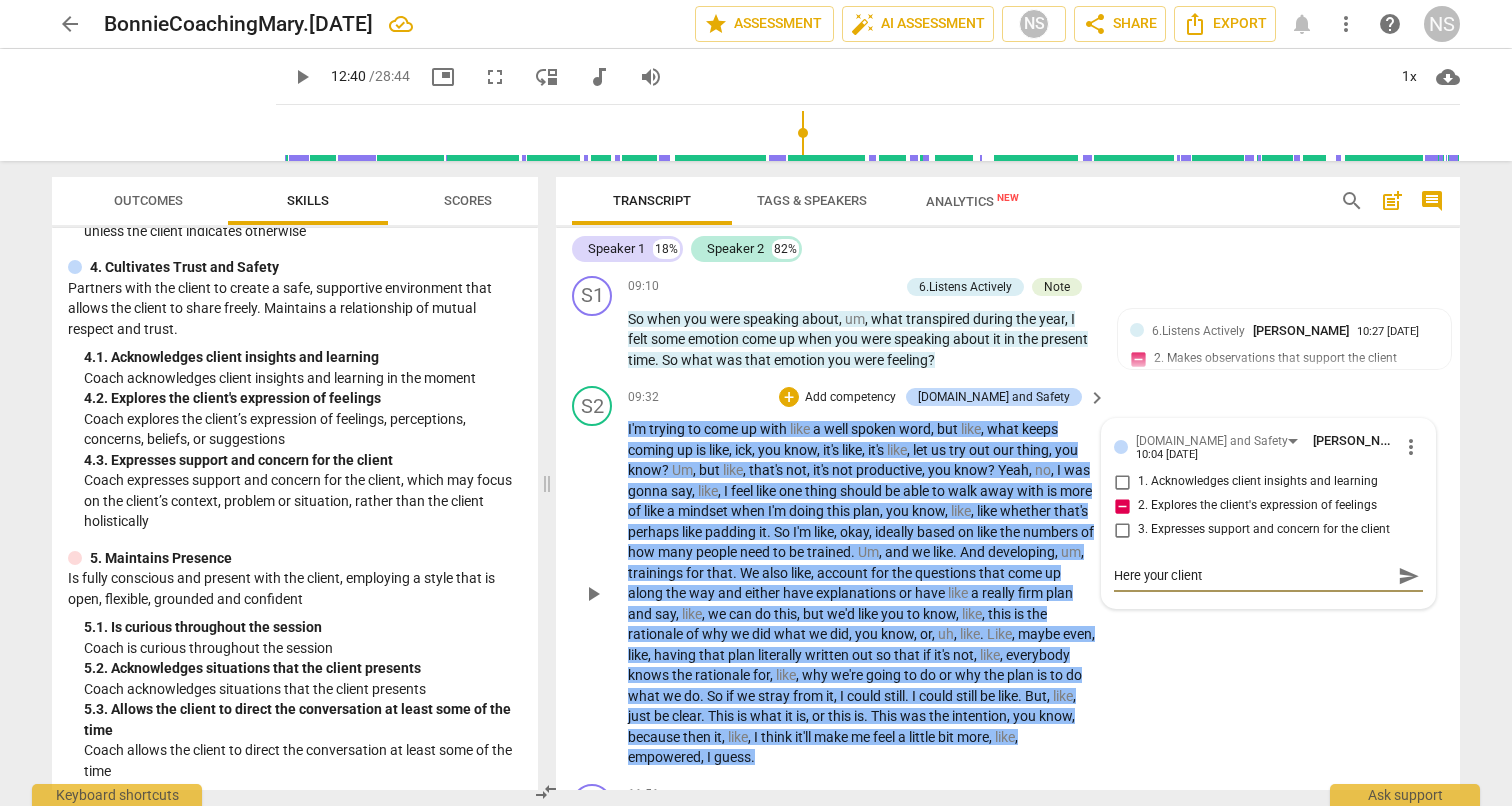 type on "Here your client" 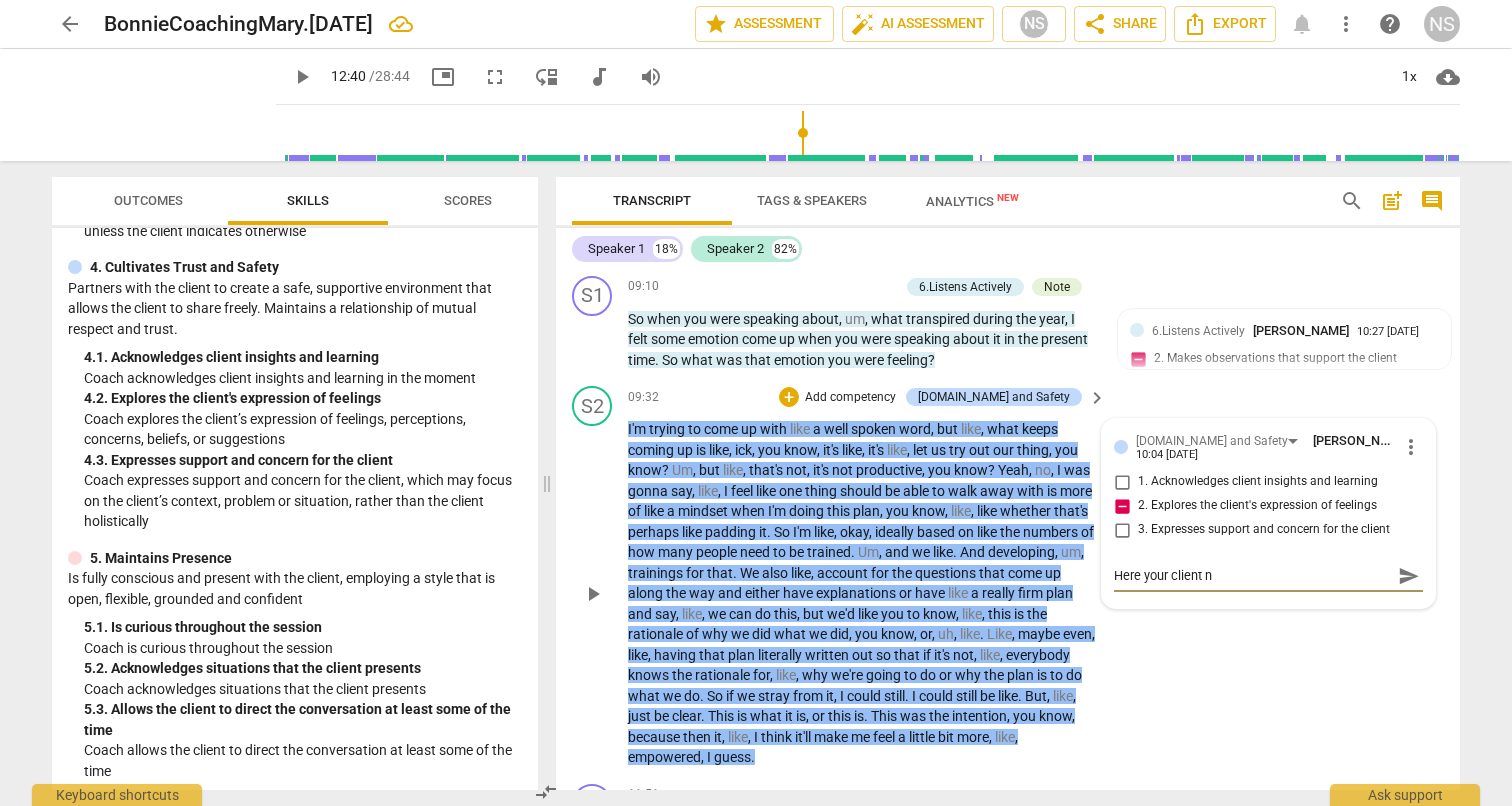 type on "Here your client na" 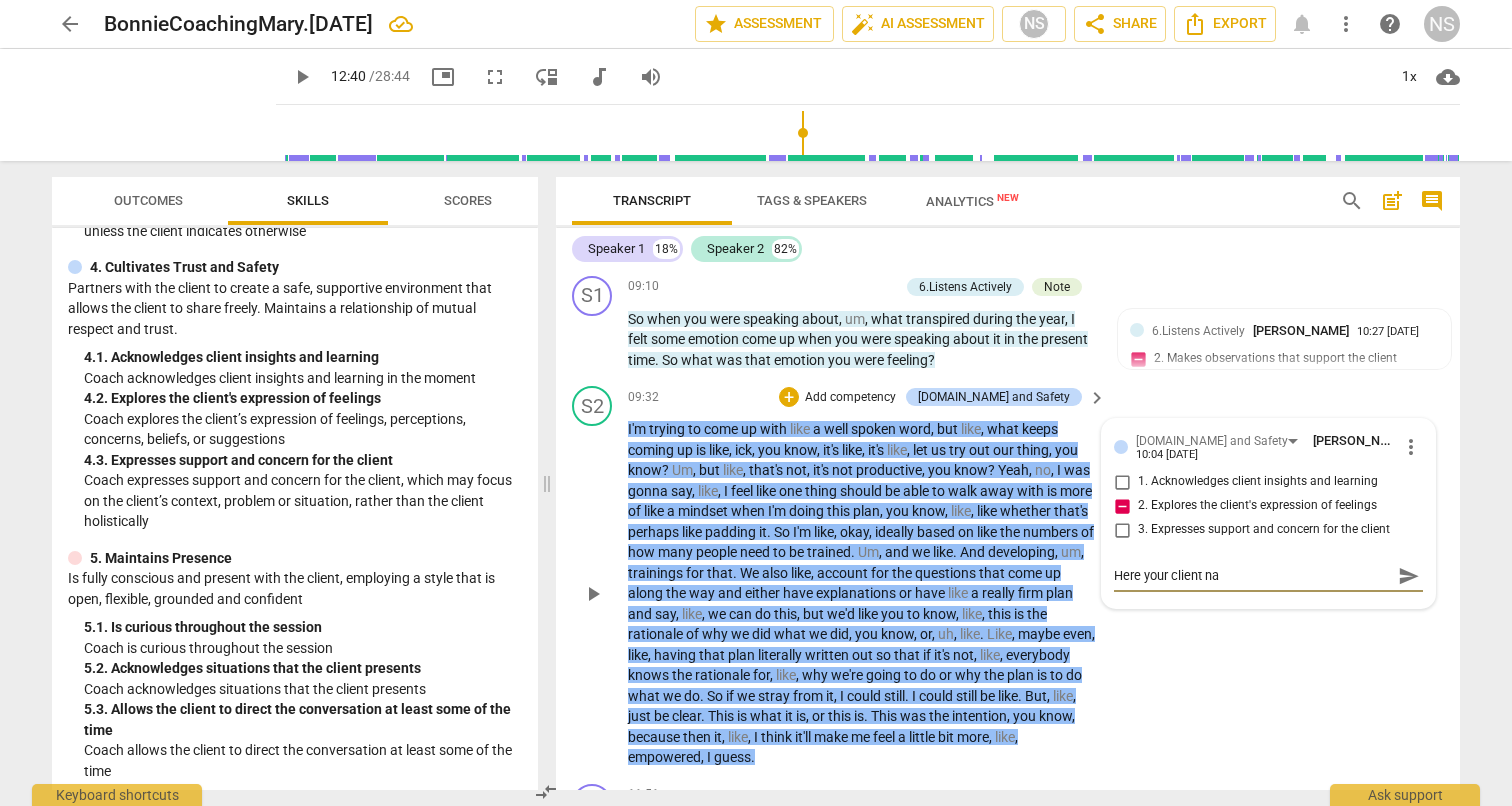 type on "Here your client nam" 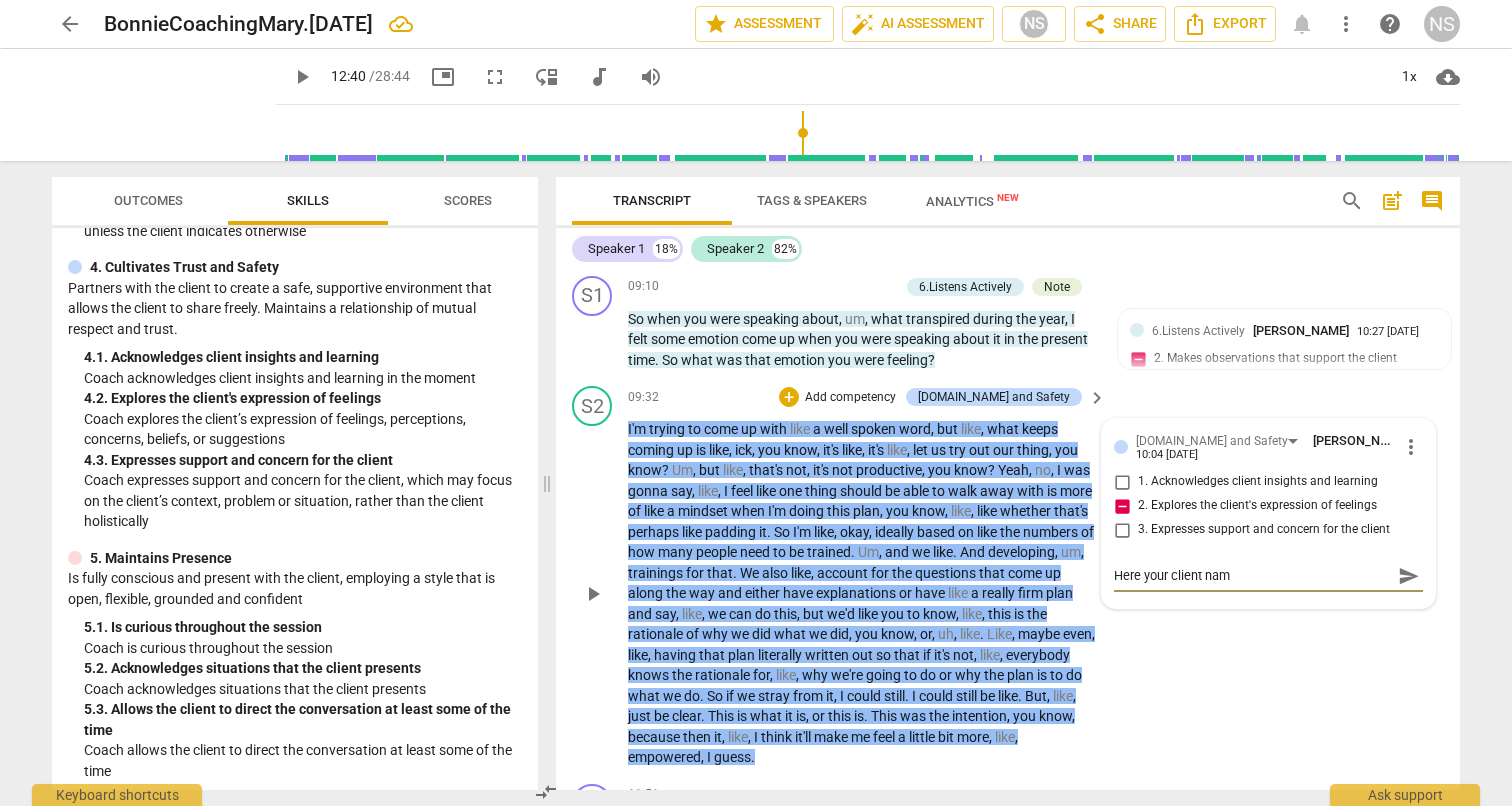 type on "Here your client name" 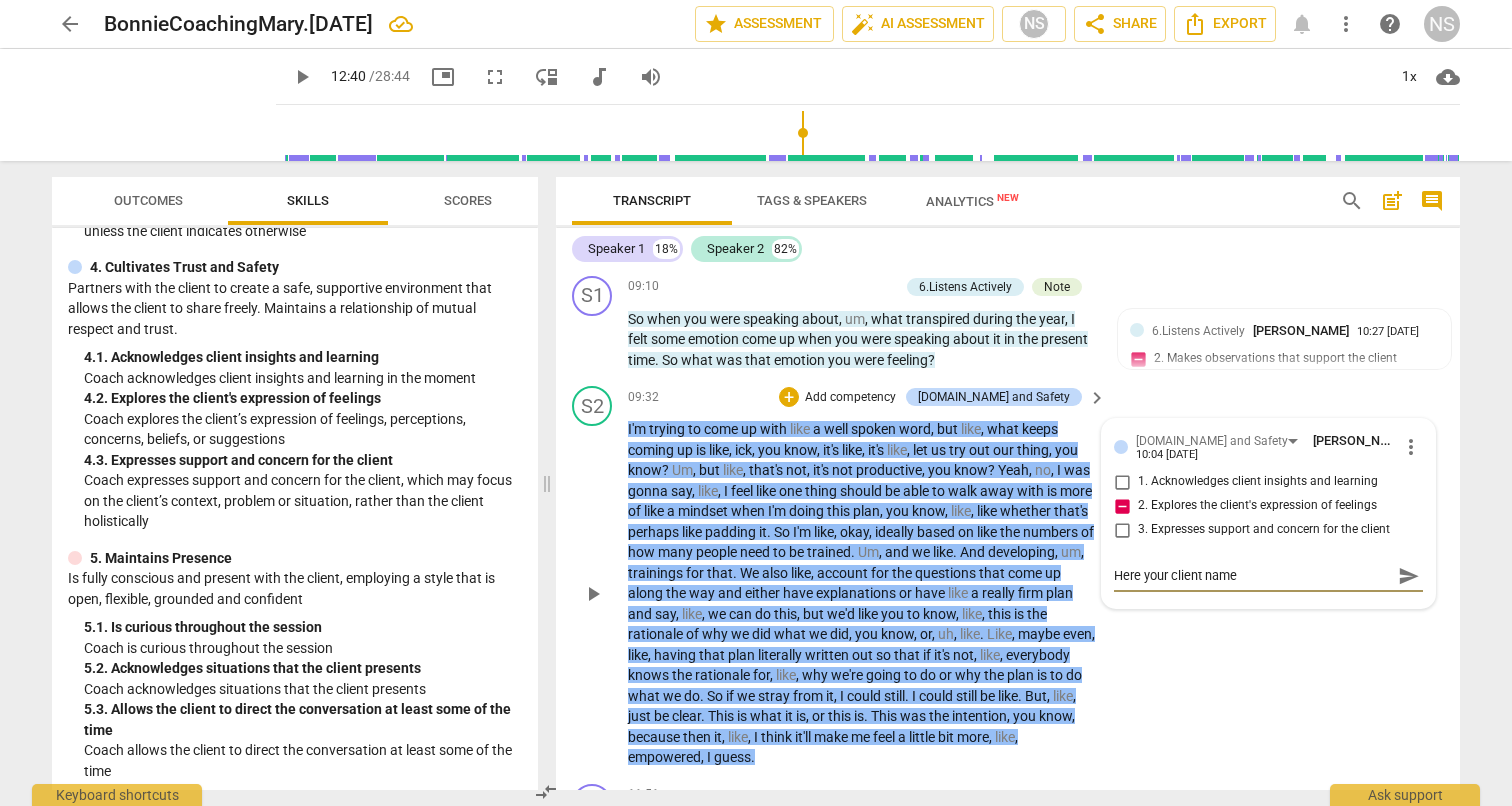type on "Here your client named" 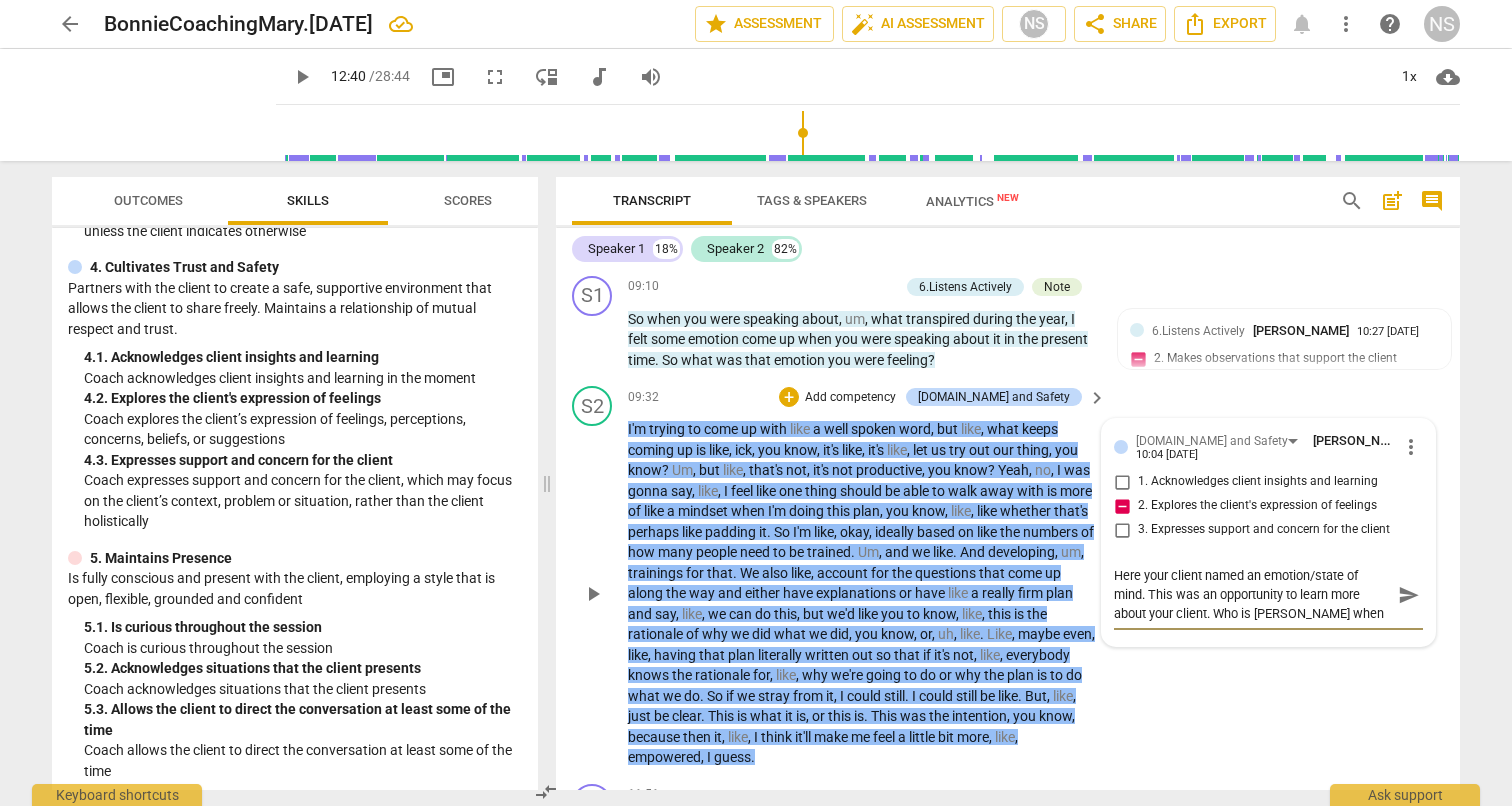 scroll, scrollTop: 17, scrollLeft: 0, axis: vertical 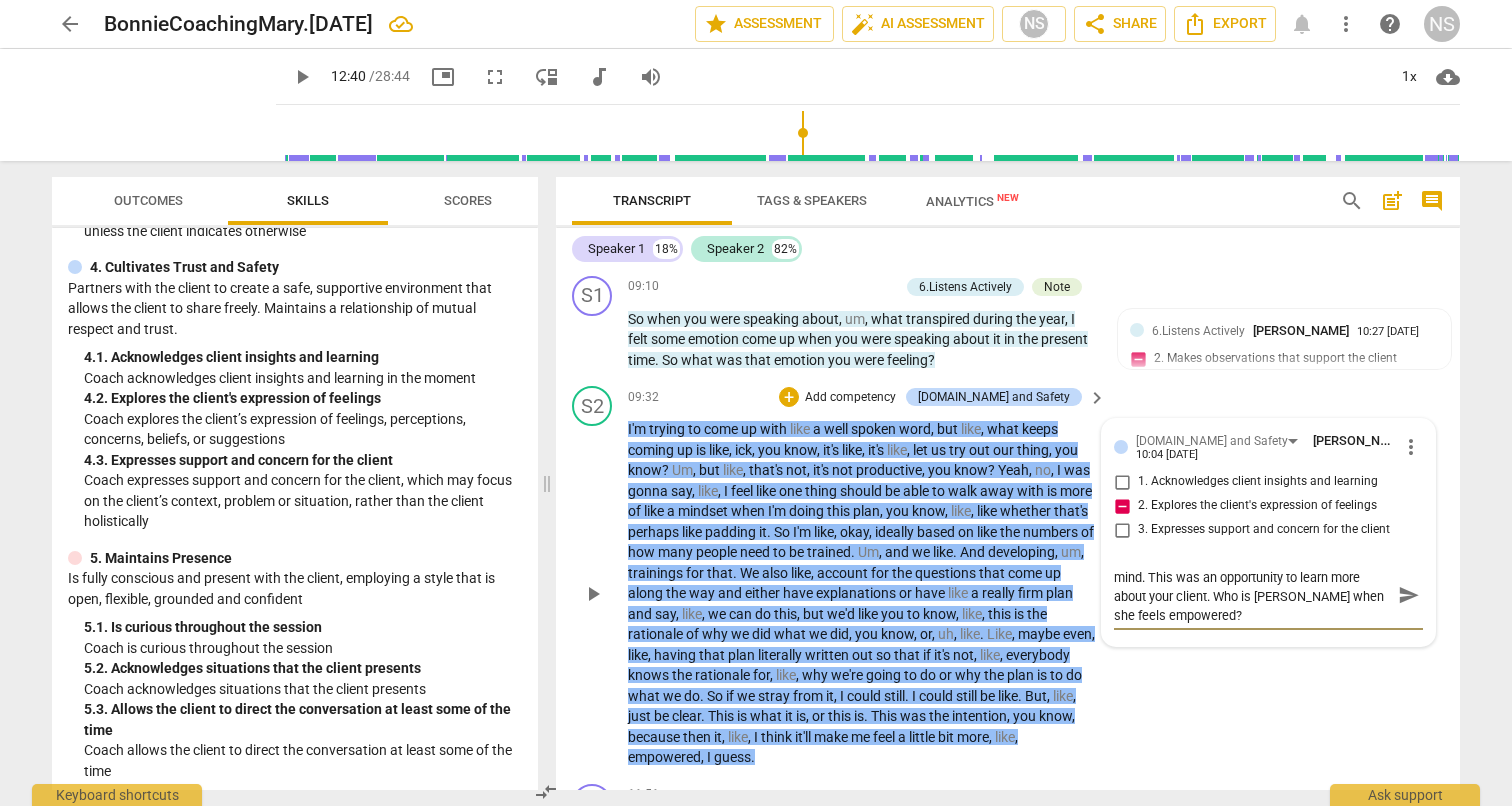 click on "send" at bounding box center (1409, 595) 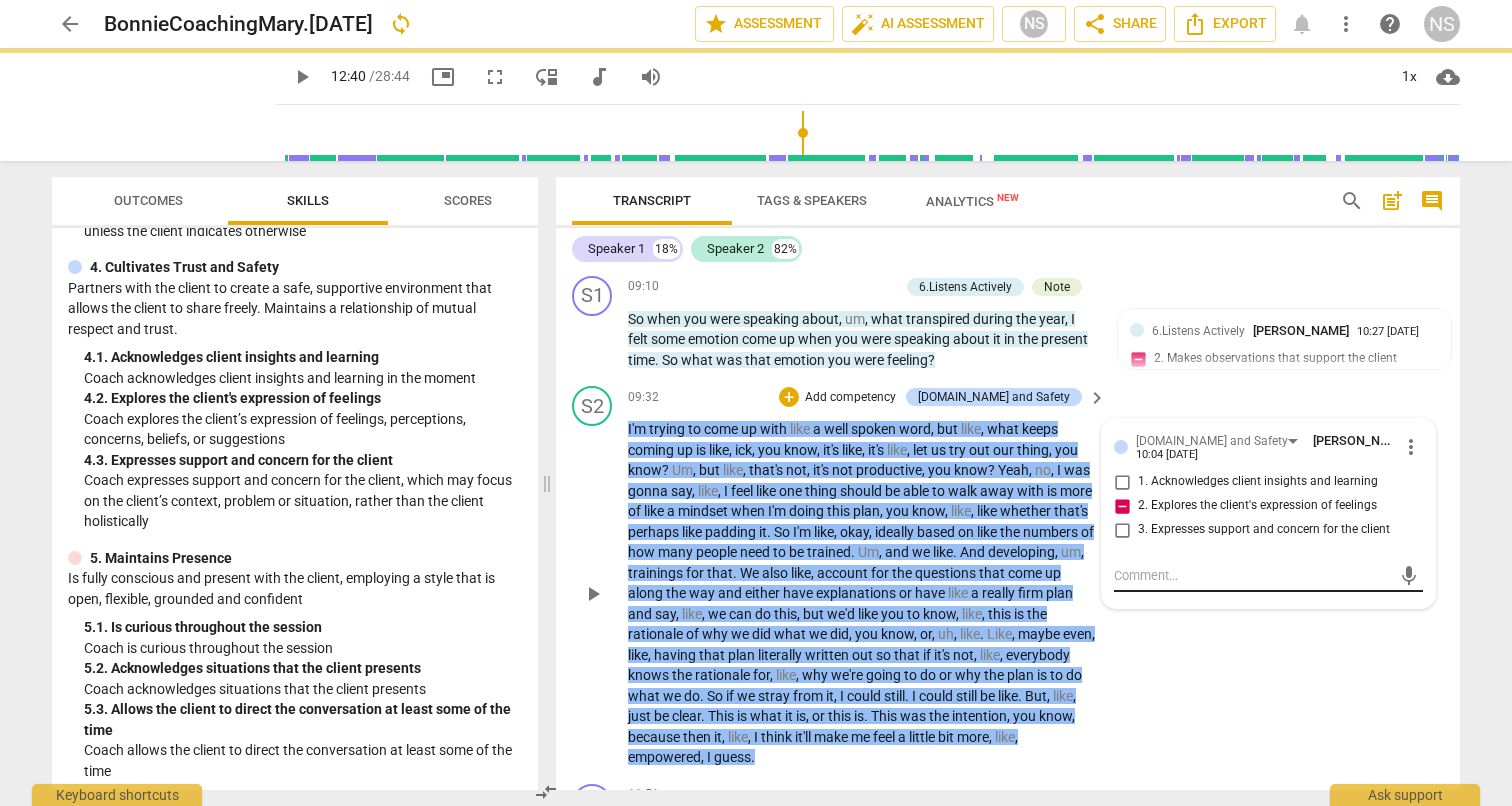 scroll, scrollTop: 0, scrollLeft: 0, axis: both 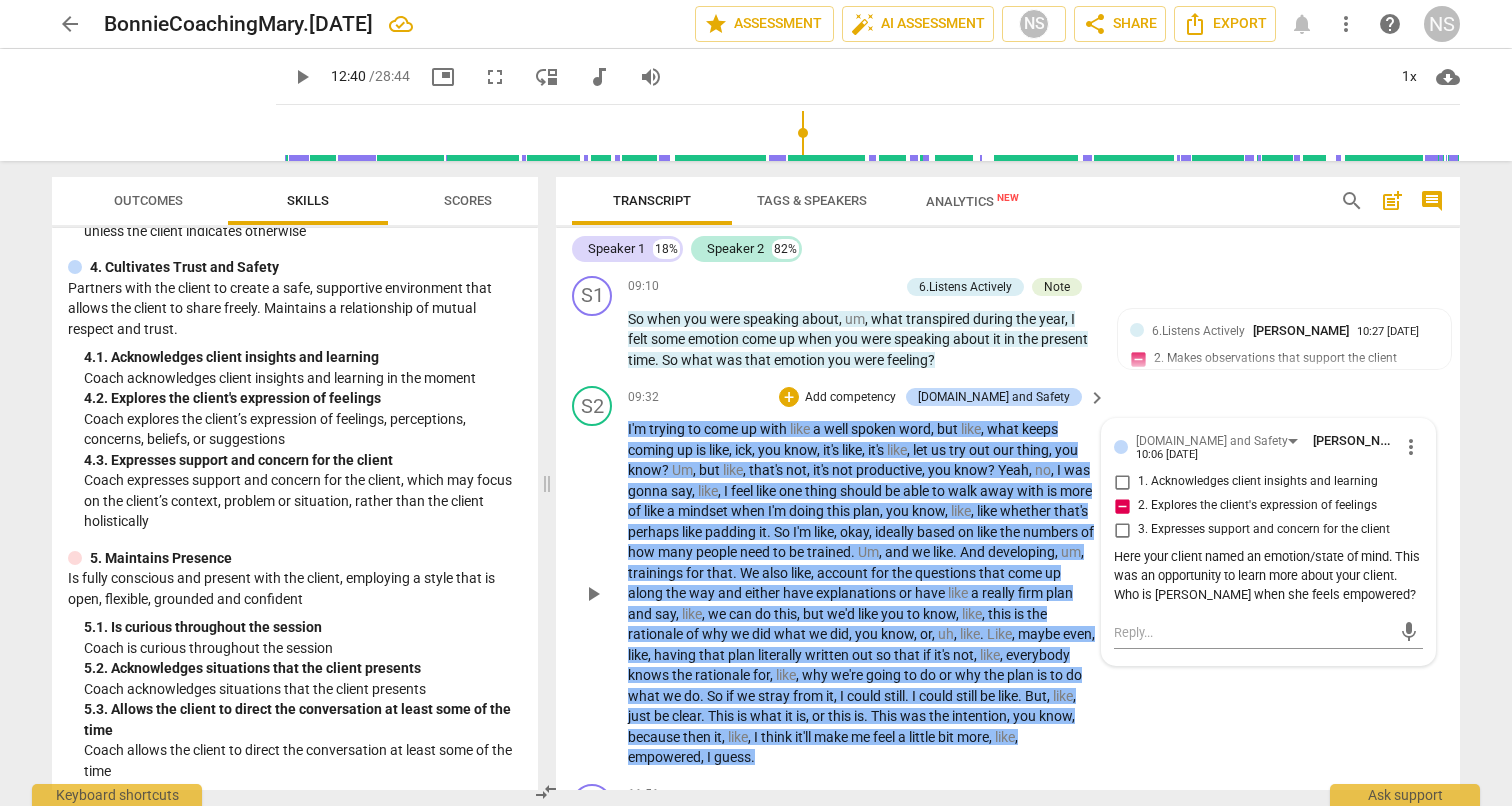 click on "S2 play_arrow pause 09:32 + Add competency [DOMAIN_NAME] and Safety keyboard_arrow_right I'm   trying   to   come   up   with   like   a   well   spoken   word ,   but   like ,   what   keeps   coming   up   is   like ,   ick ,   you   know ,   it's   like ,   it's   like ,   let   us   try   out   our   thing ,   you   know ?   Um ,   but   like ,   that's   not ,   it's   not   productive ,   you   know ?   Yeah ,   no ,   I   was   gonna   say ,   like ,   I   feel   like   one   thing   should   be   able   to   walk   away   with   is   more   of   like   a   mindset   when   I'm   doing   this   plan ,   you   know ,   like ,   like   whether   that's   perhaps   like   padding   it .   So   I'm   like ,   okay ,   ideally   based   on   like   the   numbers   of   how   many   people   need   to   be   trained .   Um ,   and   we   like .   And   developing ,   um ,   trainings   for   that .   We   also   like ,   account   for   the   questions   that   come   up   along   the   way   and   either   have" at bounding box center [1008, 577] 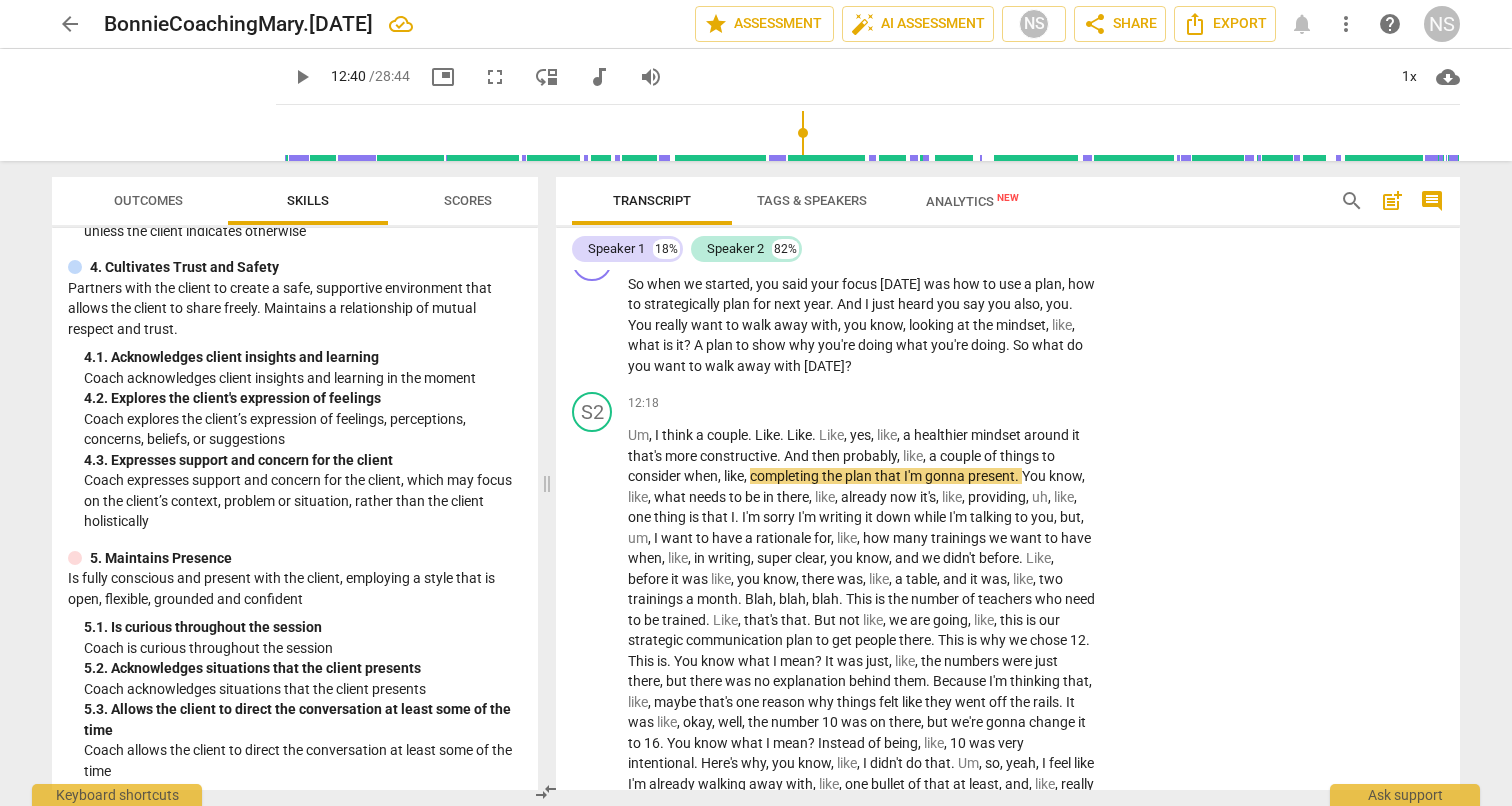 scroll, scrollTop: 3037, scrollLeft: 0, axis: vertical 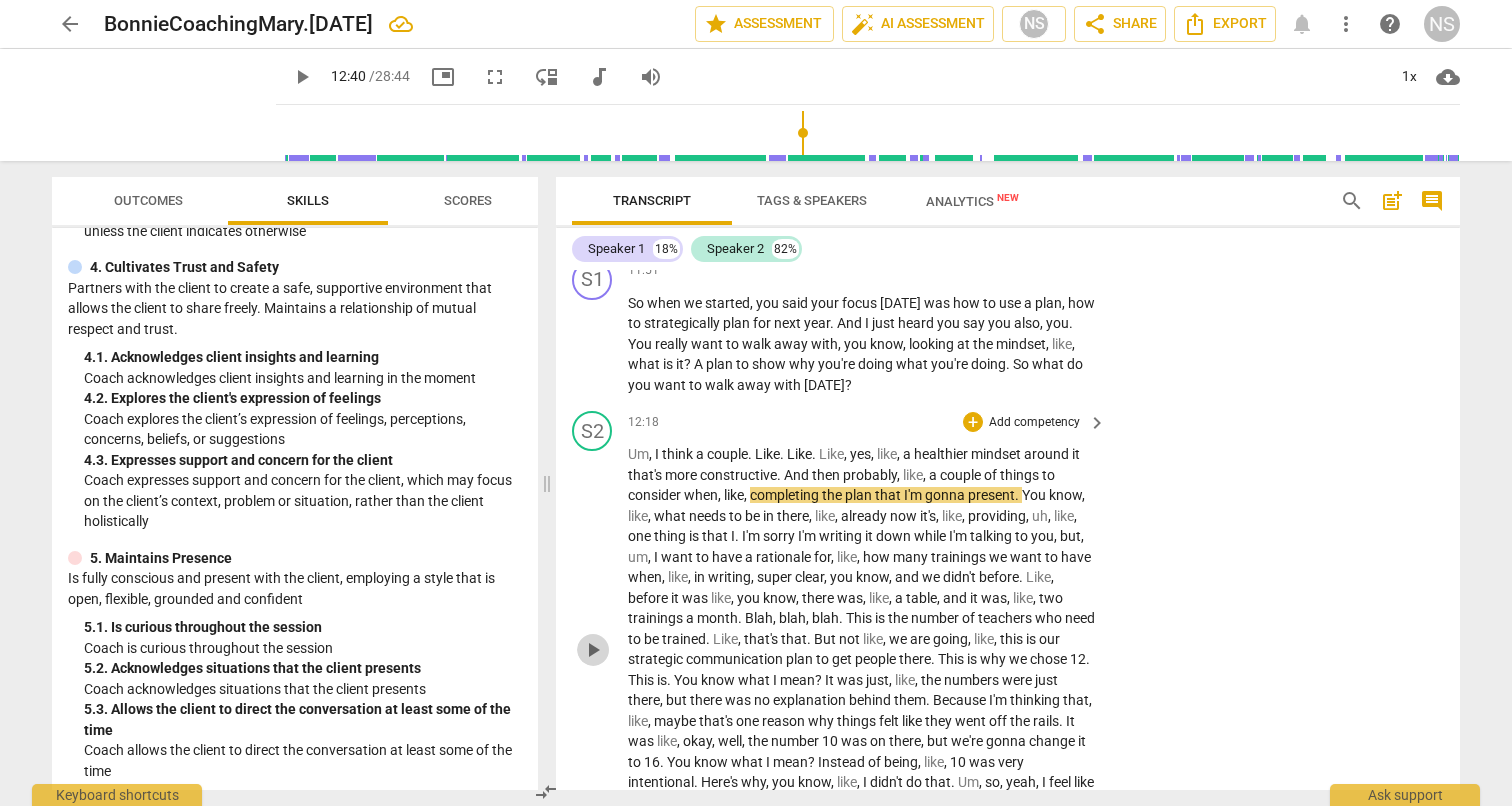 click on "play_arrow" at bounding box center (593, 650) 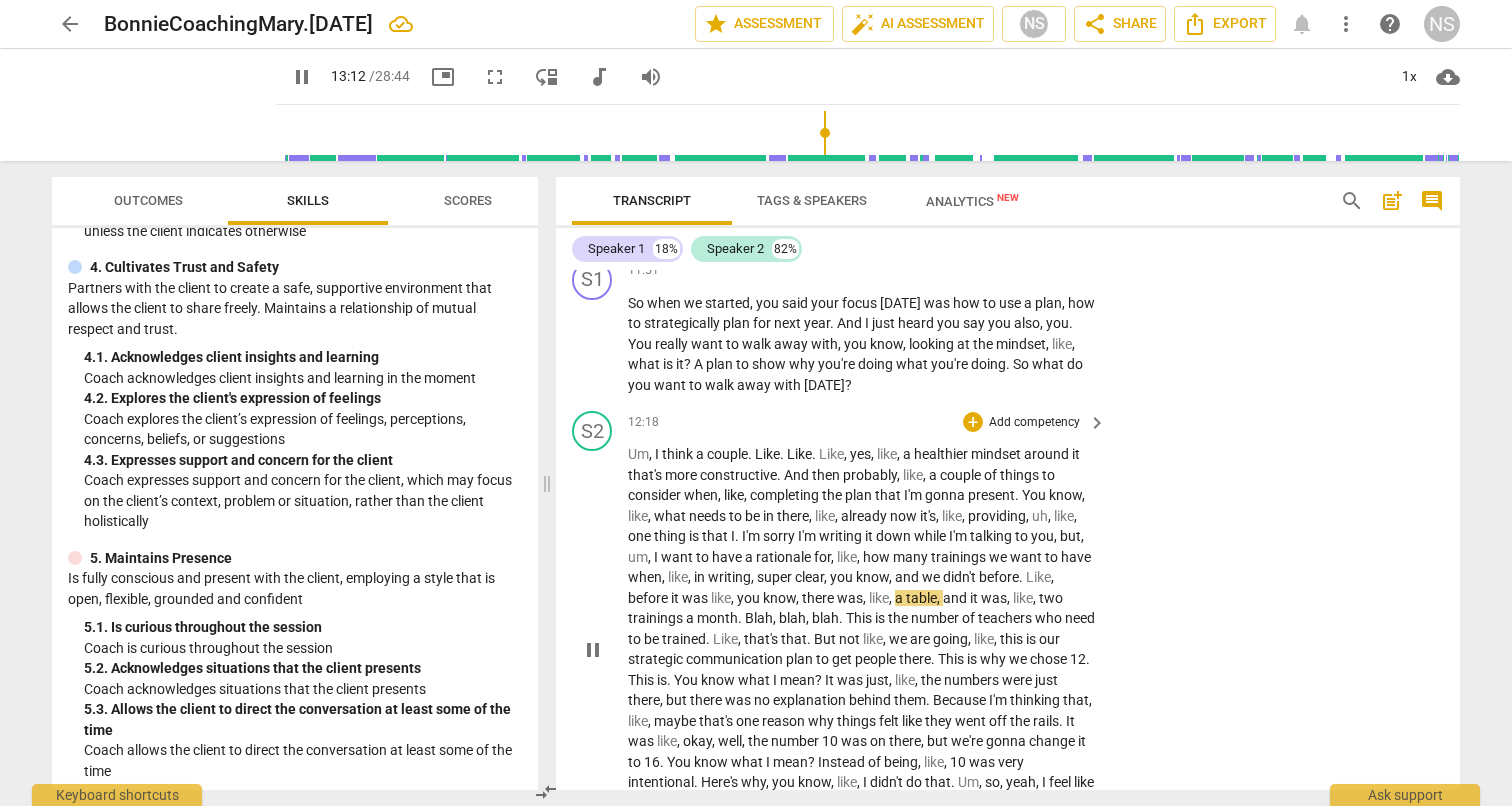 click on "pause" at bounding box center (593, 650) 